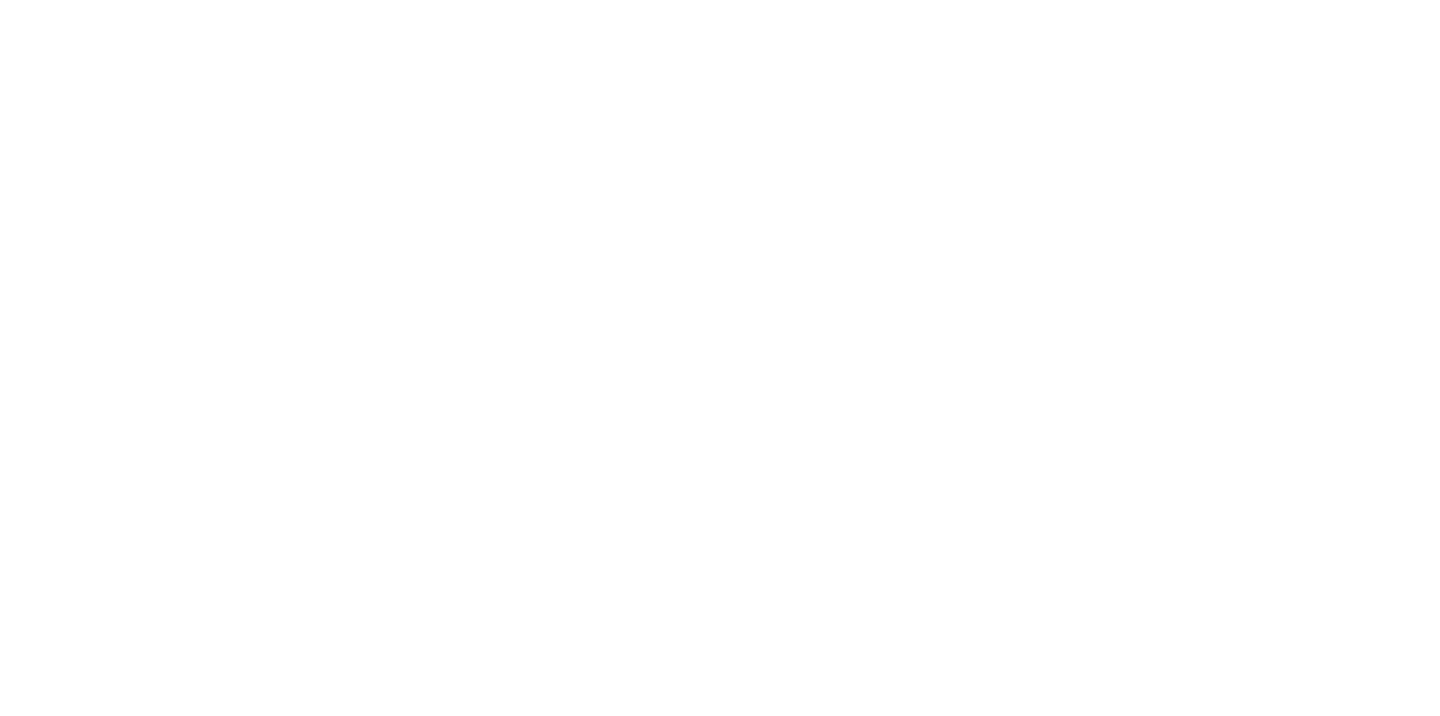 scroll, scrollTop: 0, scrollLeft: 0, axis: both 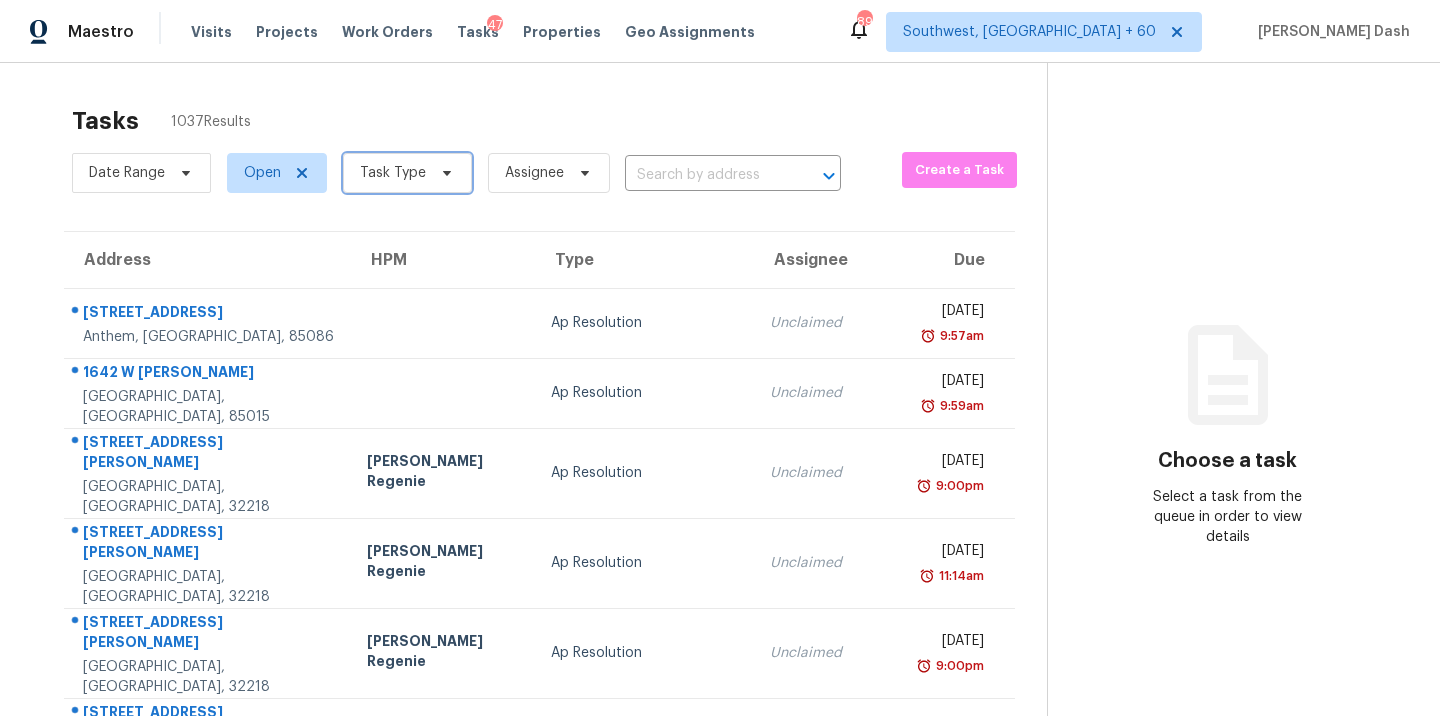 click on "Task Type" at bounding box center [393, 173] 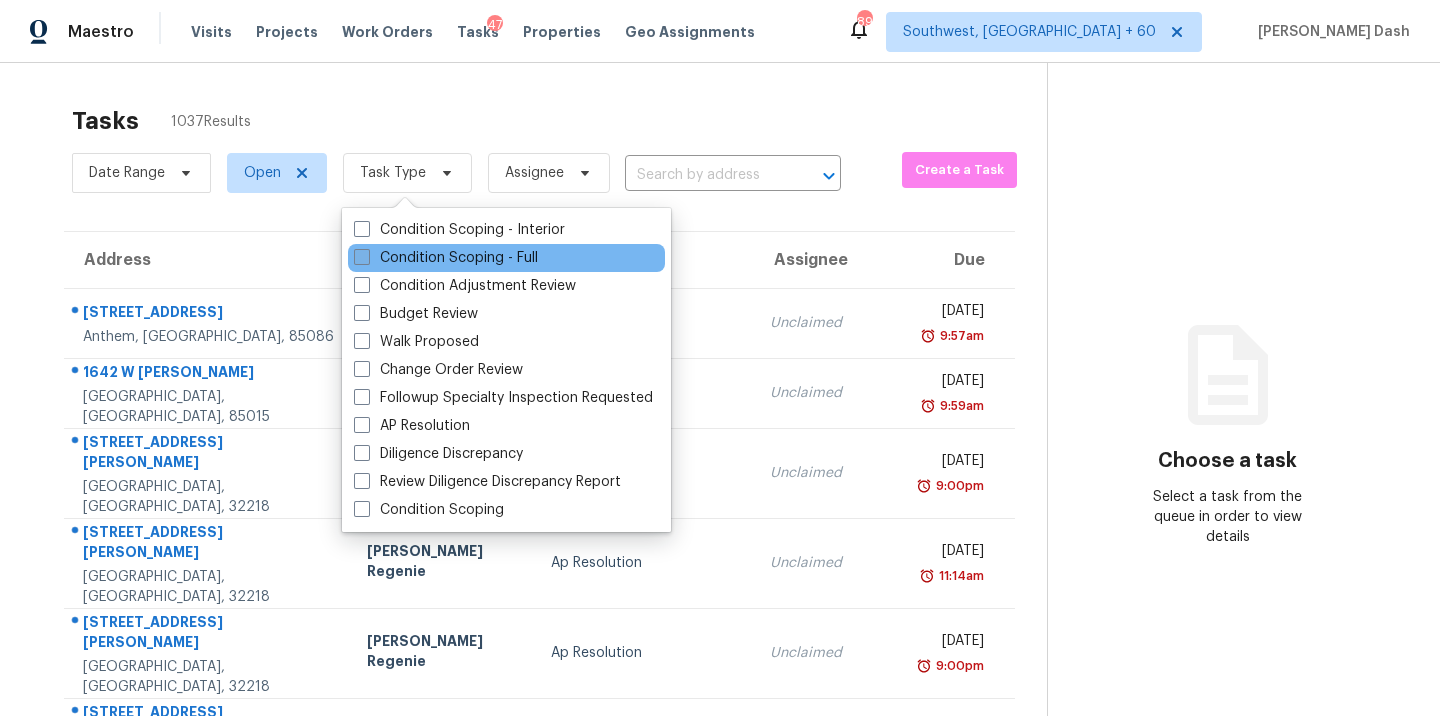 click on "Condition Scoping - Full" at bounding box center (446, 258) 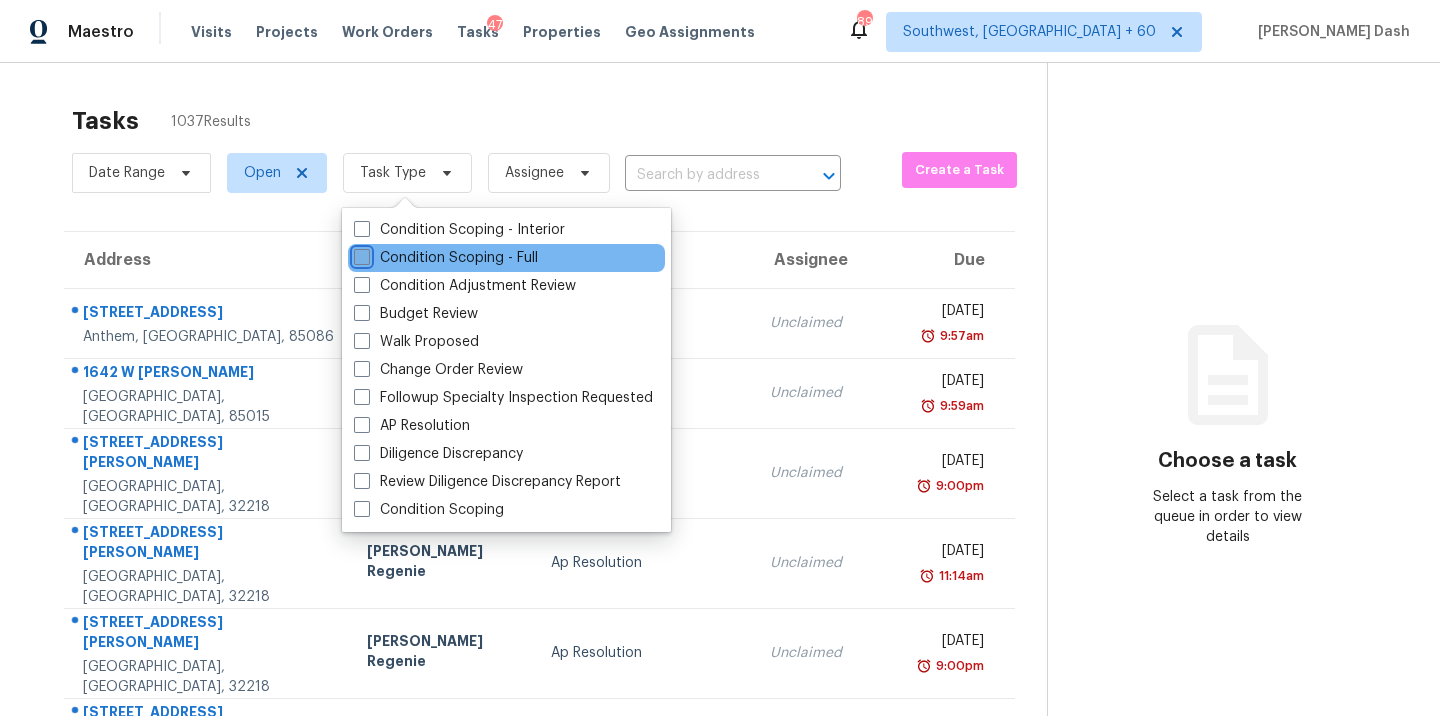 click on "Condition Scoping - Full" at bounding box center (360, 254) 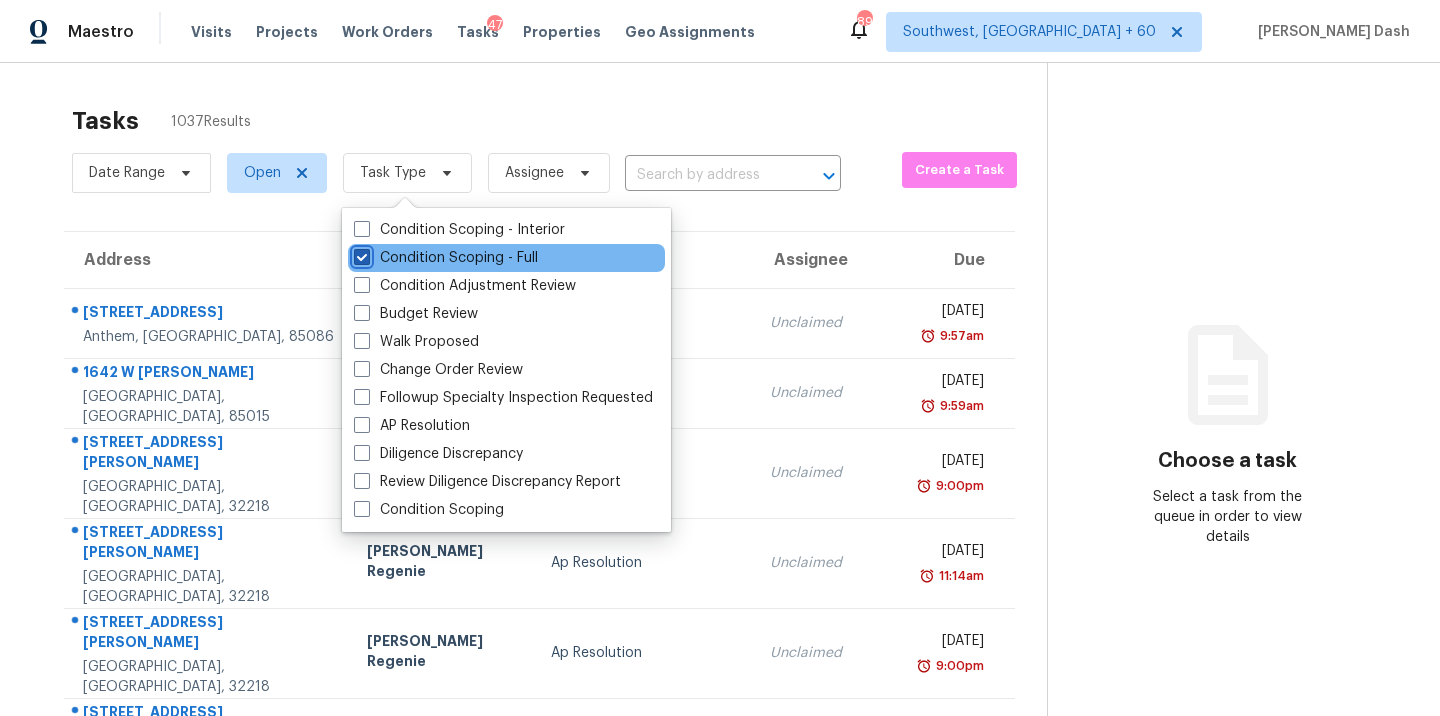checkbox on "true" 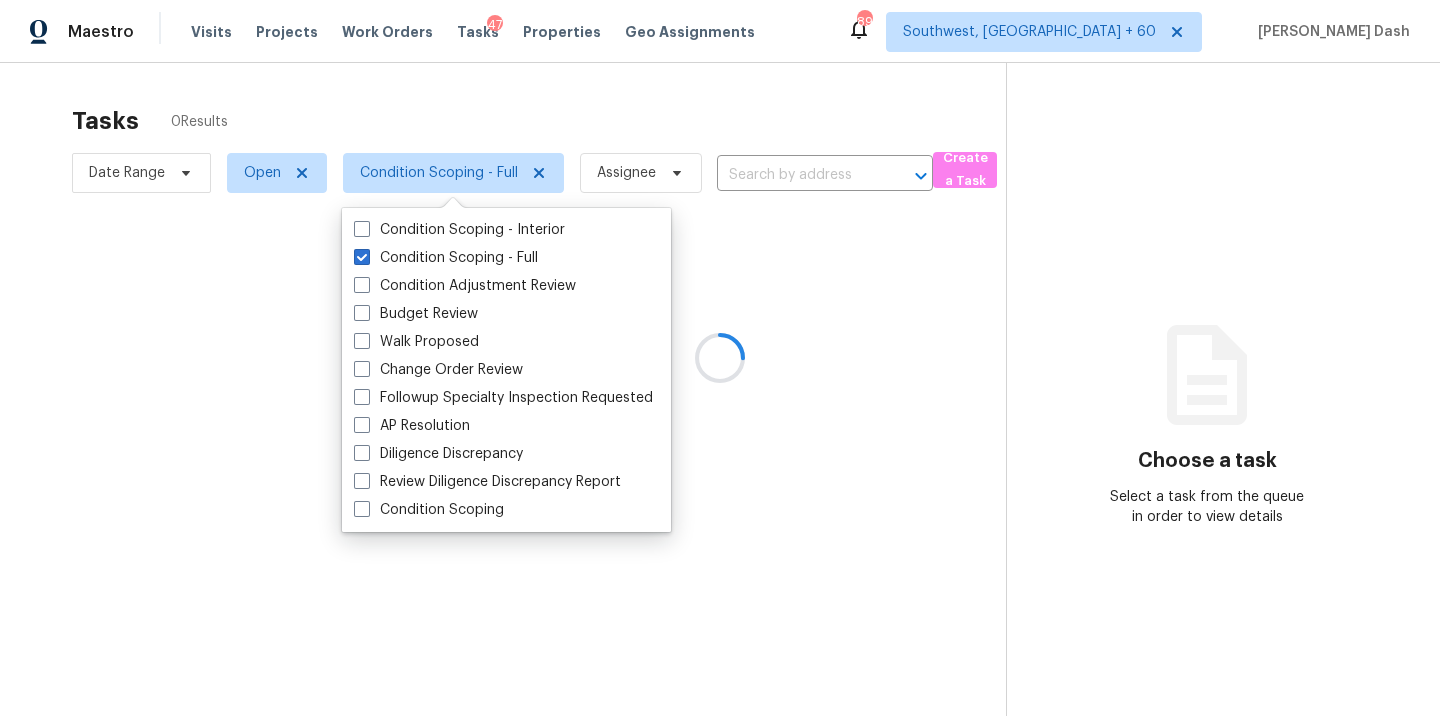 click at bounding box center (720, 358) 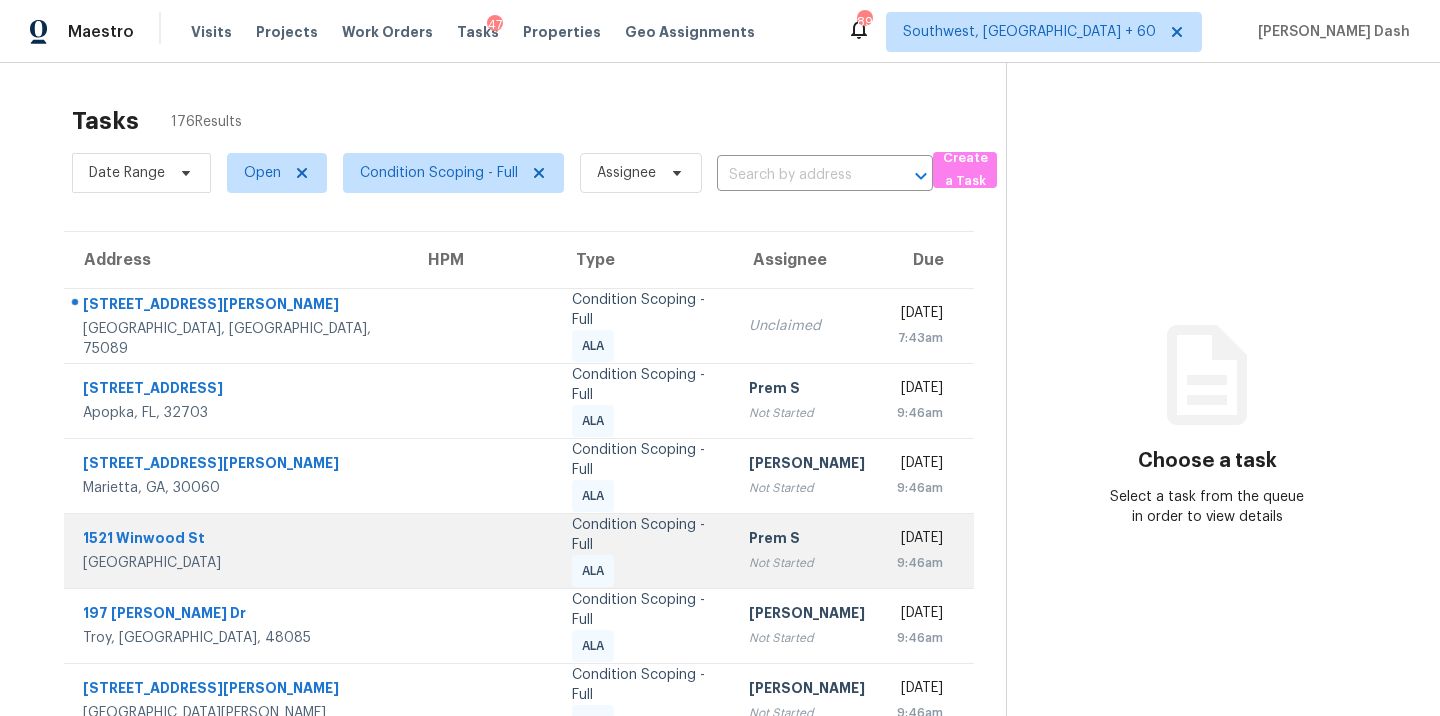 click on "Condition Scoping - Full ALA" at bounding box center (644, 551) 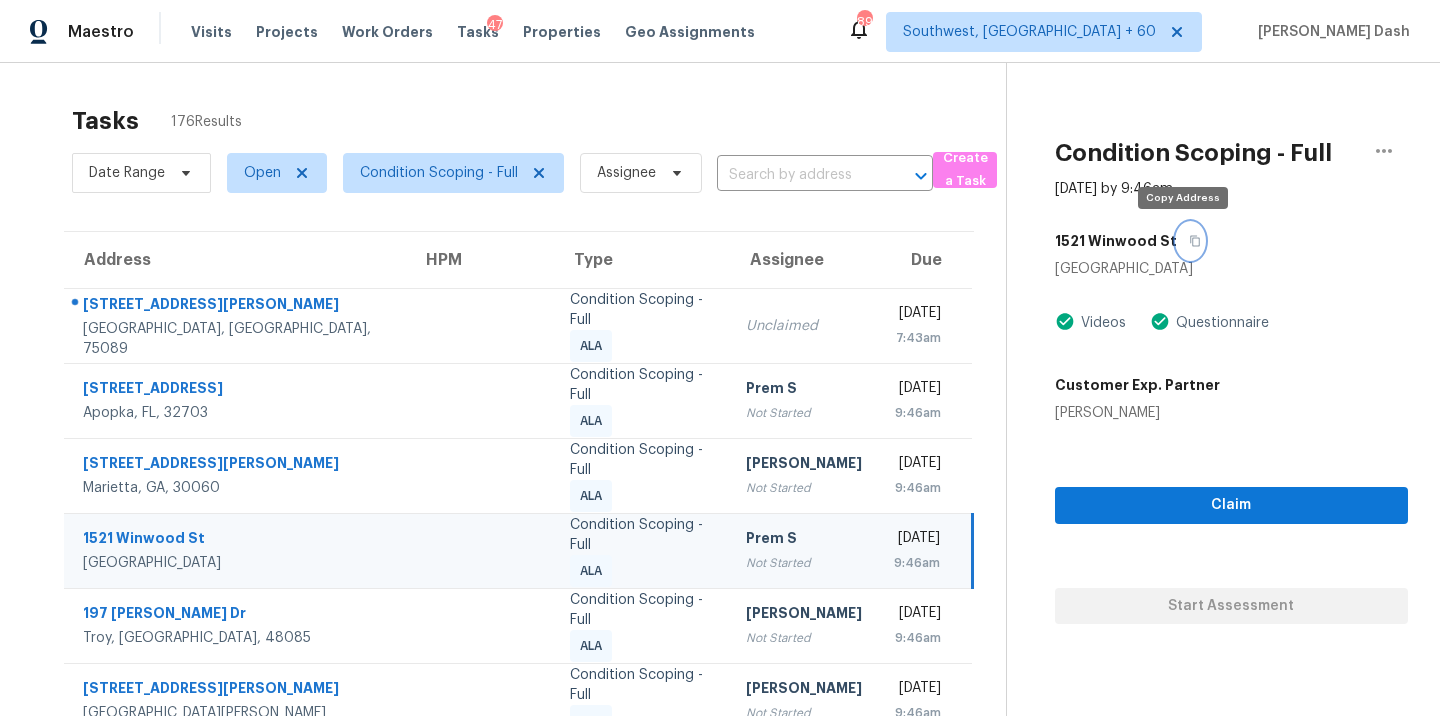 click 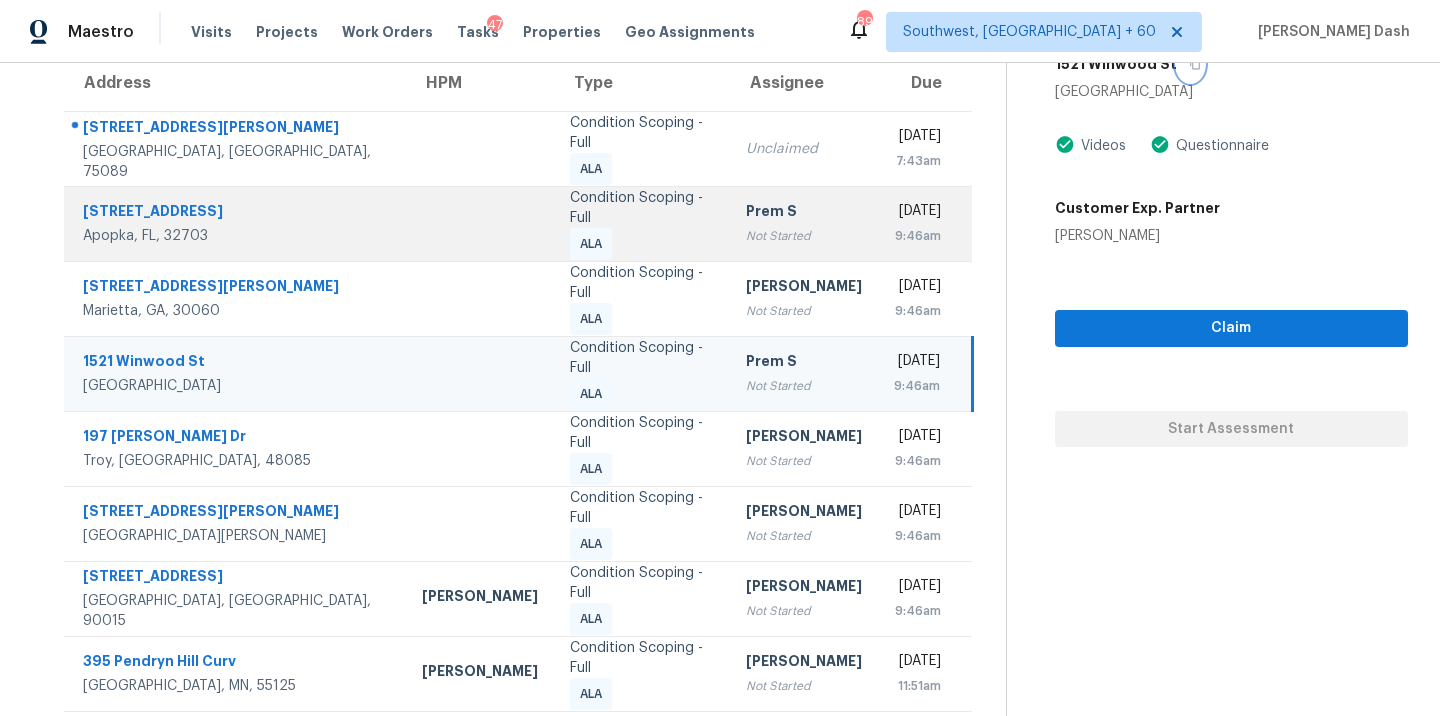 scroll, scrollTop: 325, scrollLeft: 0, axis: vertical 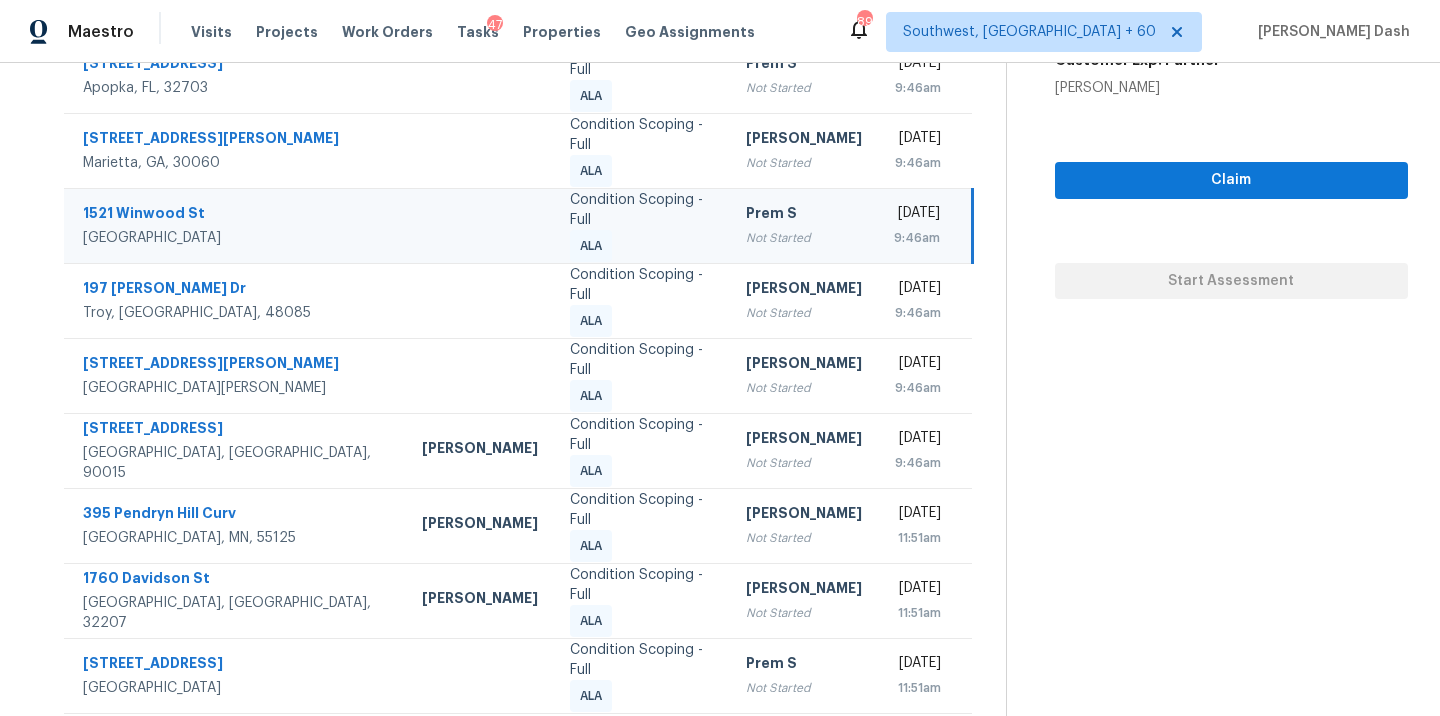 click 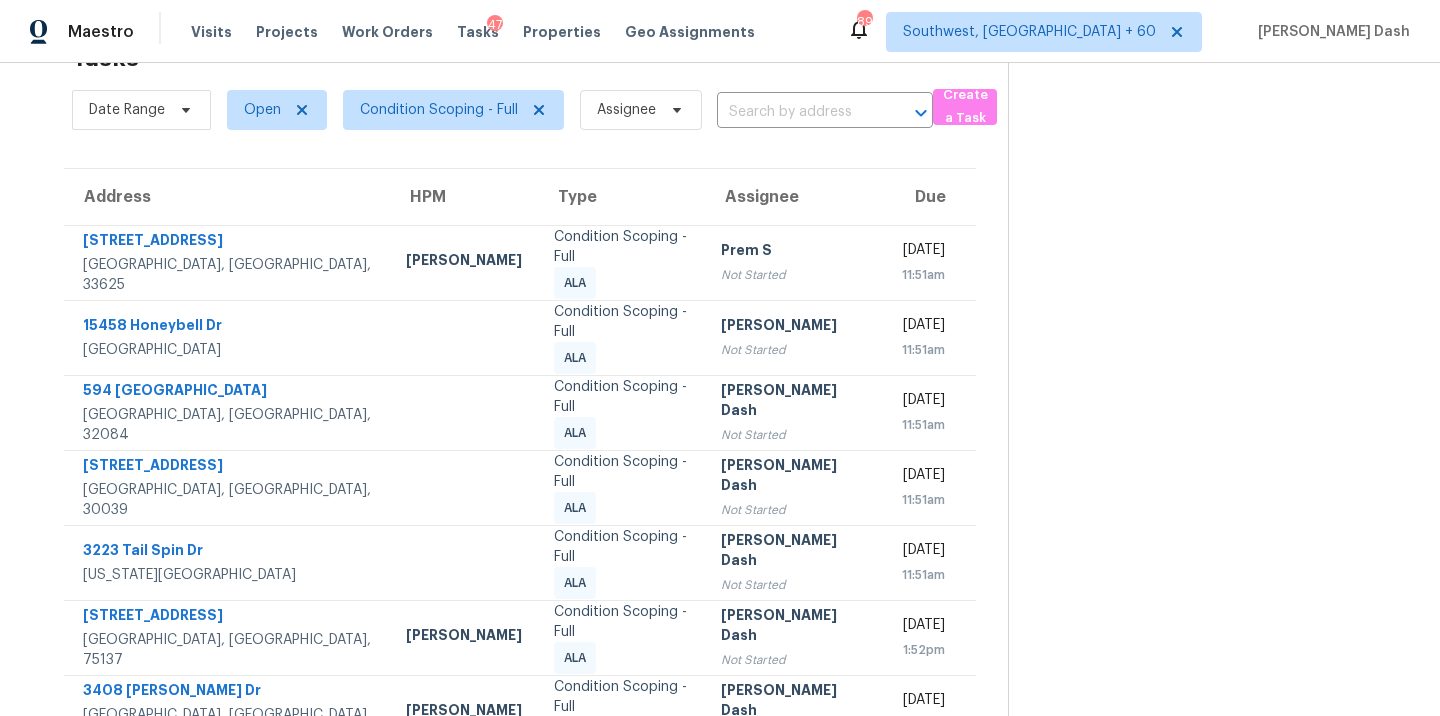 scroll, scrollTop: 325, scrollLeft: 0, axis: vertical 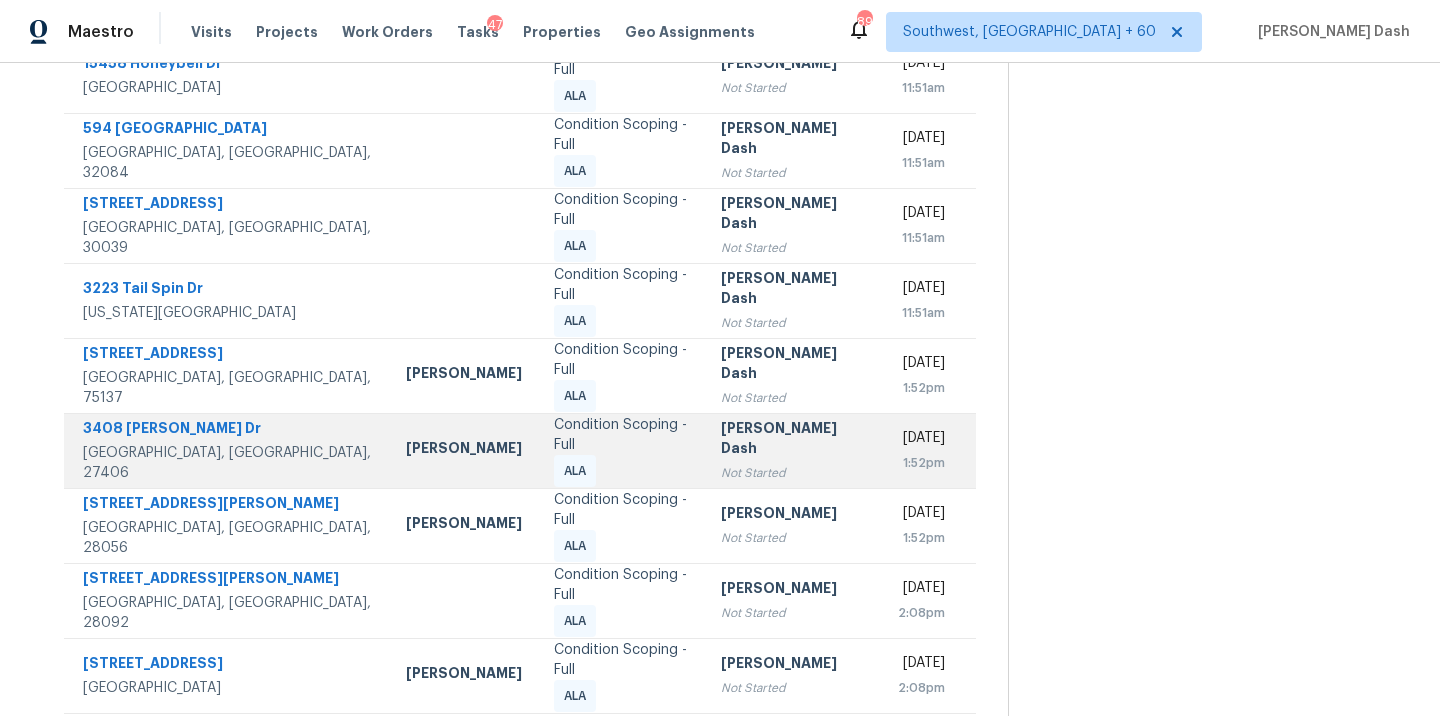 click on "[PERSON_NAME]" at bounding box center [464, 450] 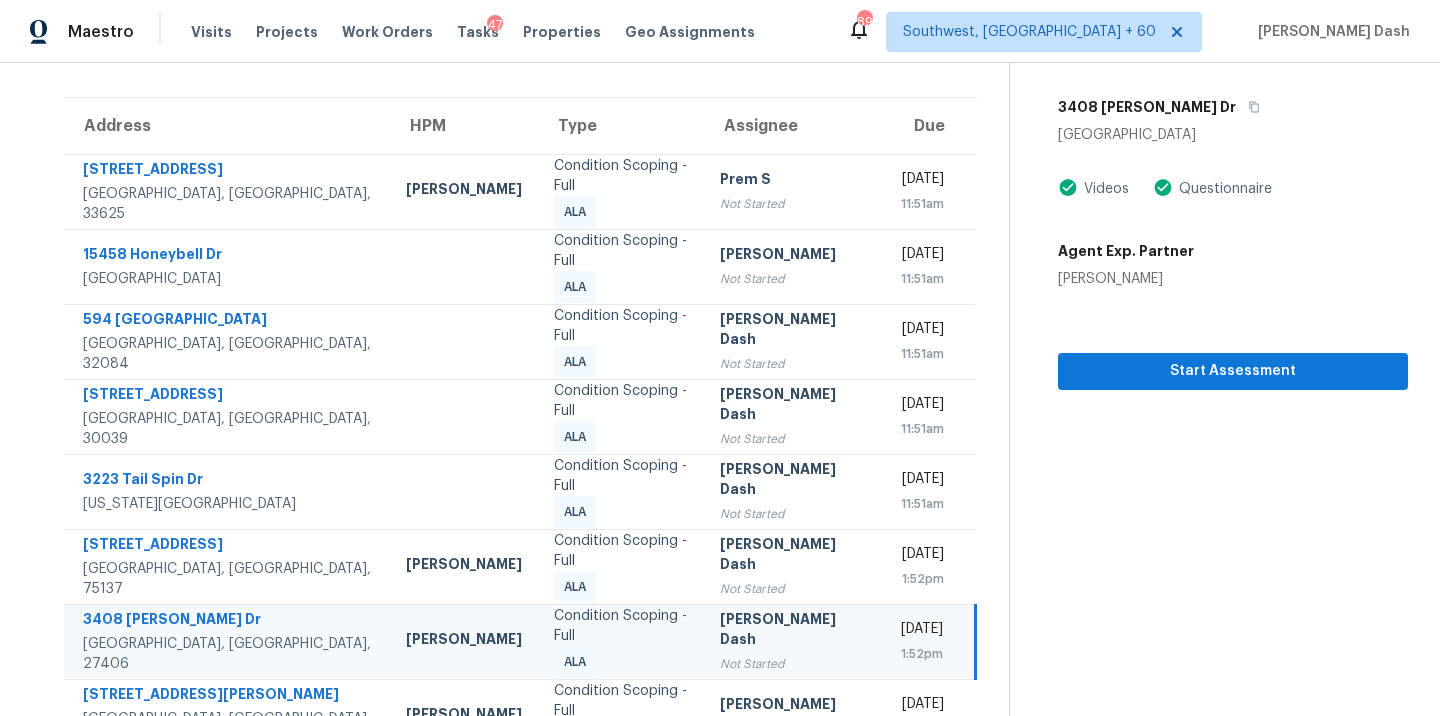 scroll, scrollTop: 112, scrollLeft: 0, axis: vertical 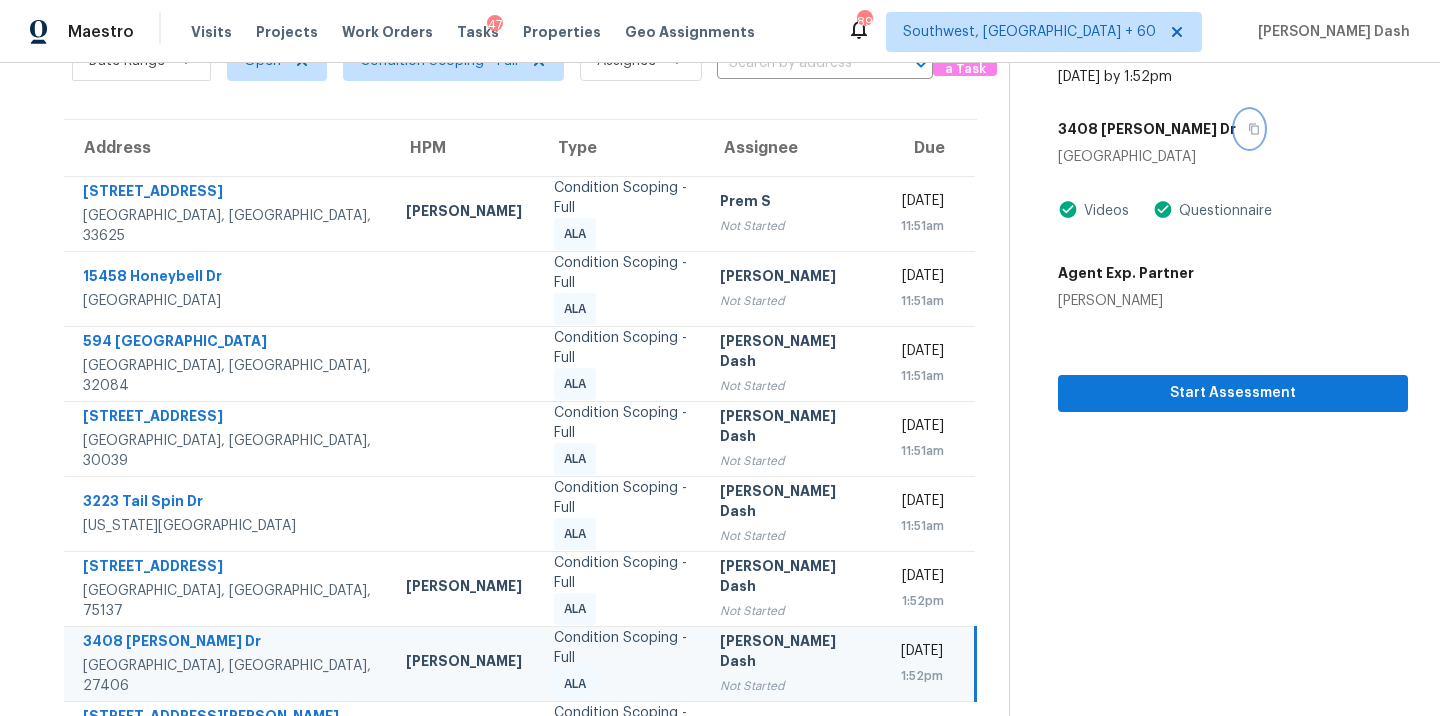 click 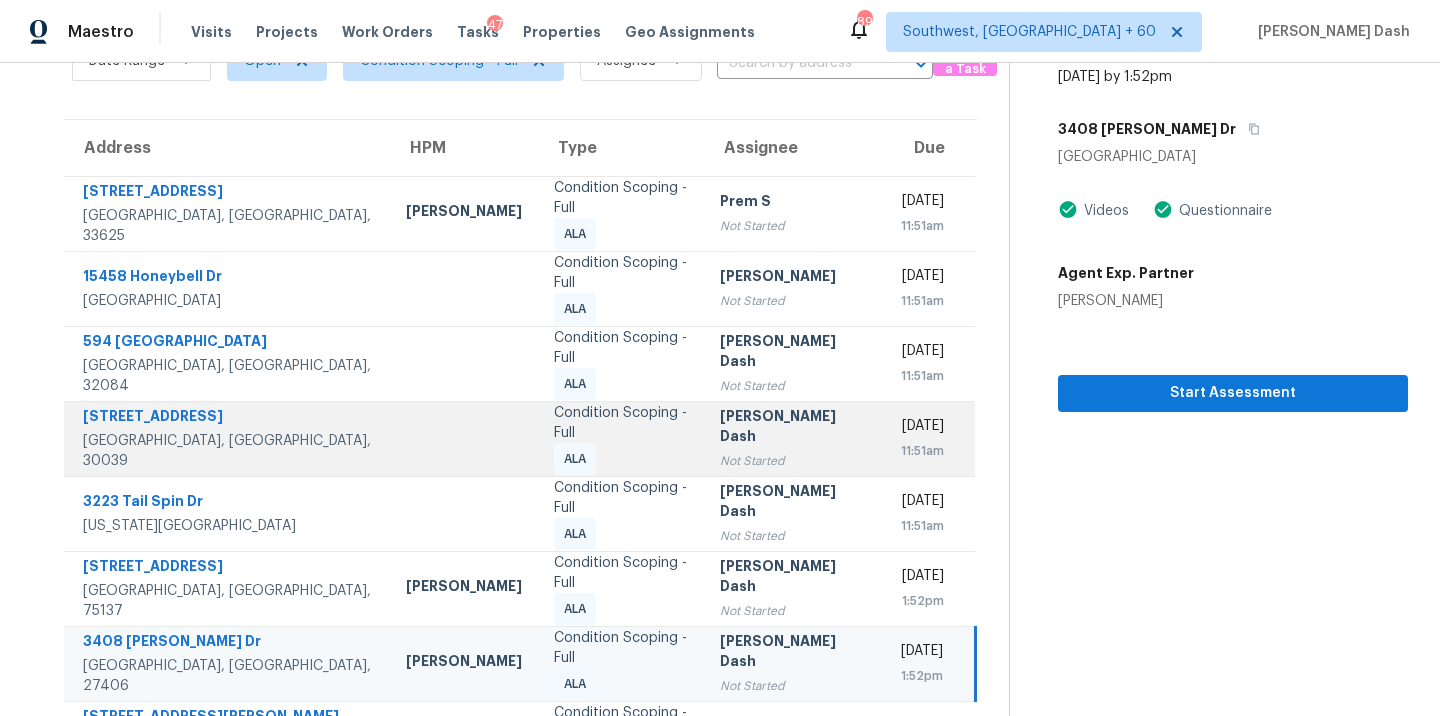 click at bounding box center (464, 438) 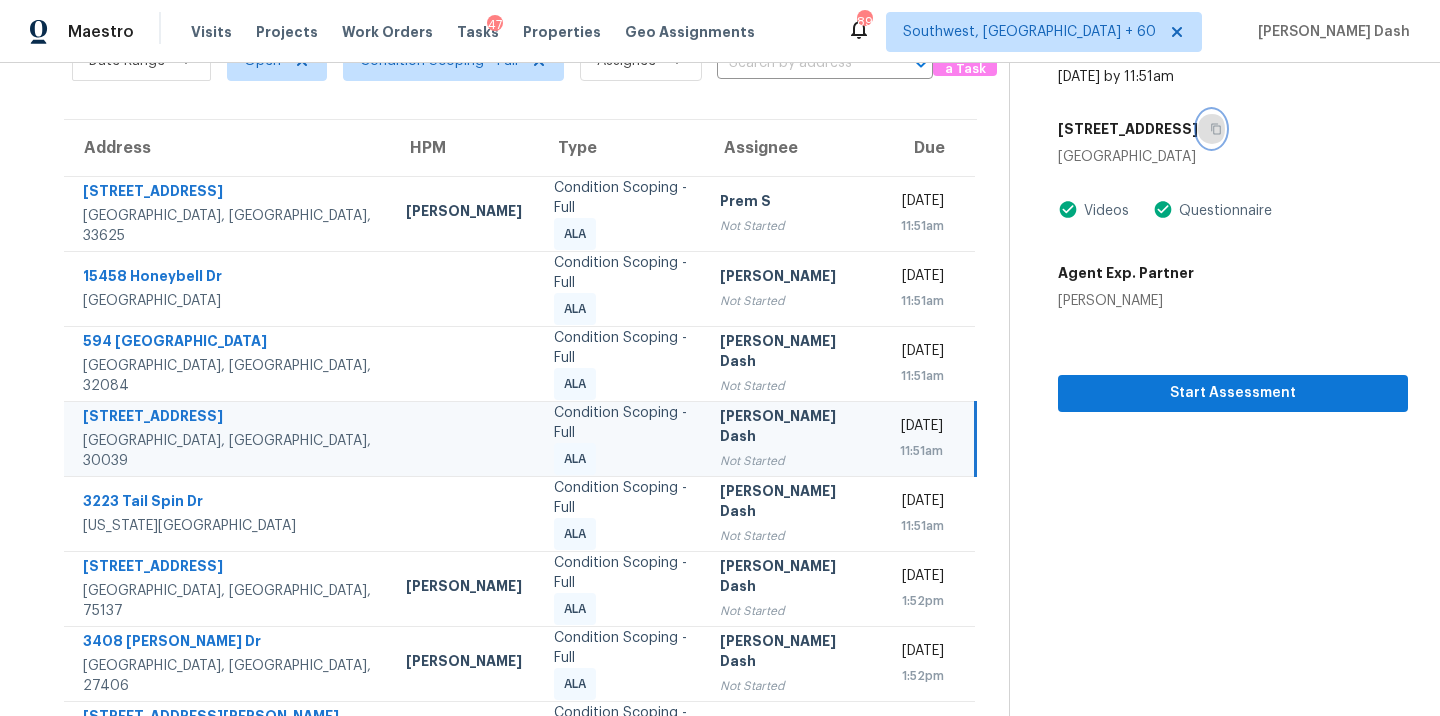 click 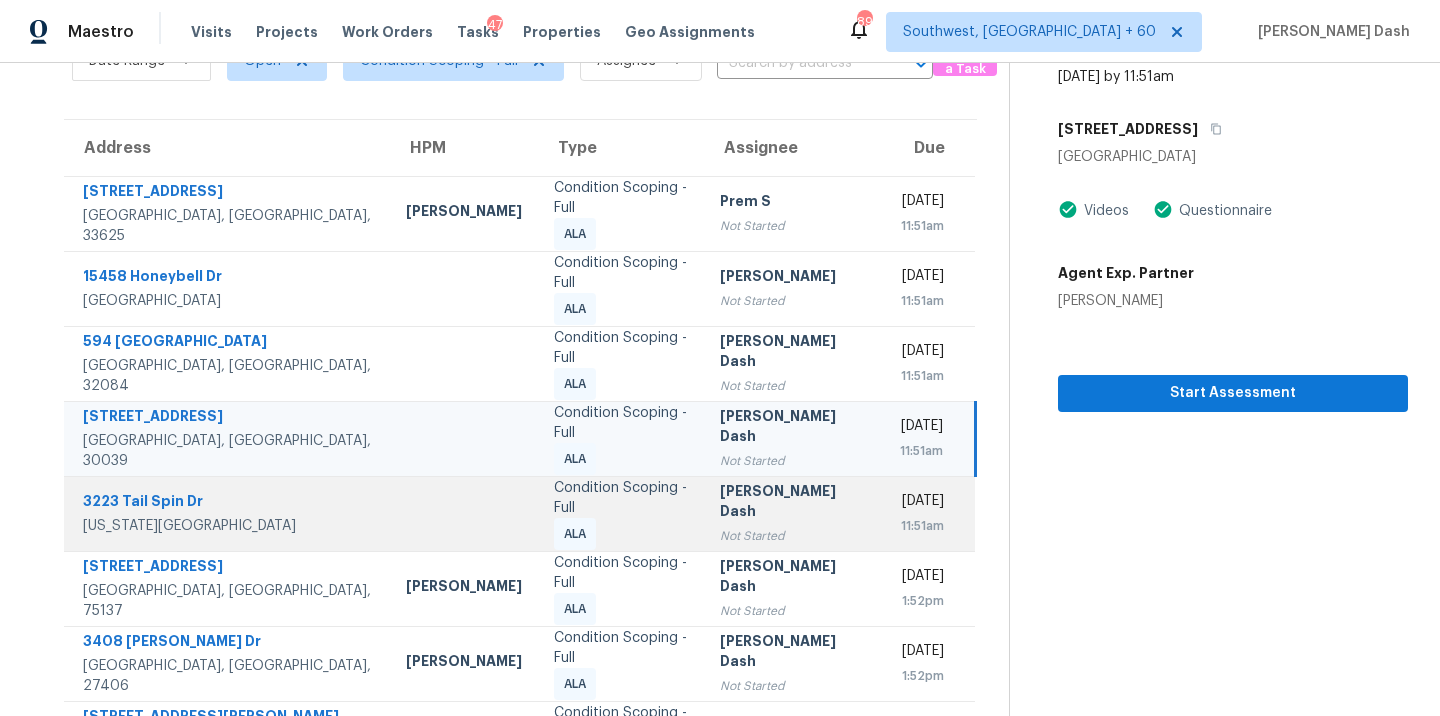 click at bounding box center (464, 513) 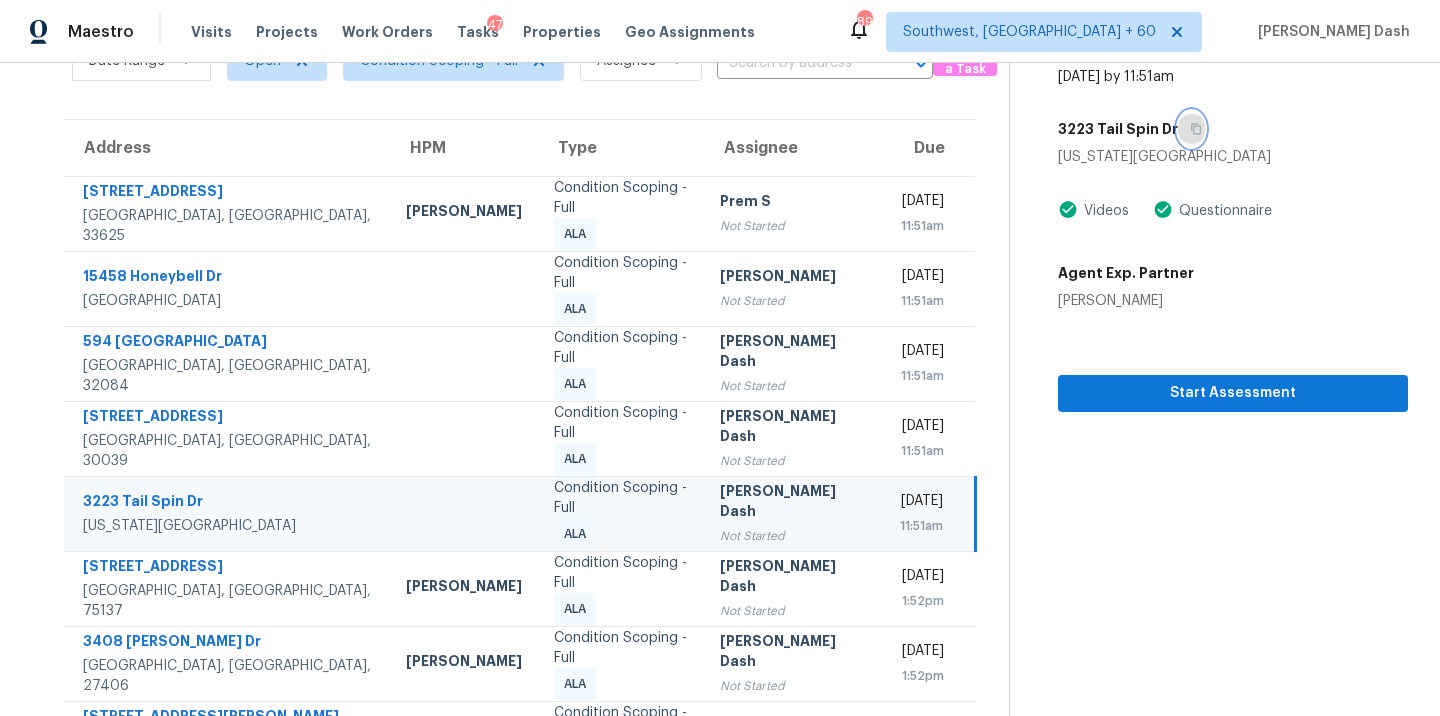click 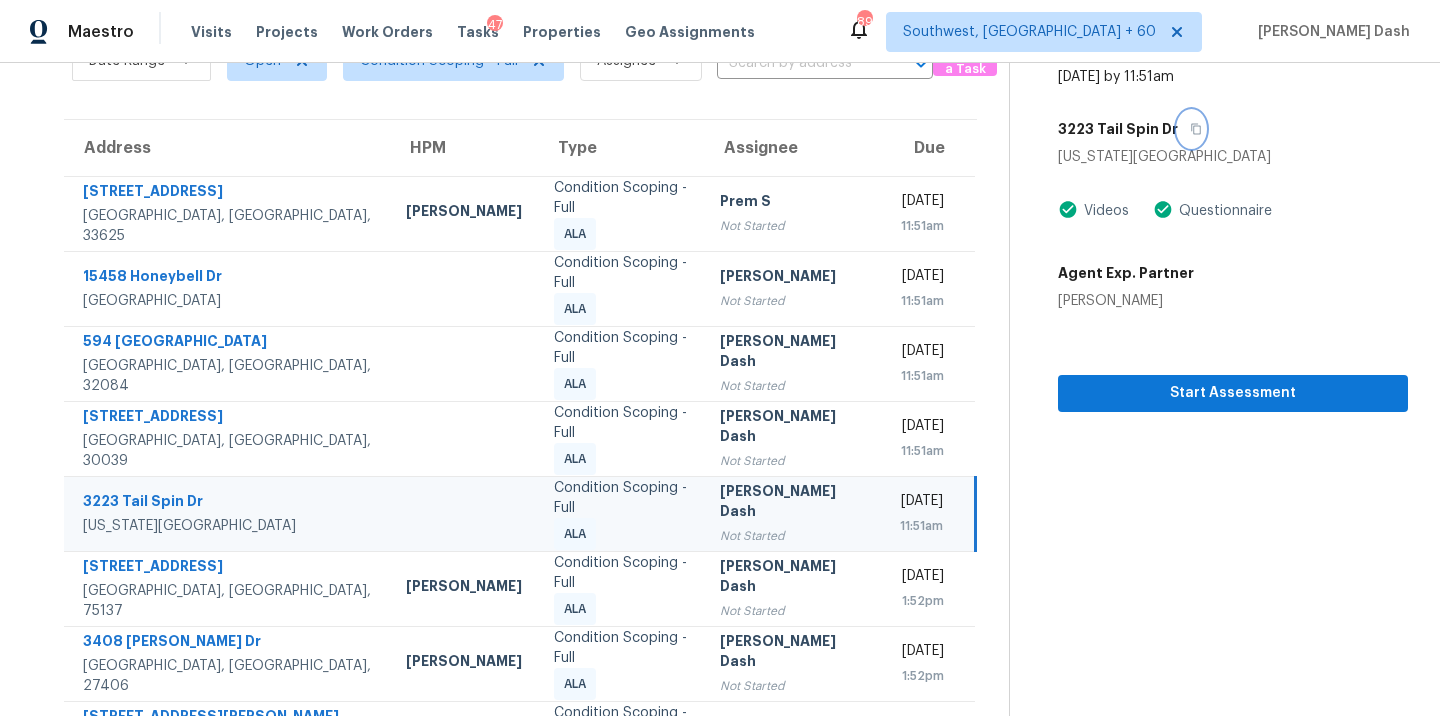 scroll, scrollTop: 375, scrollLeft: 0, axis: vertical 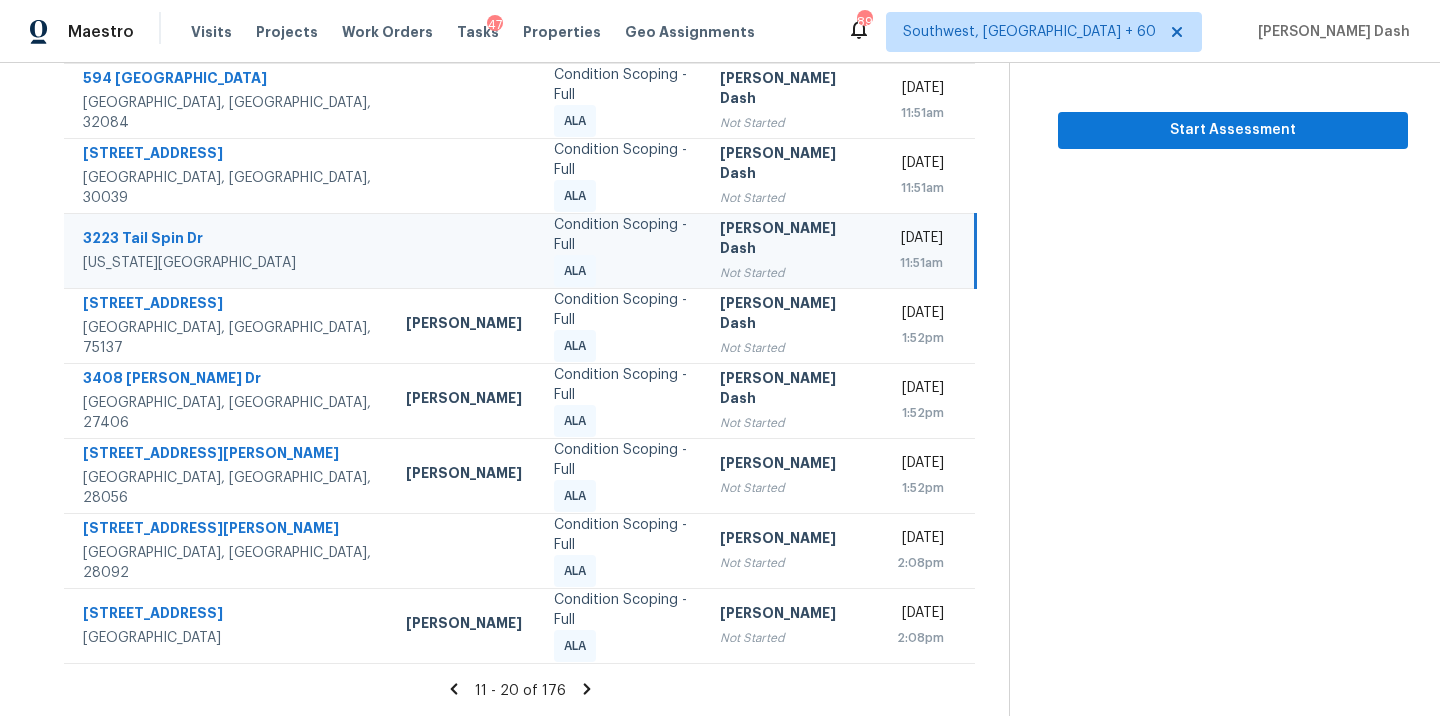 click 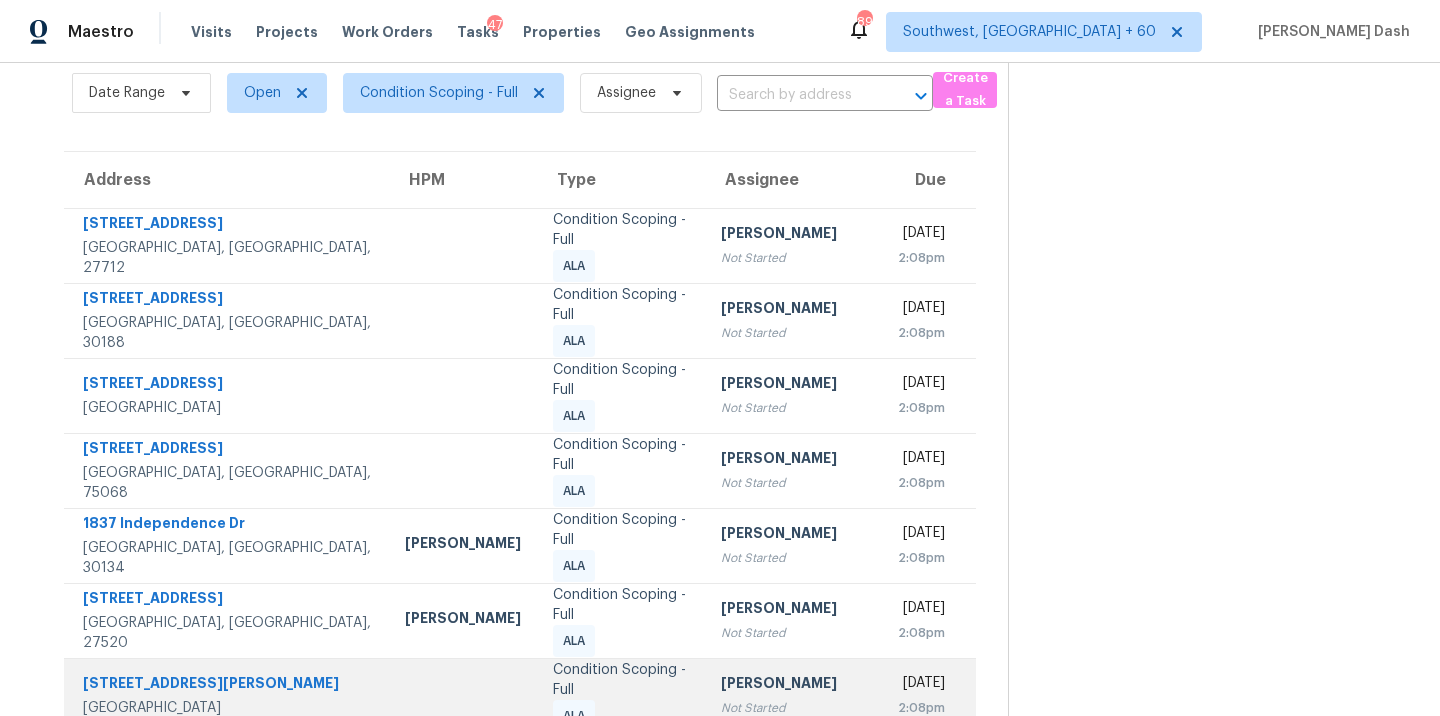scroll, scrollTop: 71, scrollLeft: 0, axis: vertical 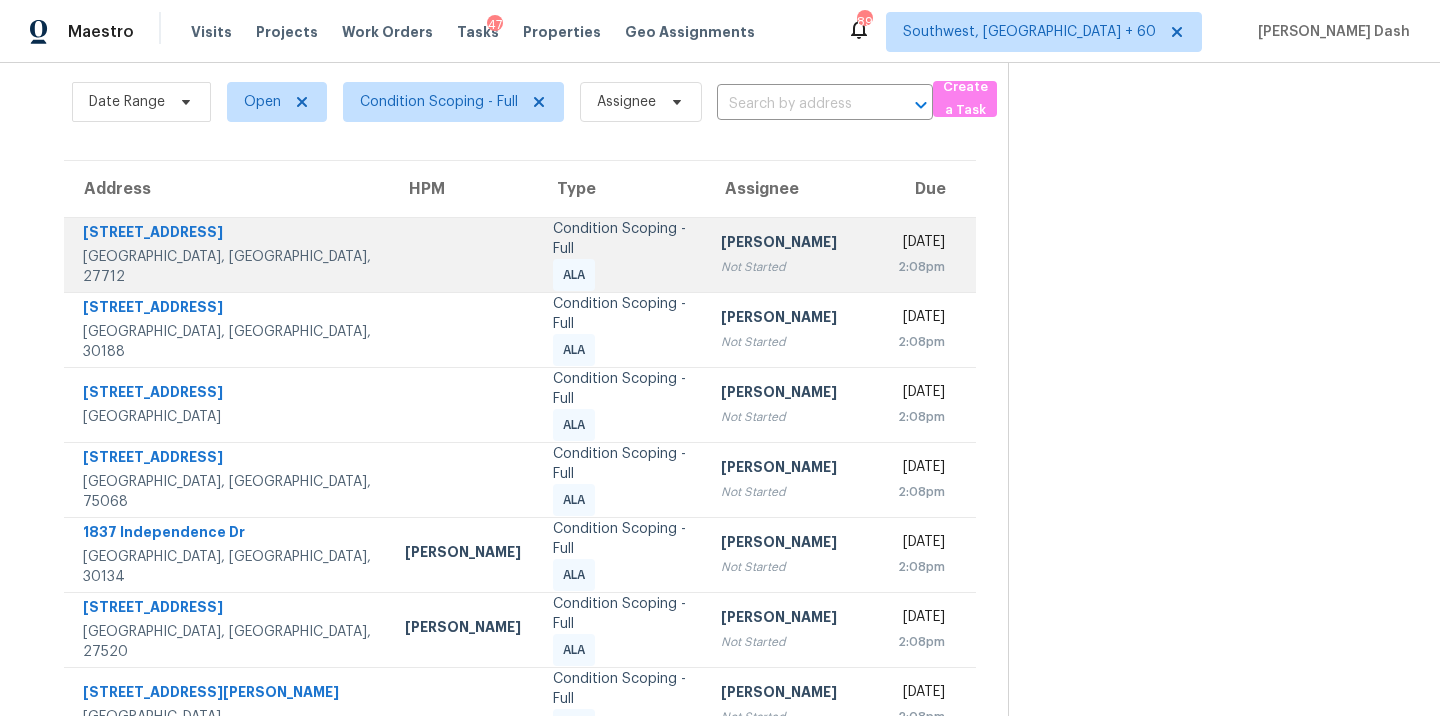 click on "Condition Scoping - Full ALA" at bounding box center [620, 254] 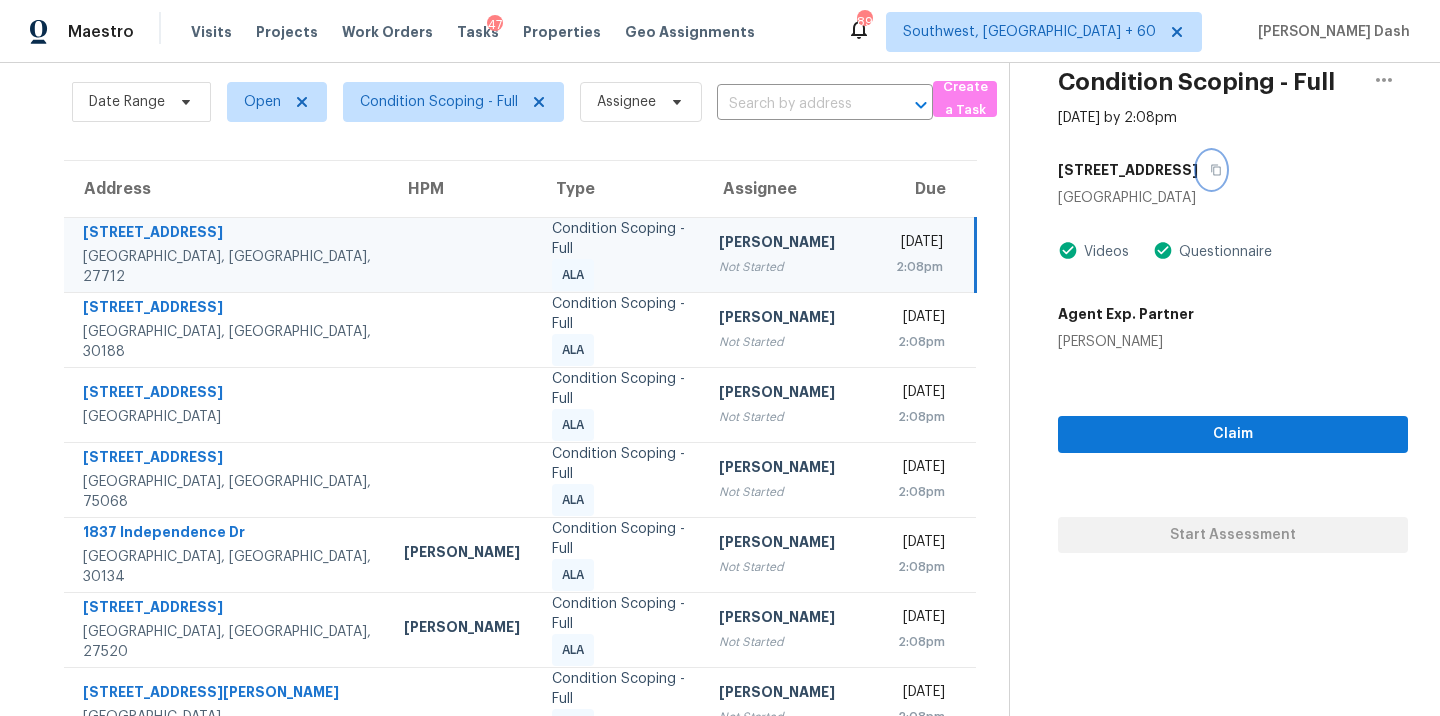 click 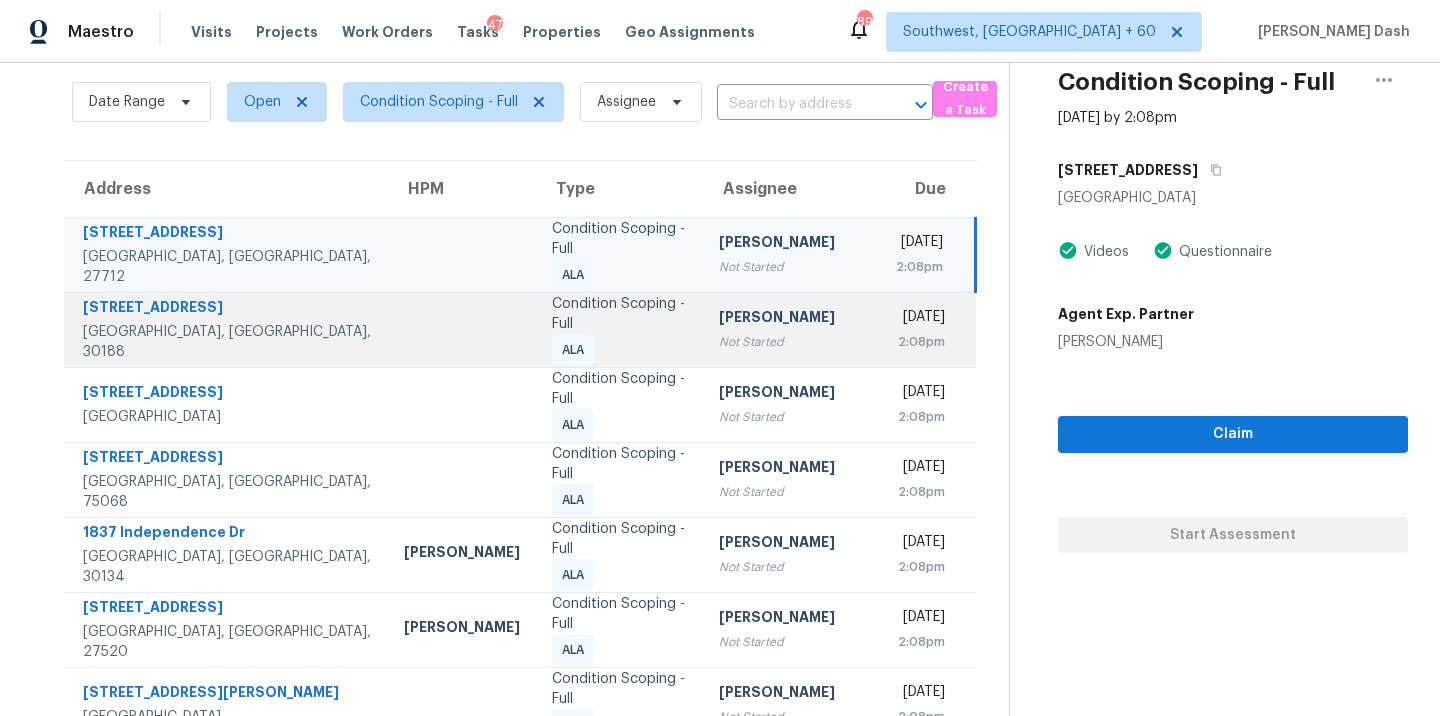 click on "Condition Scoping - Full ALA" at bounding box center [619, 330] 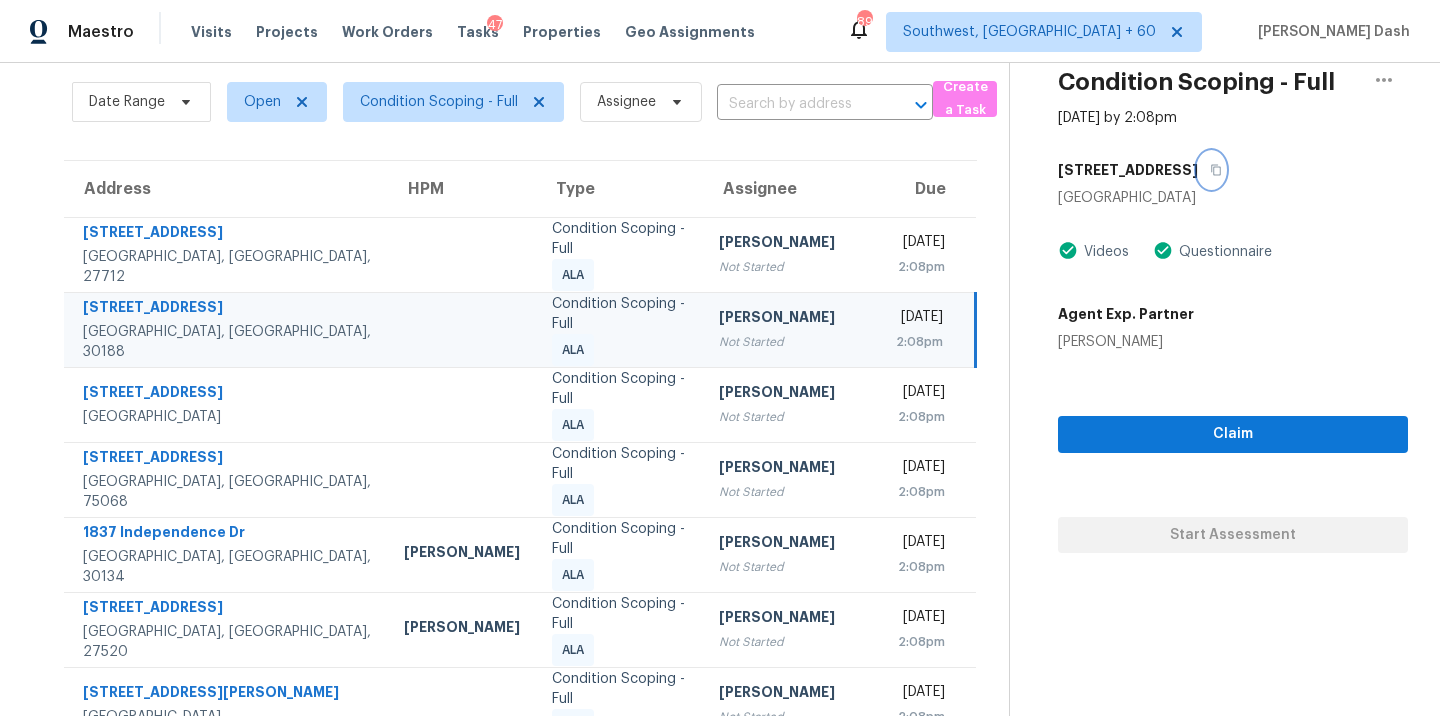 click 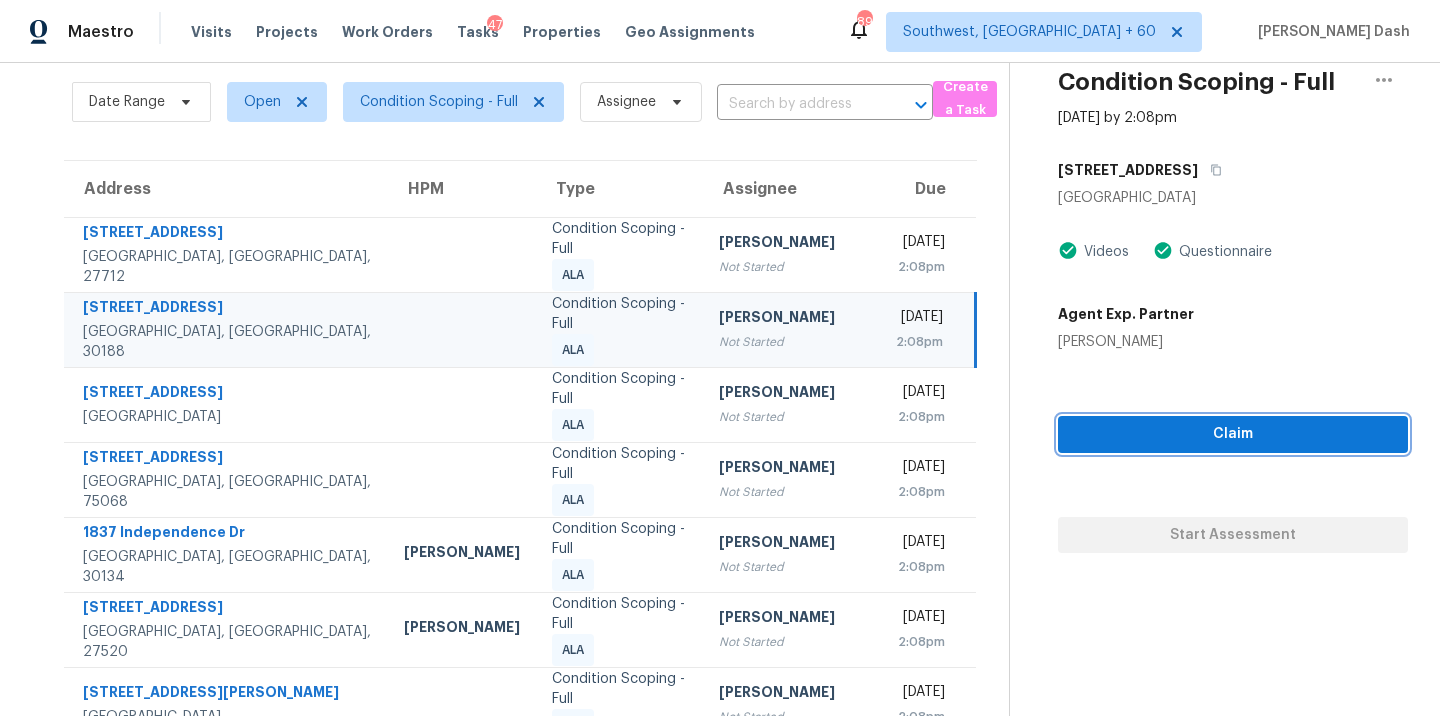 click on "Claim" at bounding box center (1233, 434) 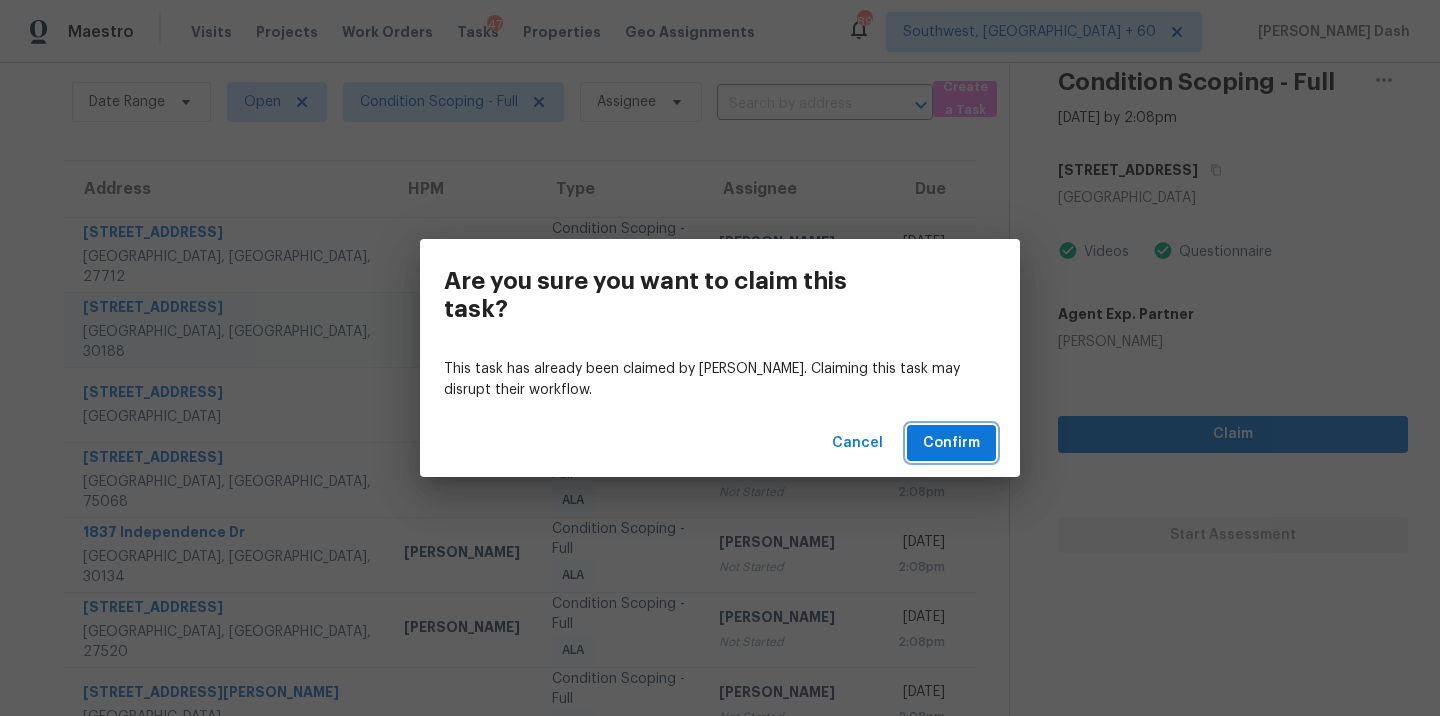 click on "Confirm" at bounding box center [951, 443] 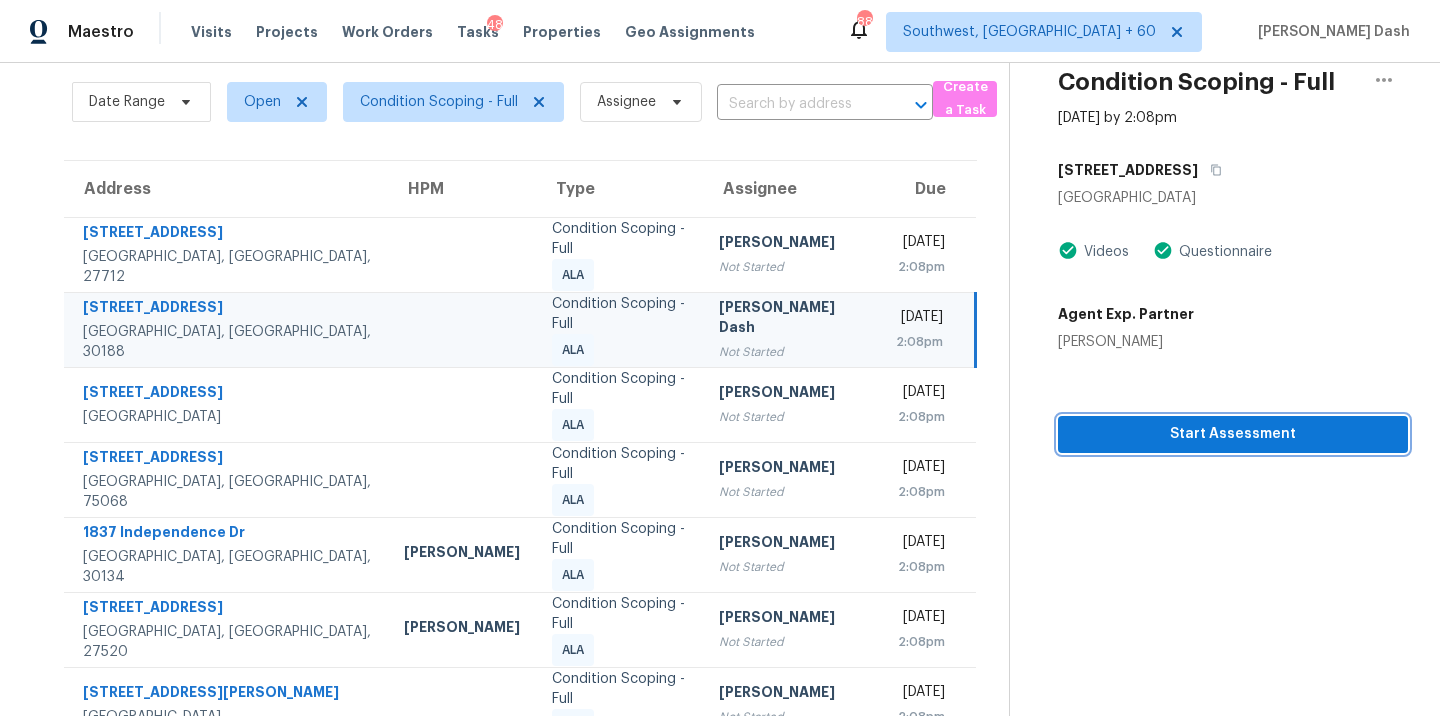 click on "Start Assessment" at bounding box center (1233, 434) 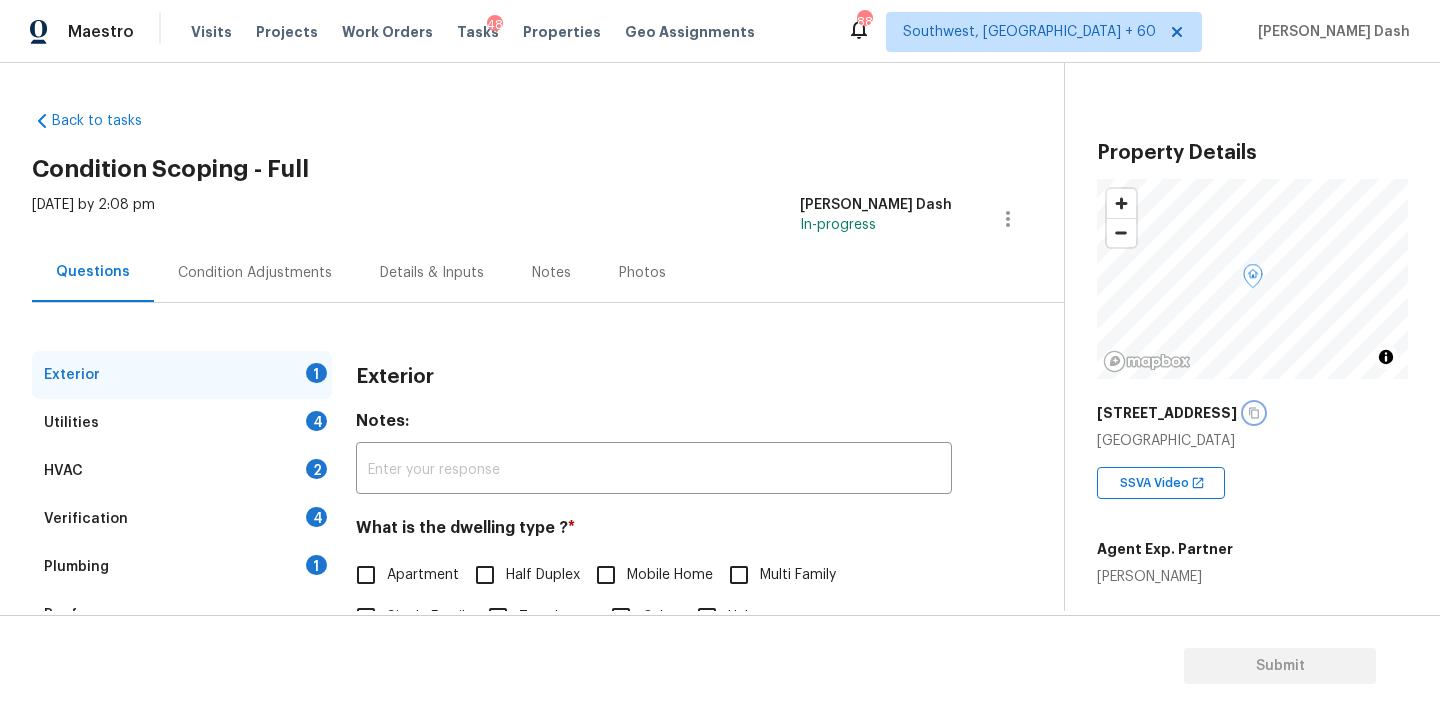 click 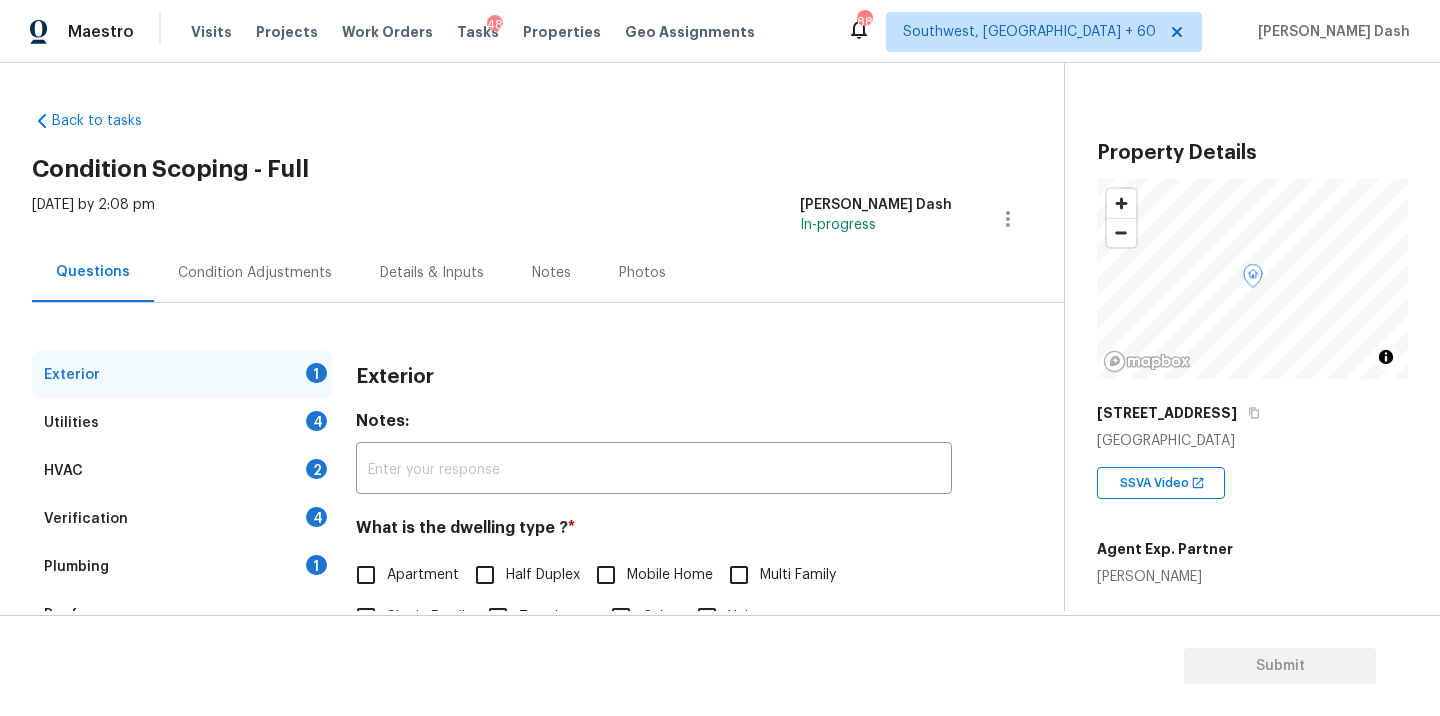 scroll, scrollTop: 133, scrollLeft: 0, axis: vertical 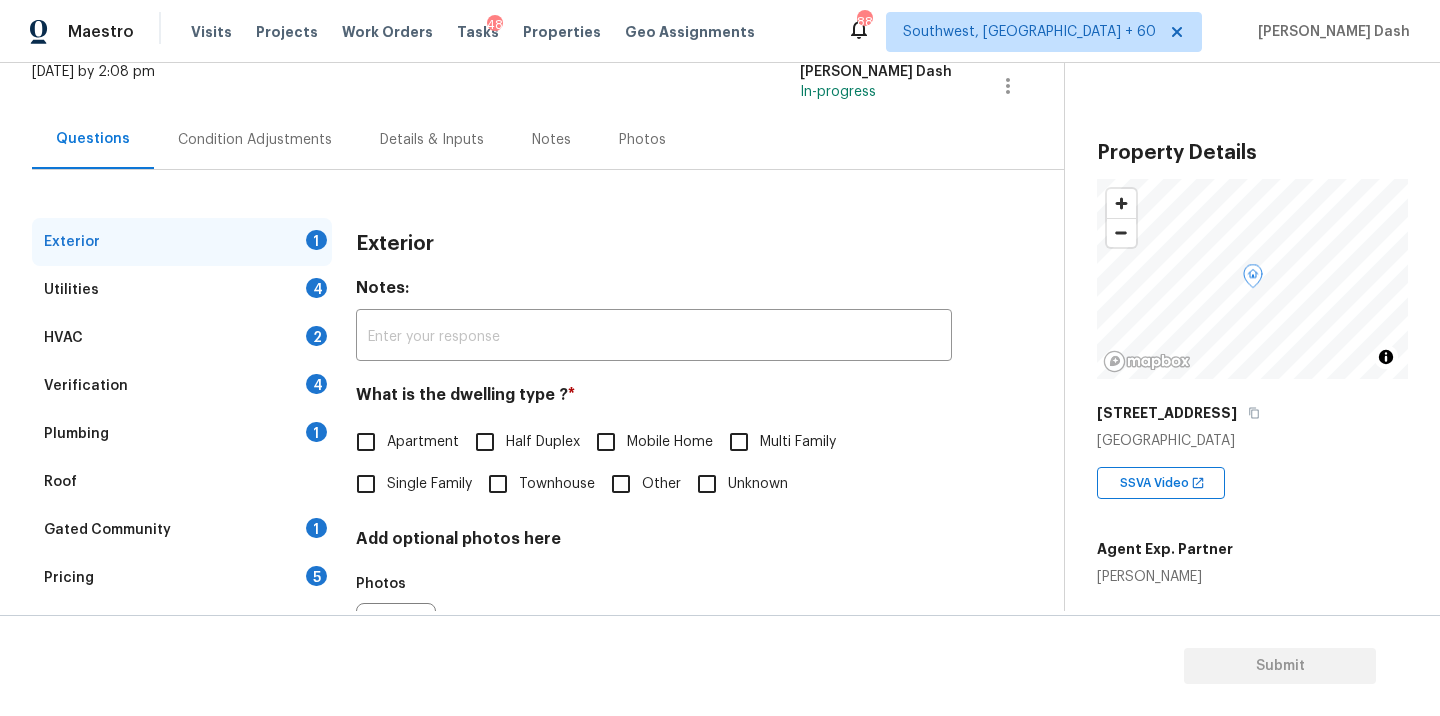 click on "Single Family" at bounding box center (408, 484) 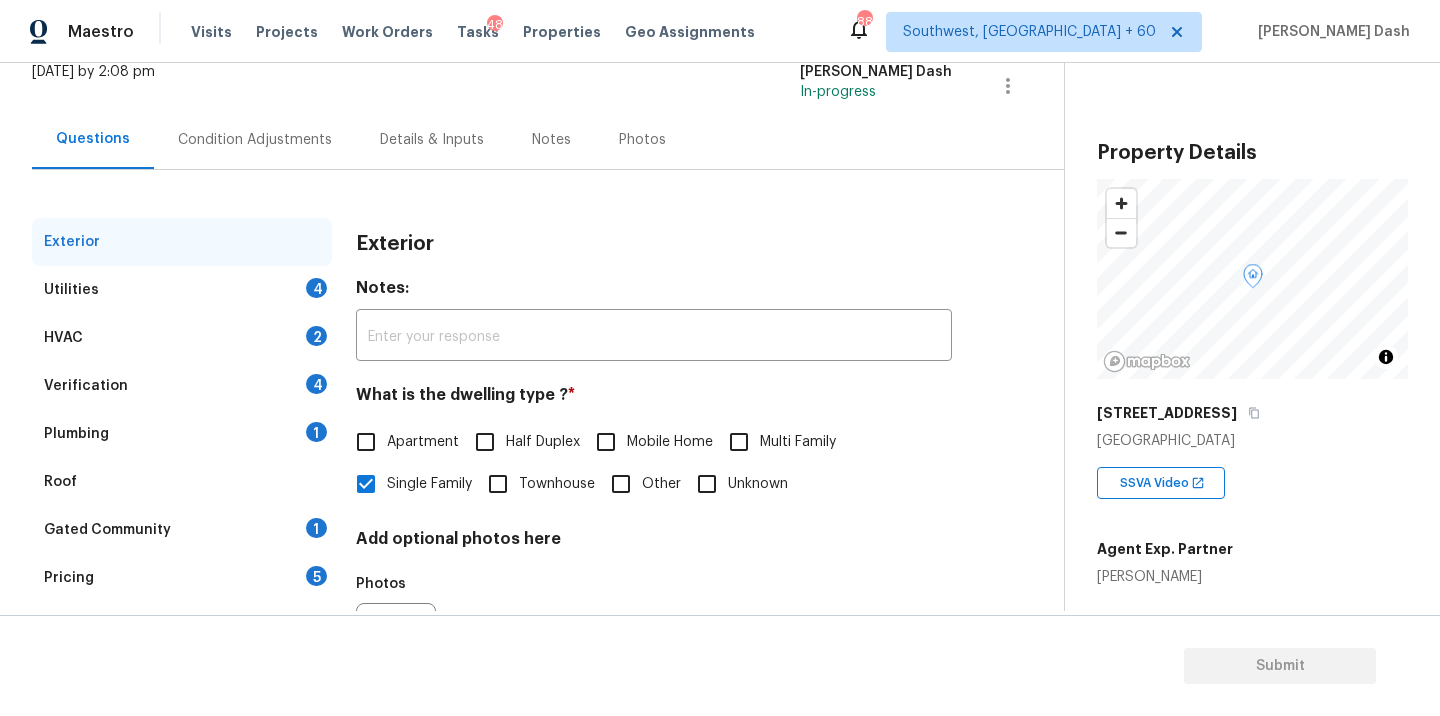 click on "Utilities 4" at bounding box center [182, 290] 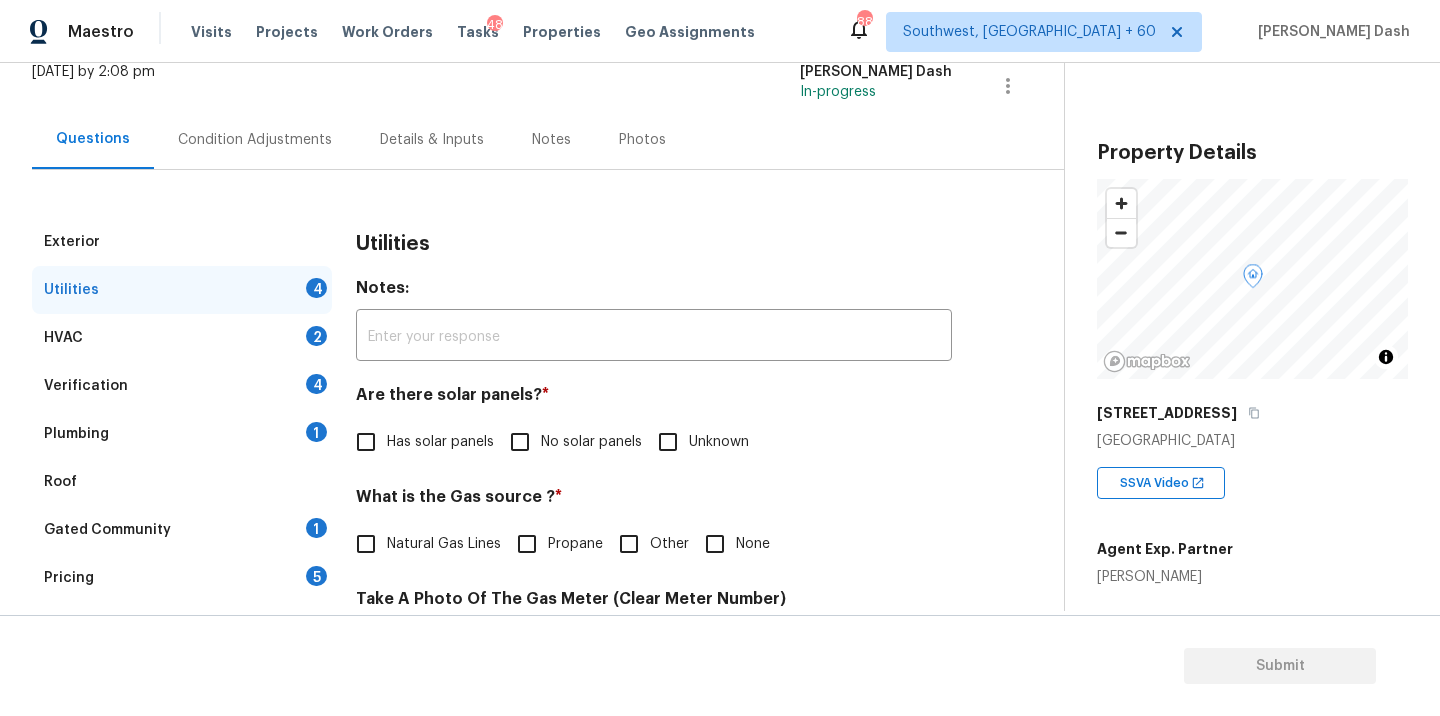 scroll, scrollTop: 306, scrollLeft: 0, axis: vertical 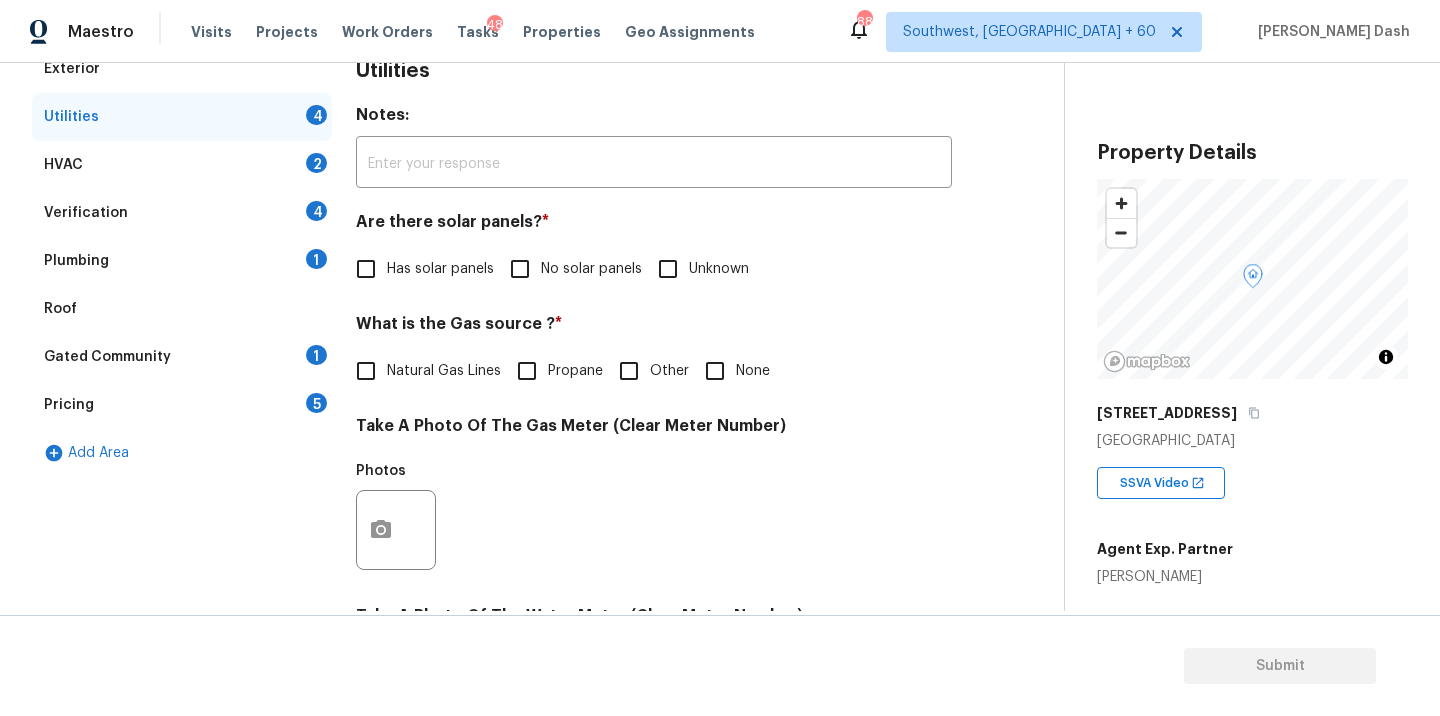 click on "No solar panels" at bounding box center [591, 269] 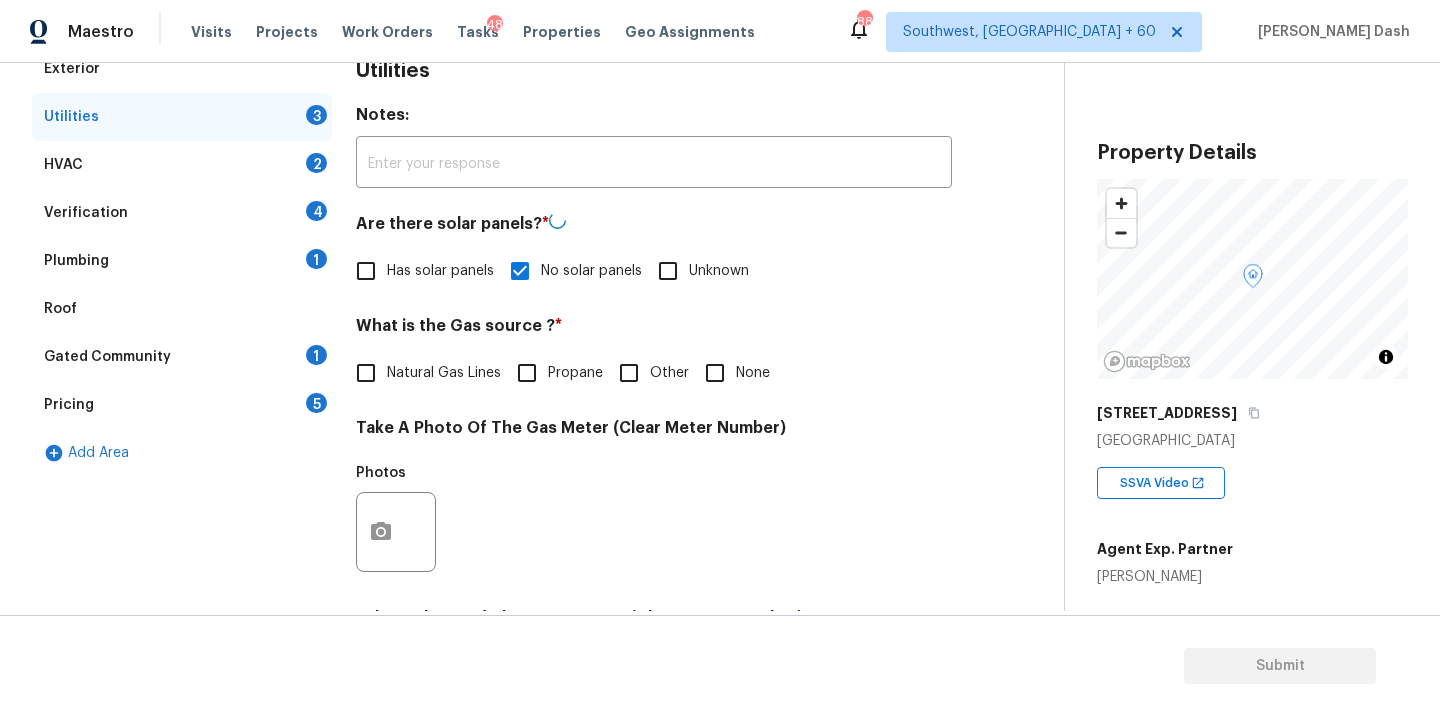 click on "Other" at bounding box center (629, 373) 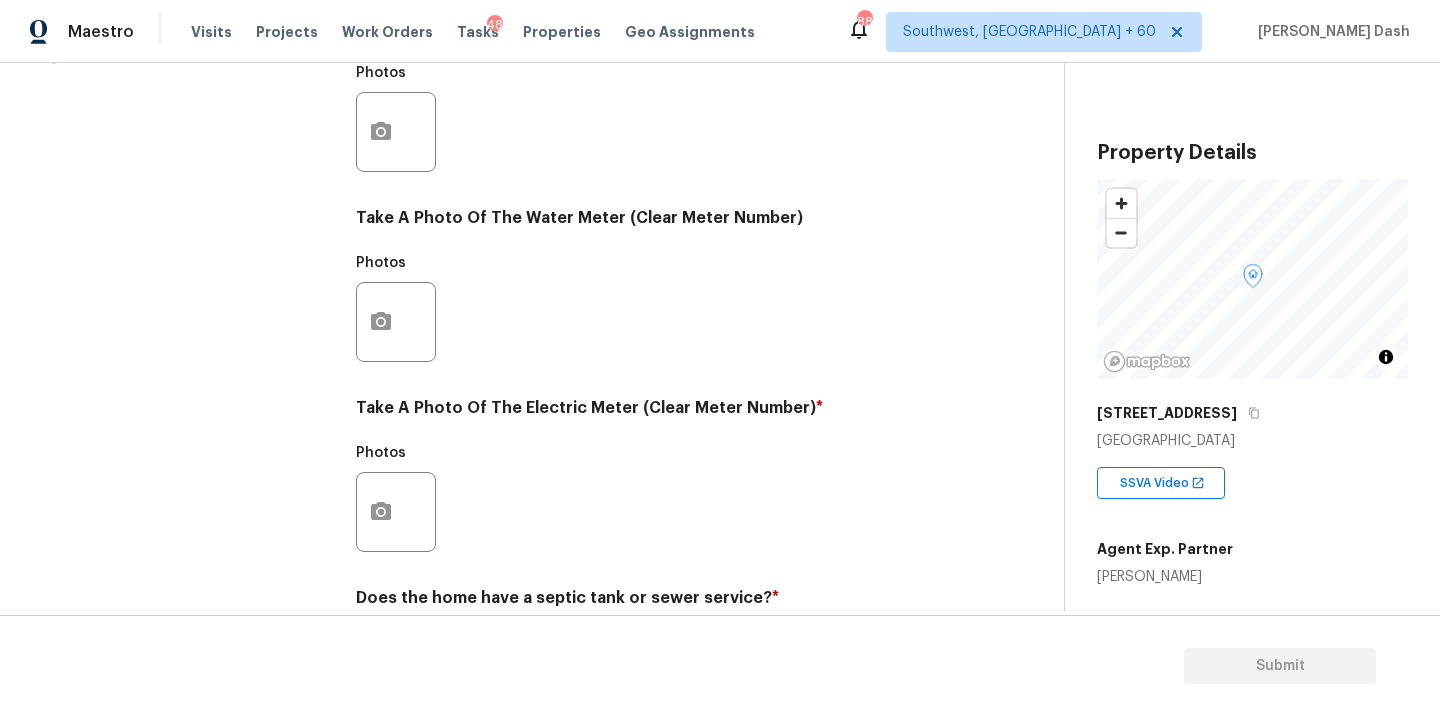 scroll, scrollTop: 789, scrollLeft: 0, axis: vertical 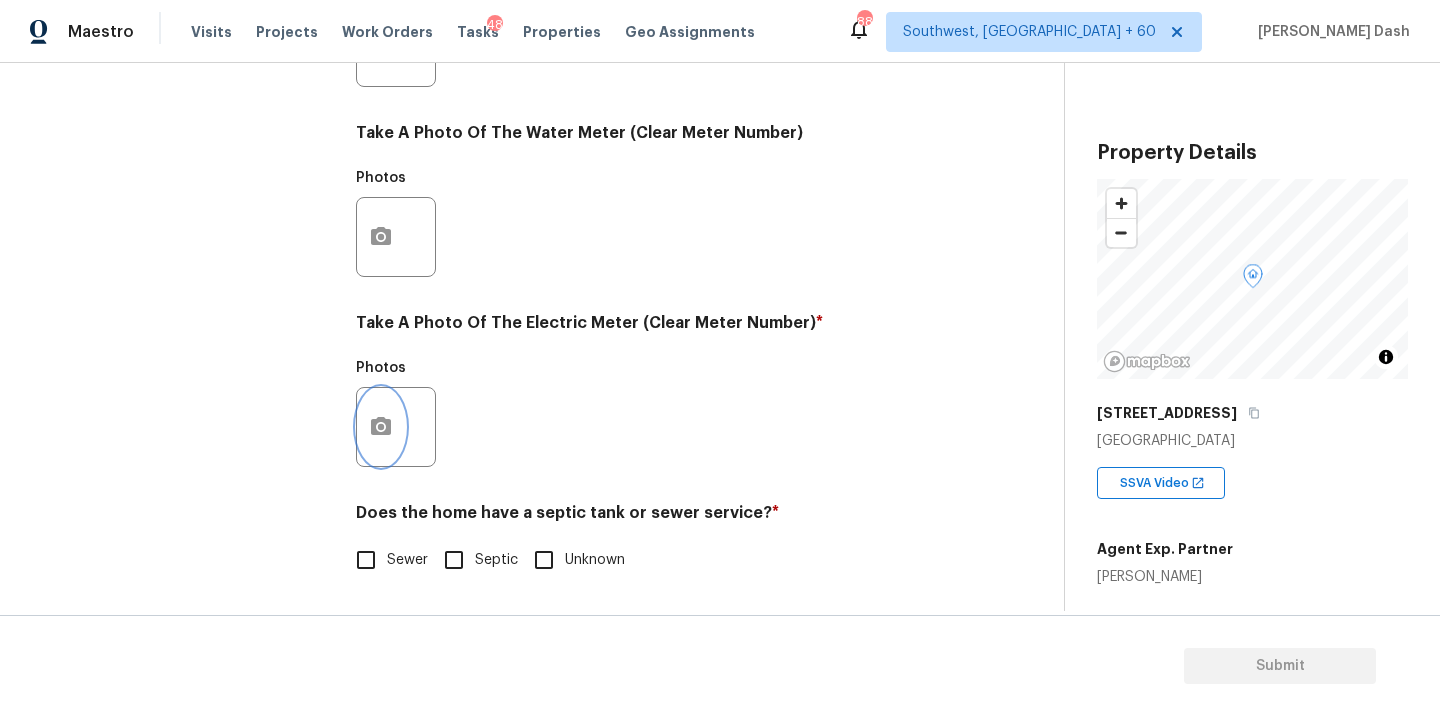 click at bounding box center [381, 427] 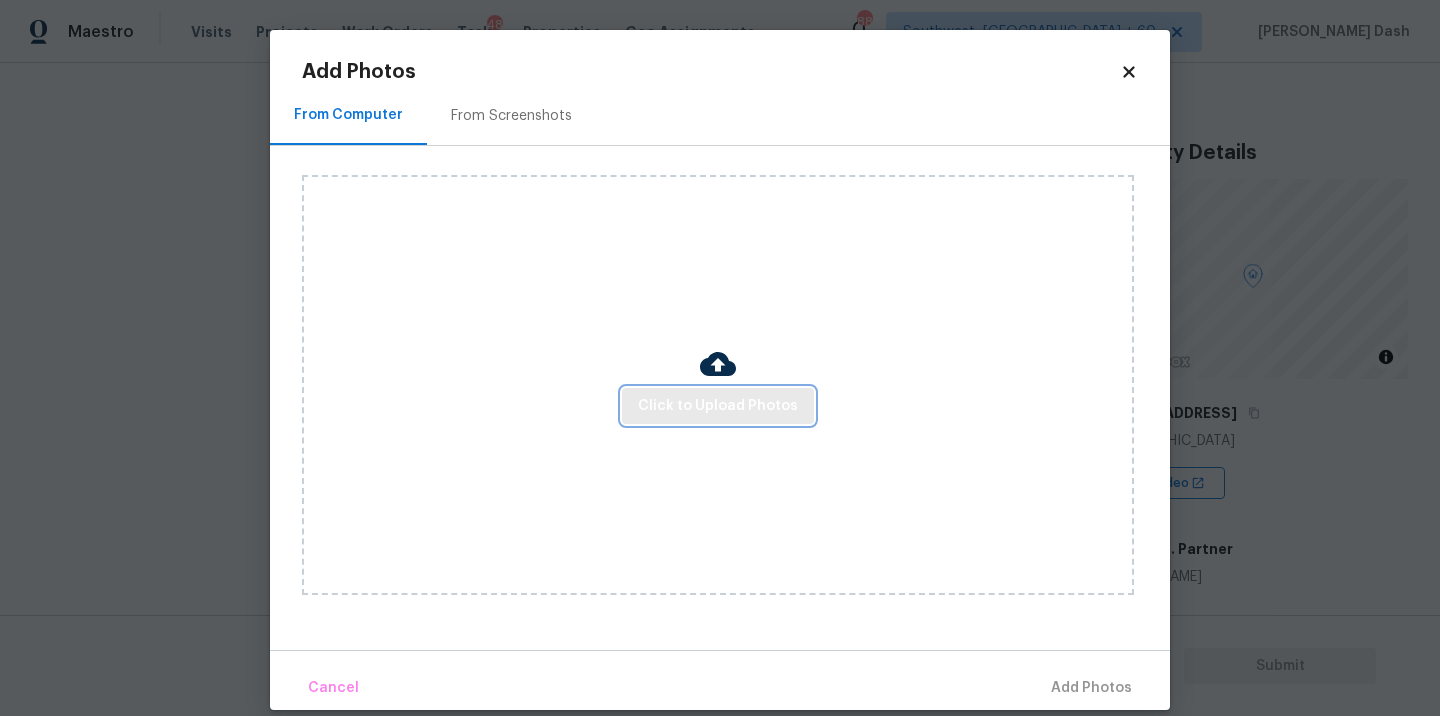click on "Click to Upload Photos" at bounding box center (718, 406) 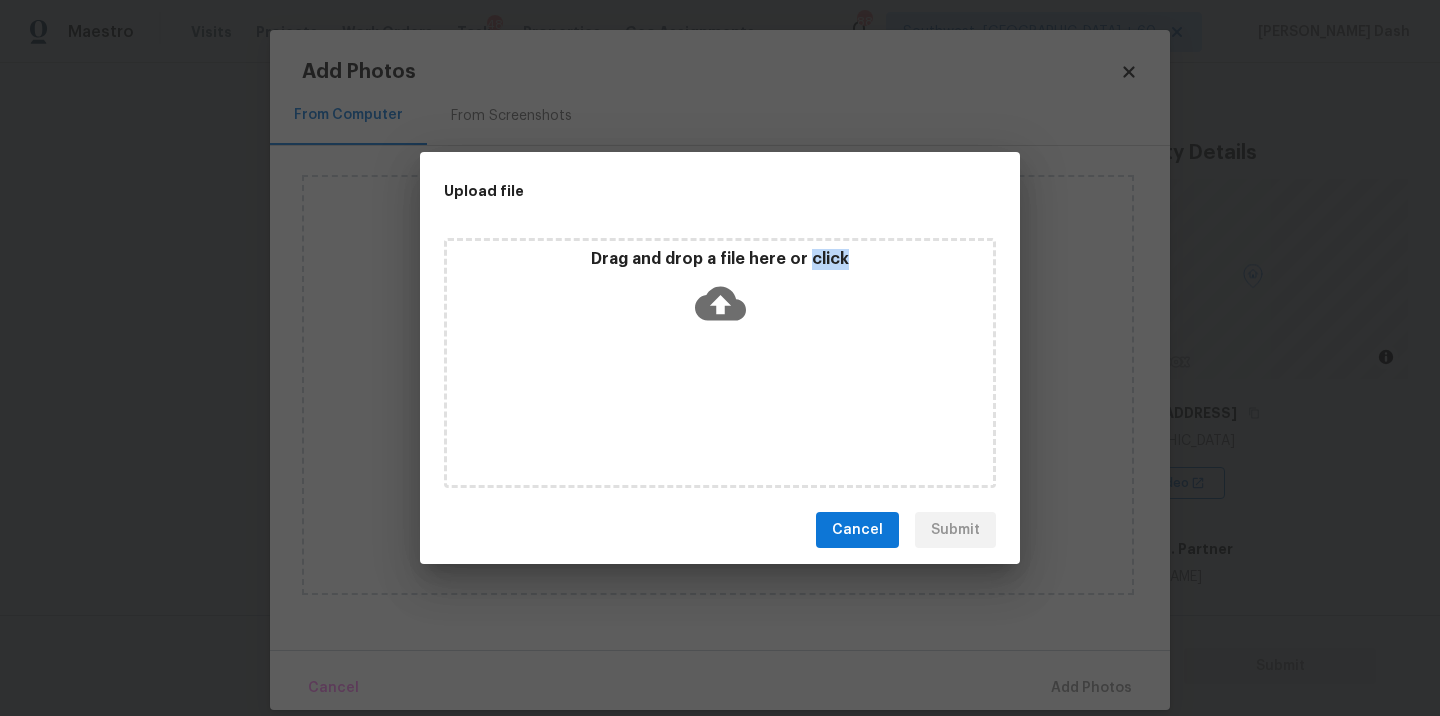 click on "Drag and drop a file here or click" at bounding box center (720, 363) 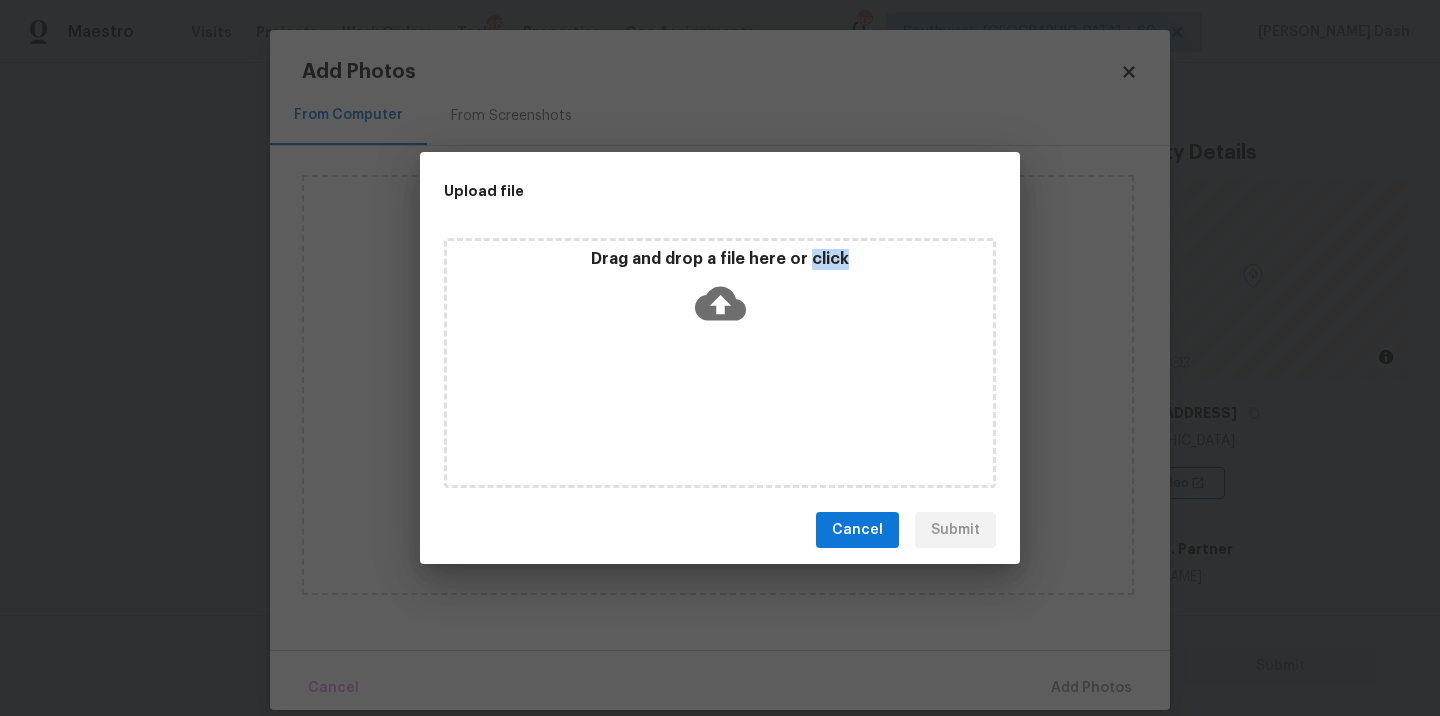 type 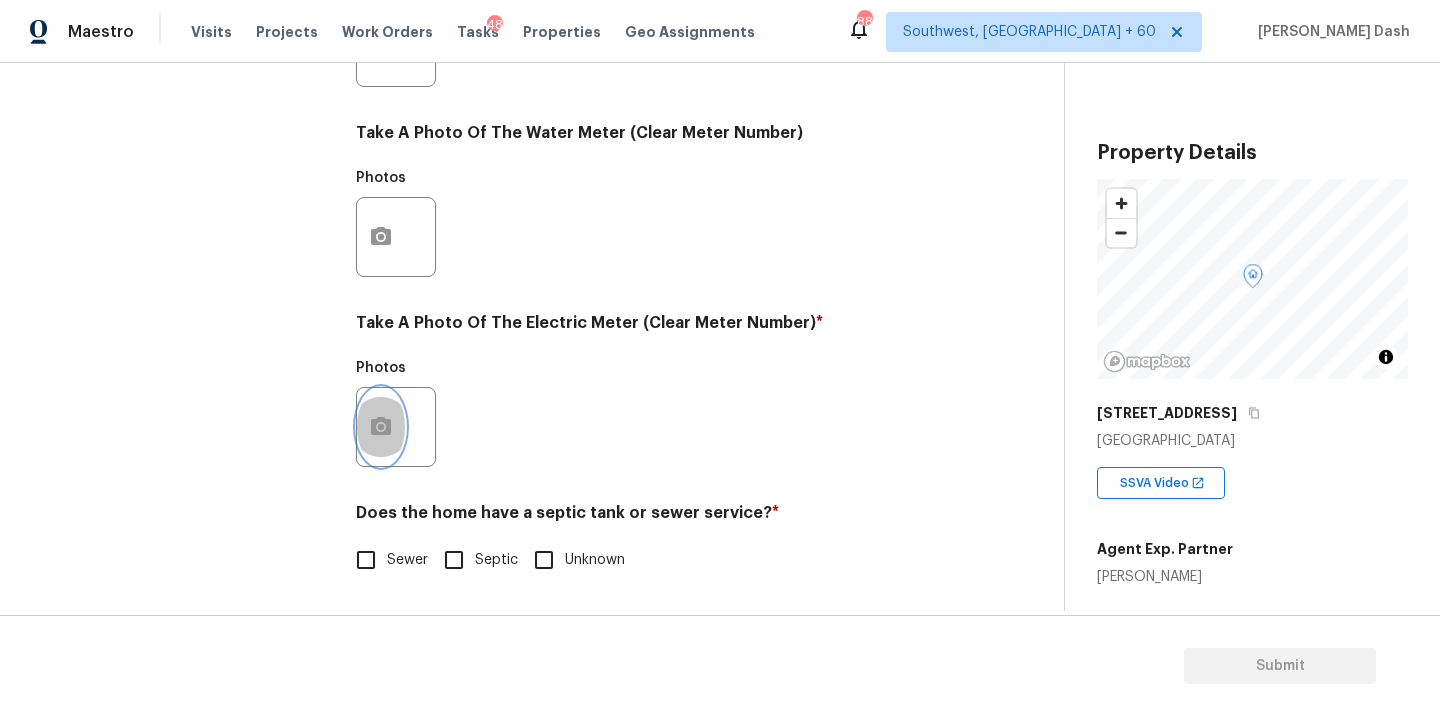 click 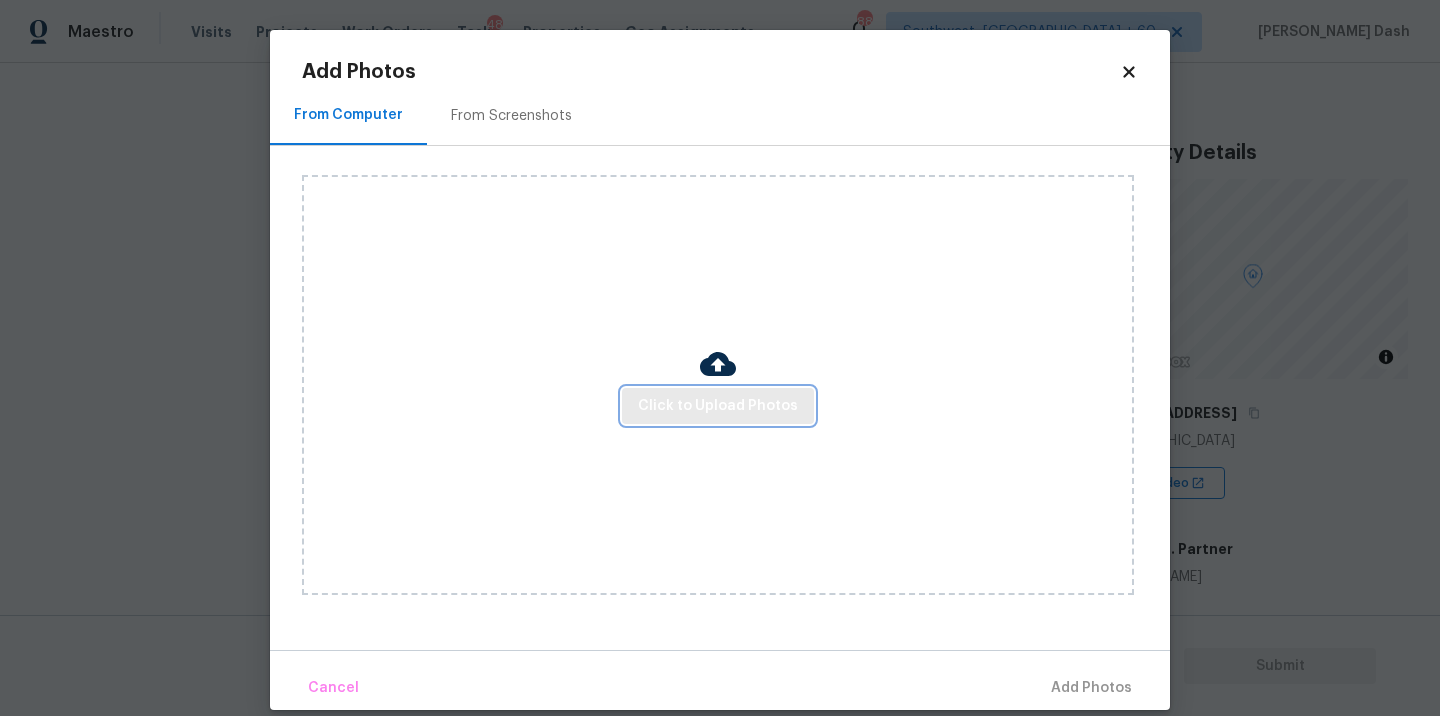 click on "Click to Upload Photos" at bounding box center [718, 406] 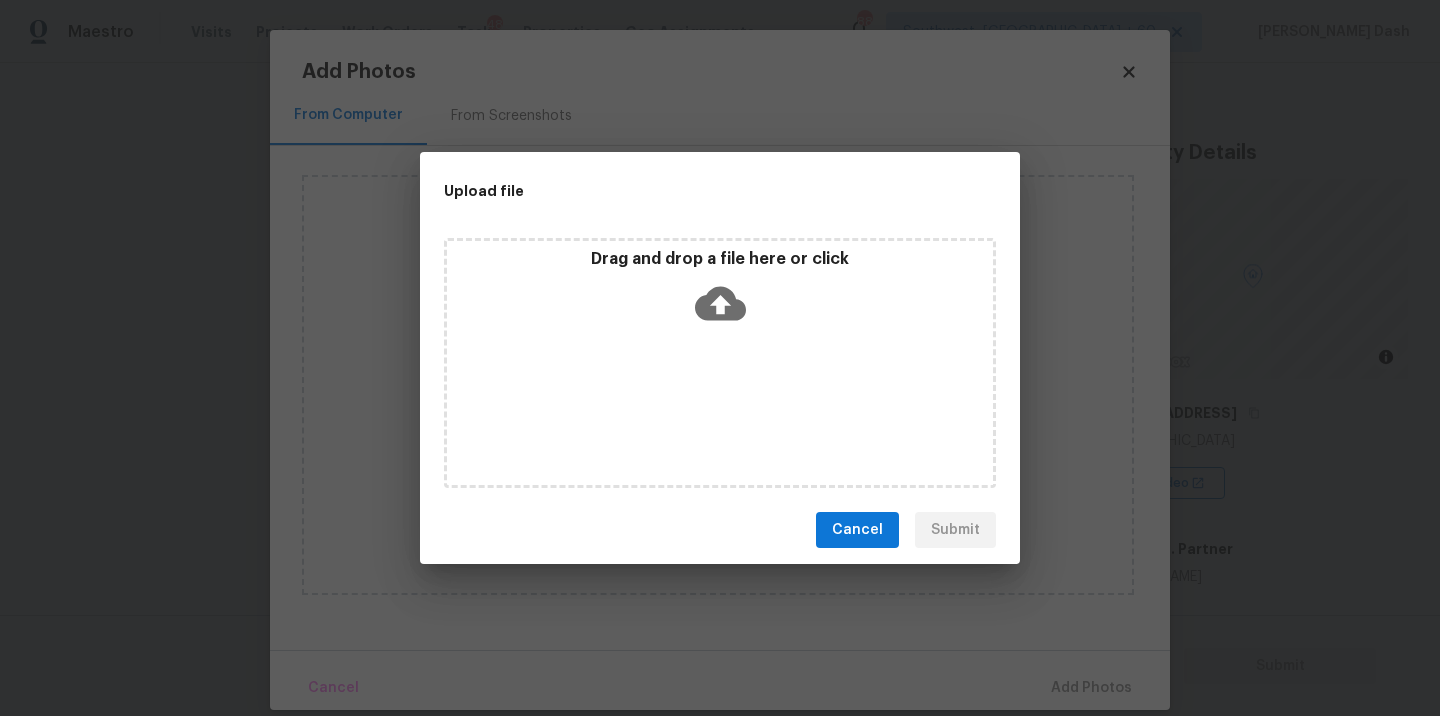 click on "Drag and drop a file here or click" at bounding box center [720, 363] 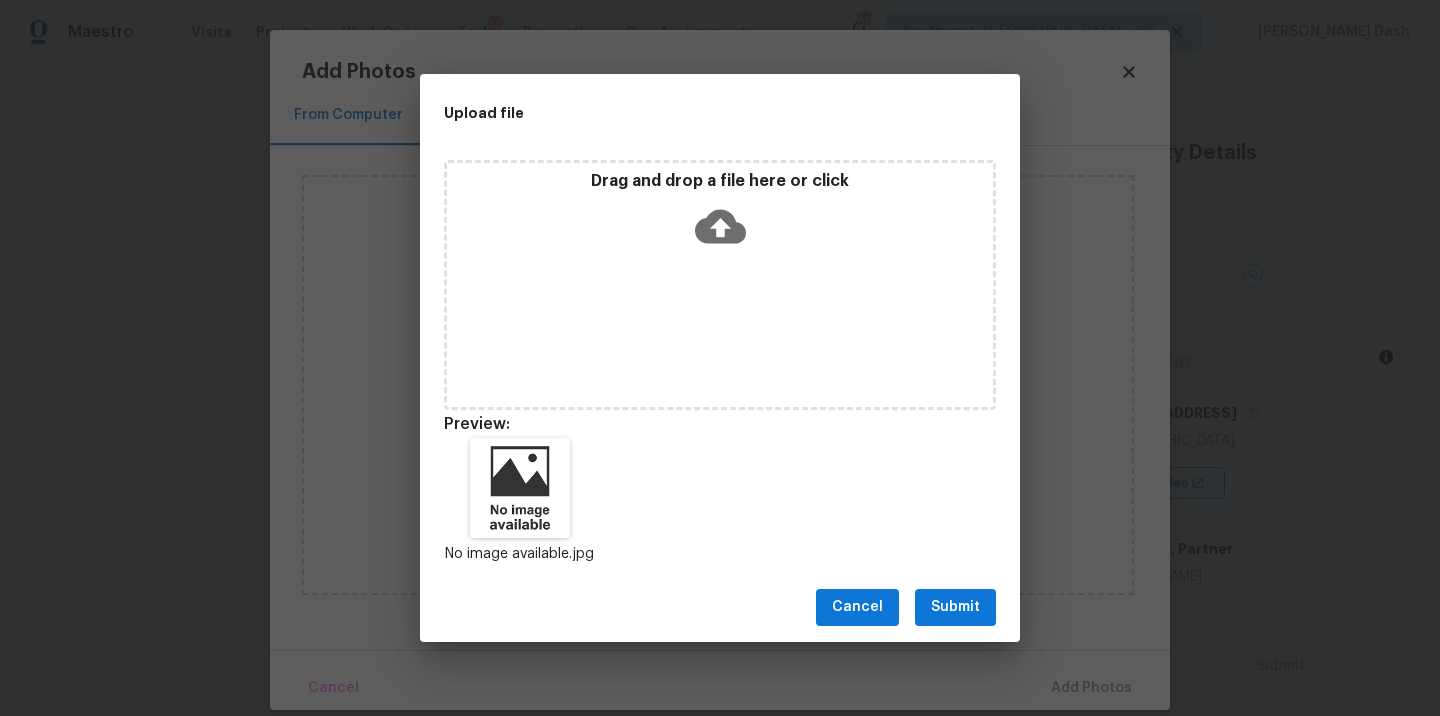 drag, startPoint x: 942, startPoint y: 611, endPoint x: 981, endPoint y: 640, distance: 48.60041 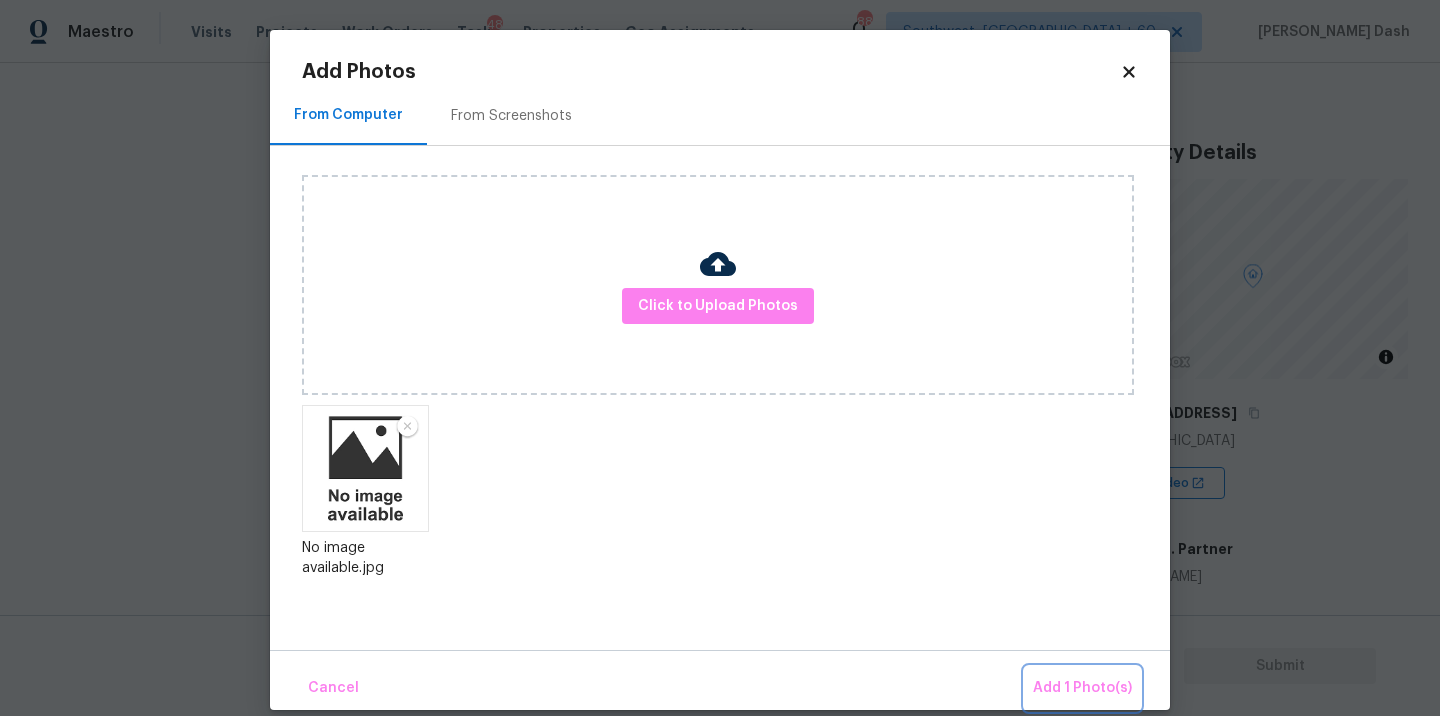 click on "Add 1 Photo(s)" at bounding box center (1082, 688) 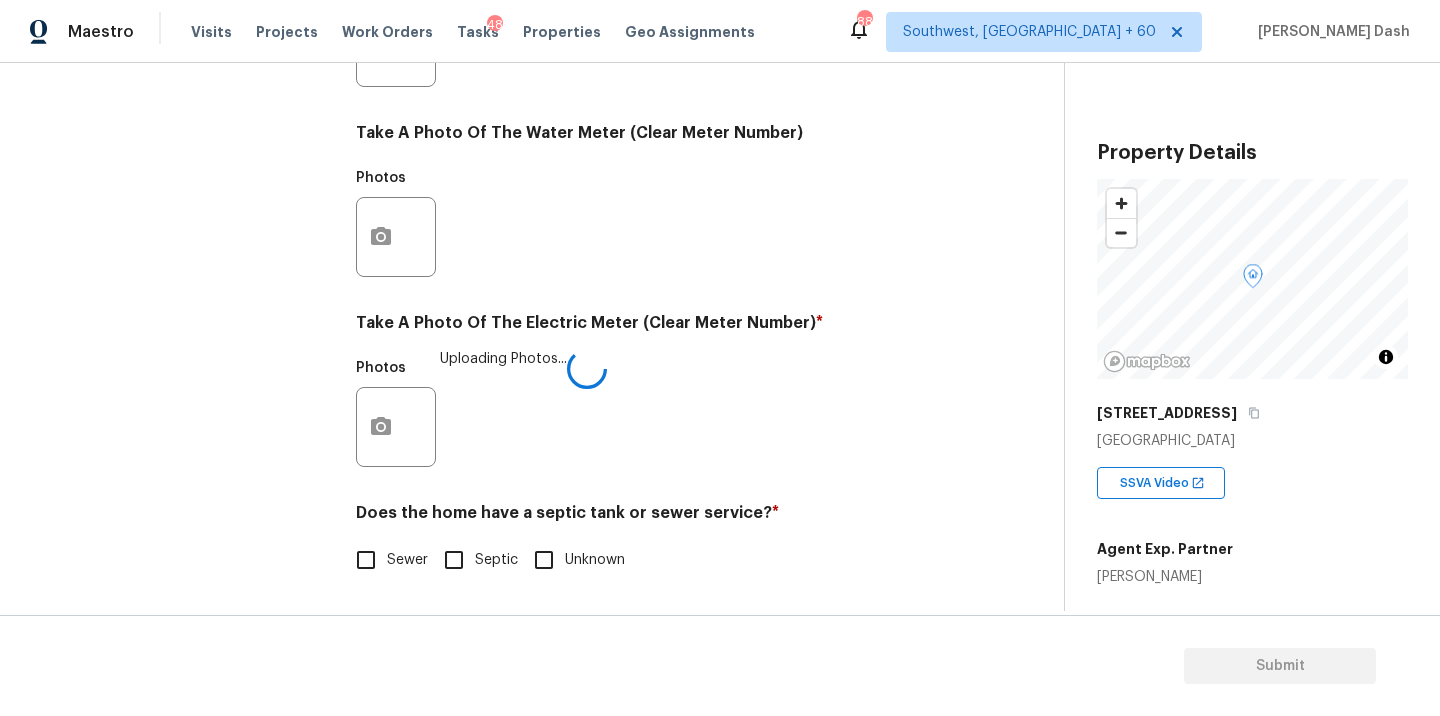 click on "Sewer" at bounding box center [407, 560] 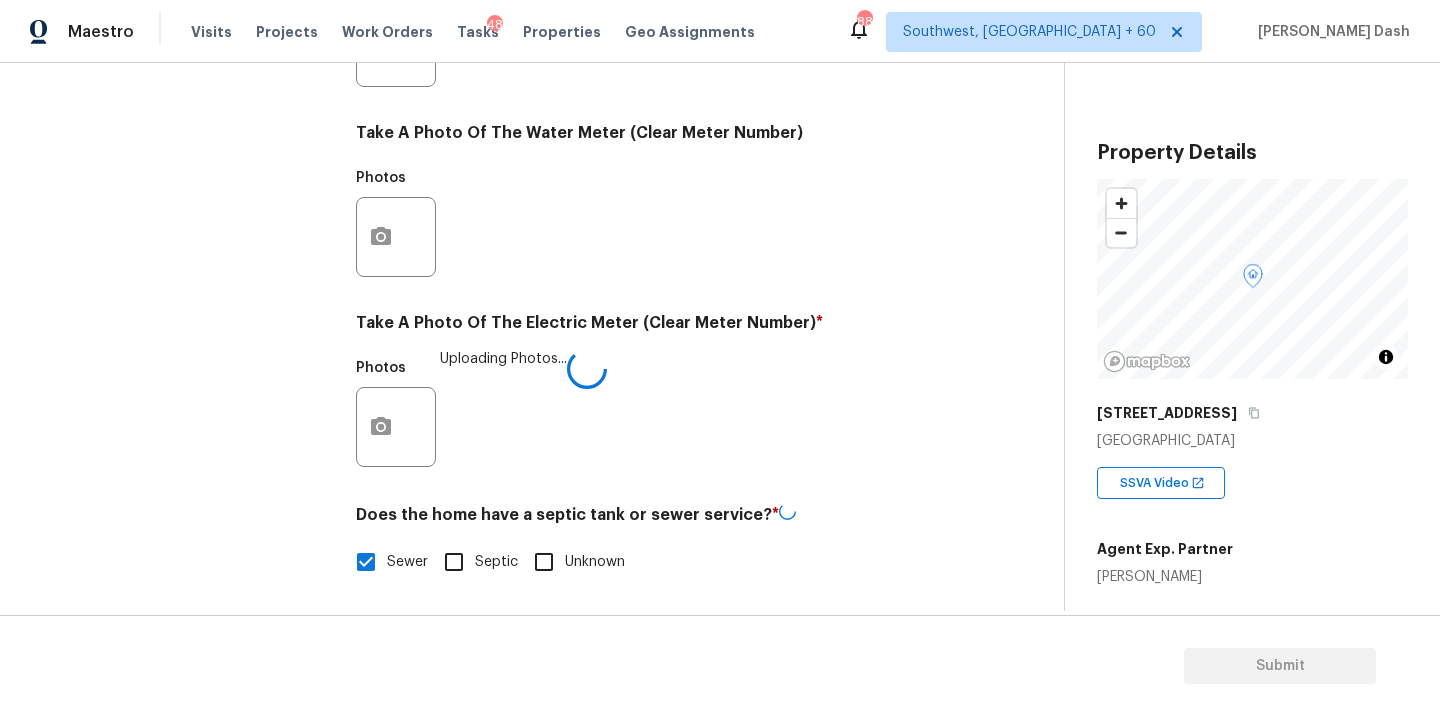 click on "Exterior Utilities 1 HVAC 2 Verification 4 Plumbing 1 Roof Gated Community 1 Pricing 5 Add Area" at bounding box center [182, 84] 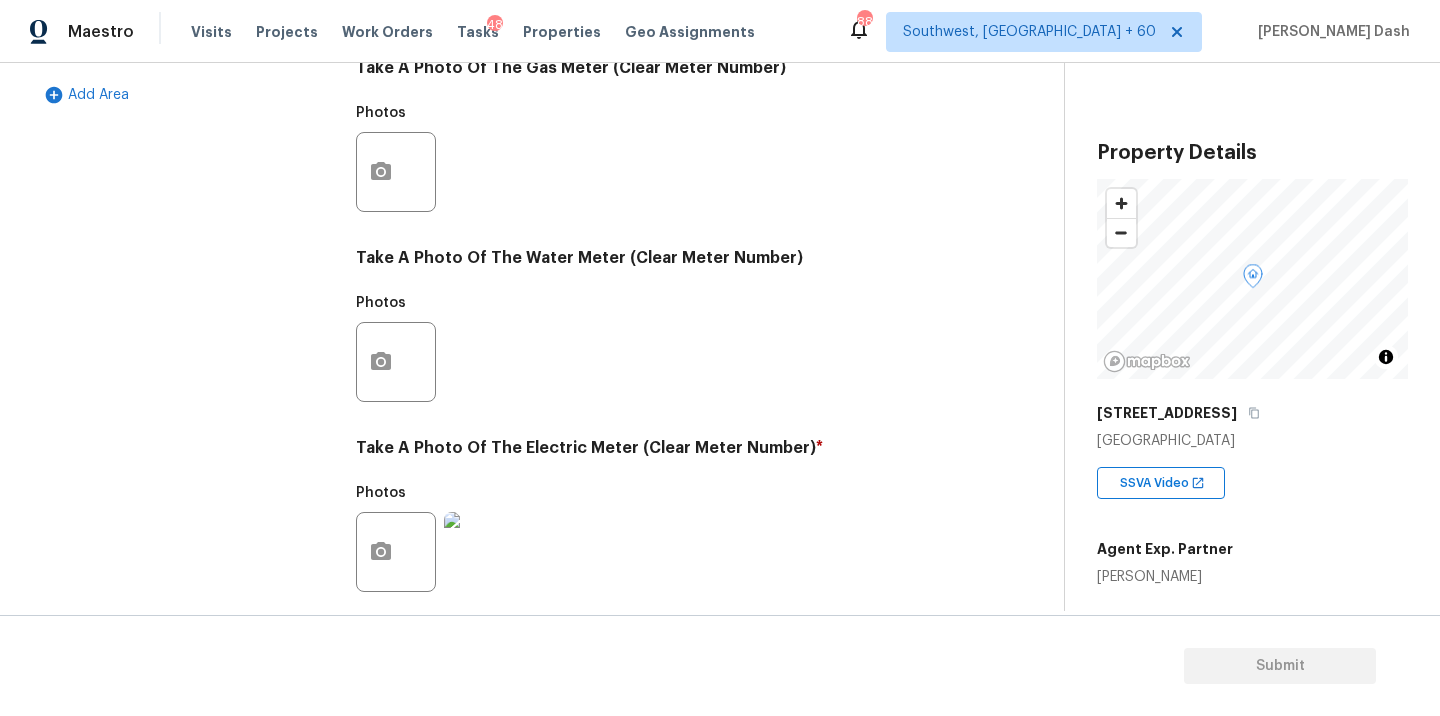 scroll, scrollTop: 789, scrollLeft: 0, axis: vertical 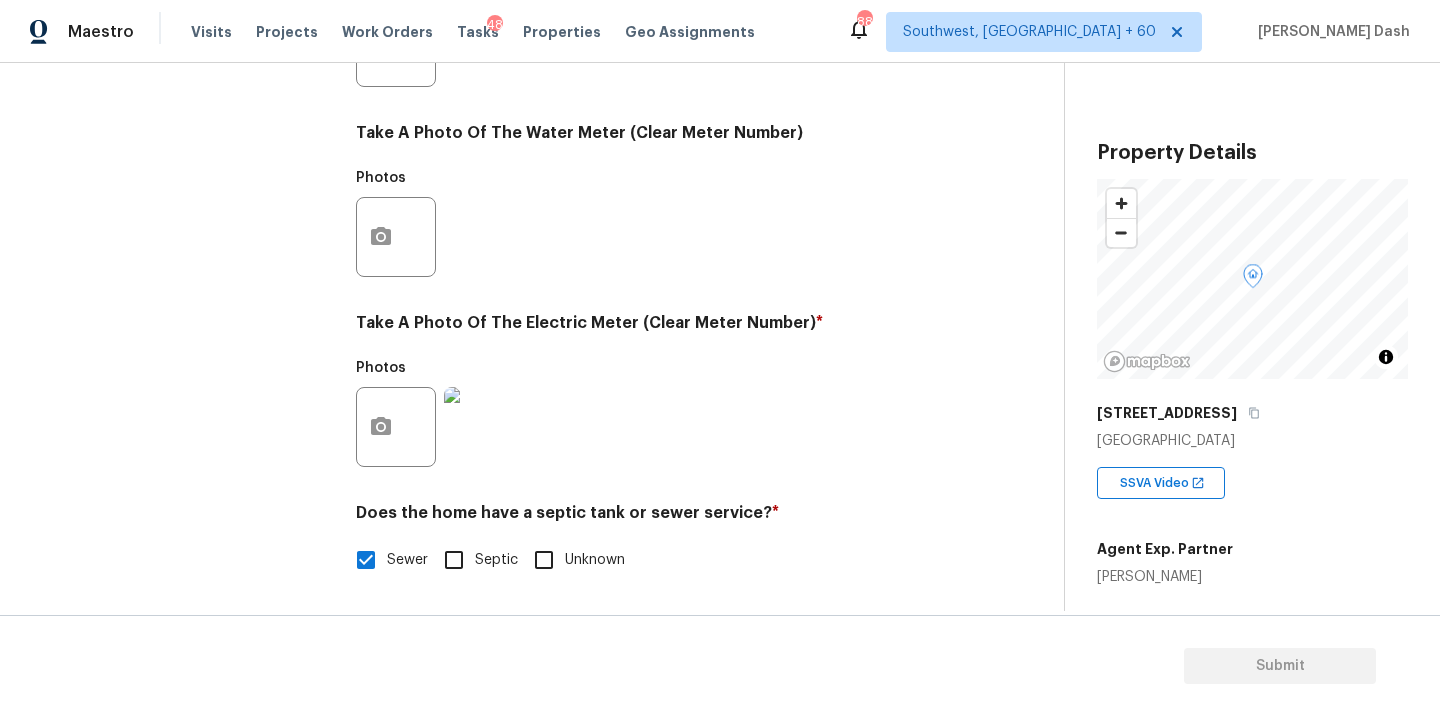 click on "Exterior Utilities HVAC 2 Verification 4 Plumbing 1 Roof Gated Community 1 Pricing 5 Add Area" at bounding box center (182, 83) 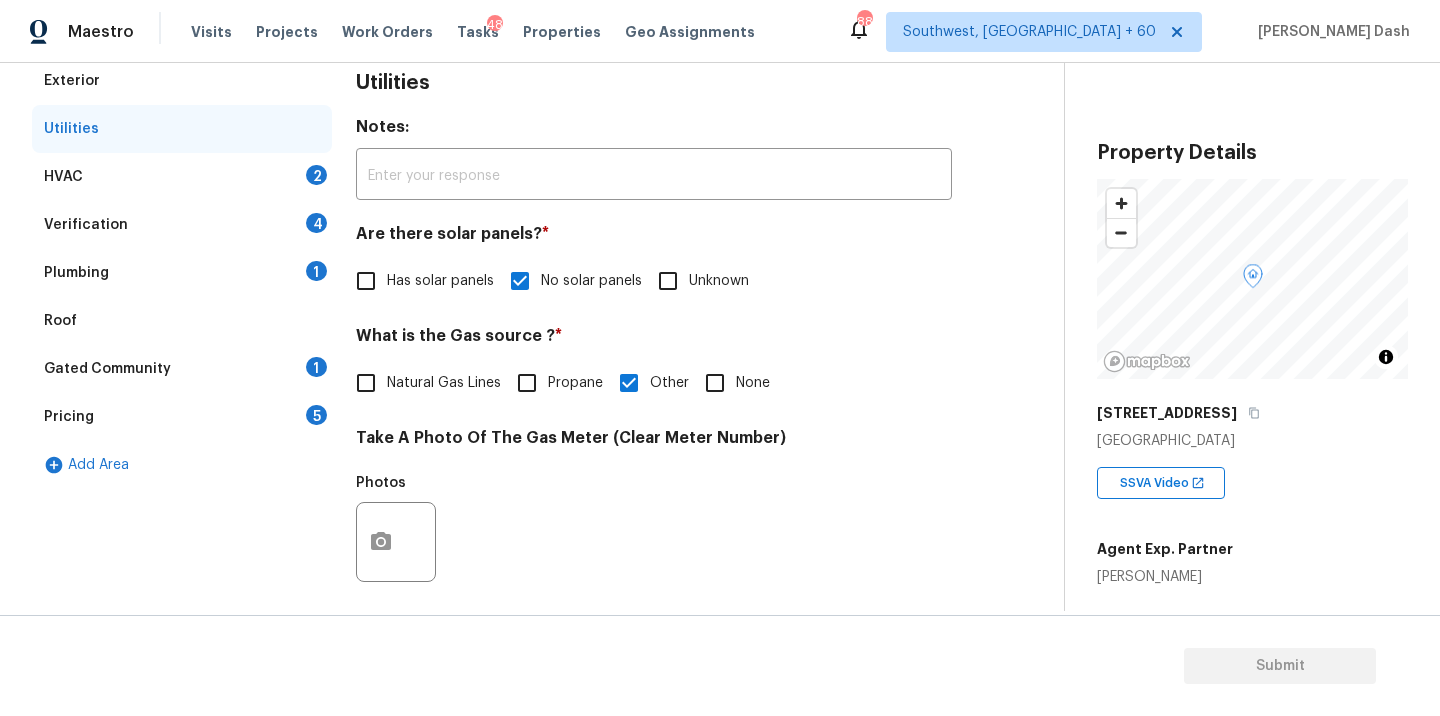 scroll, scrollTop: 241, scrollLeft: 0, axis: vertical 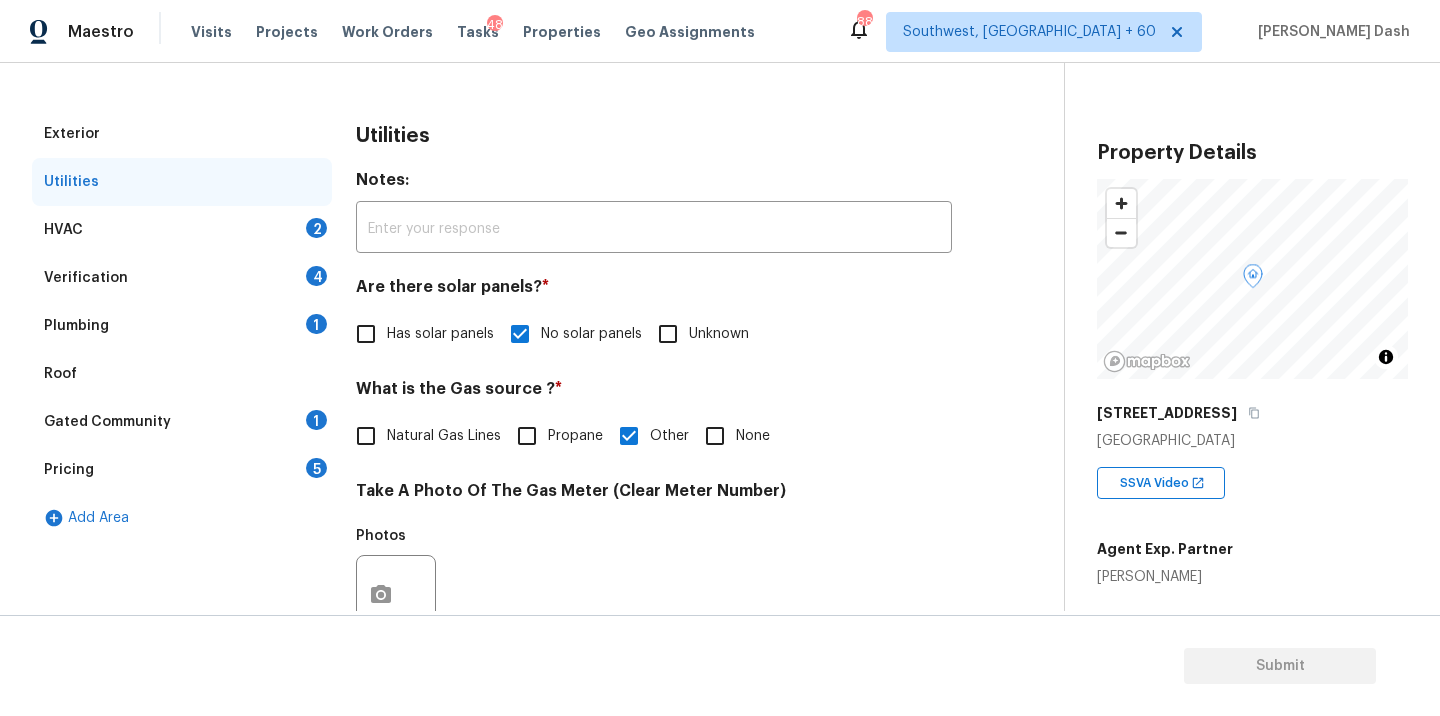 click on "HVAC 2" at bounding box center (182, 230) 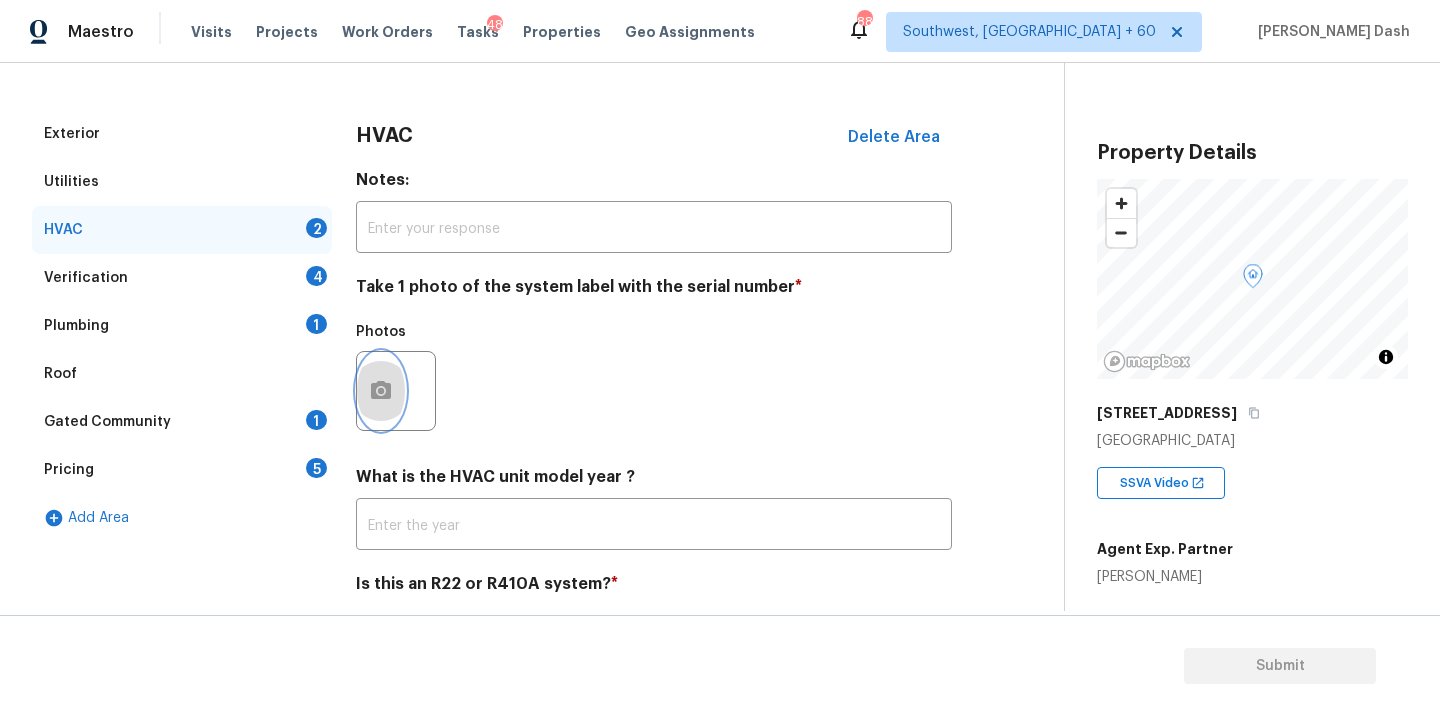 click 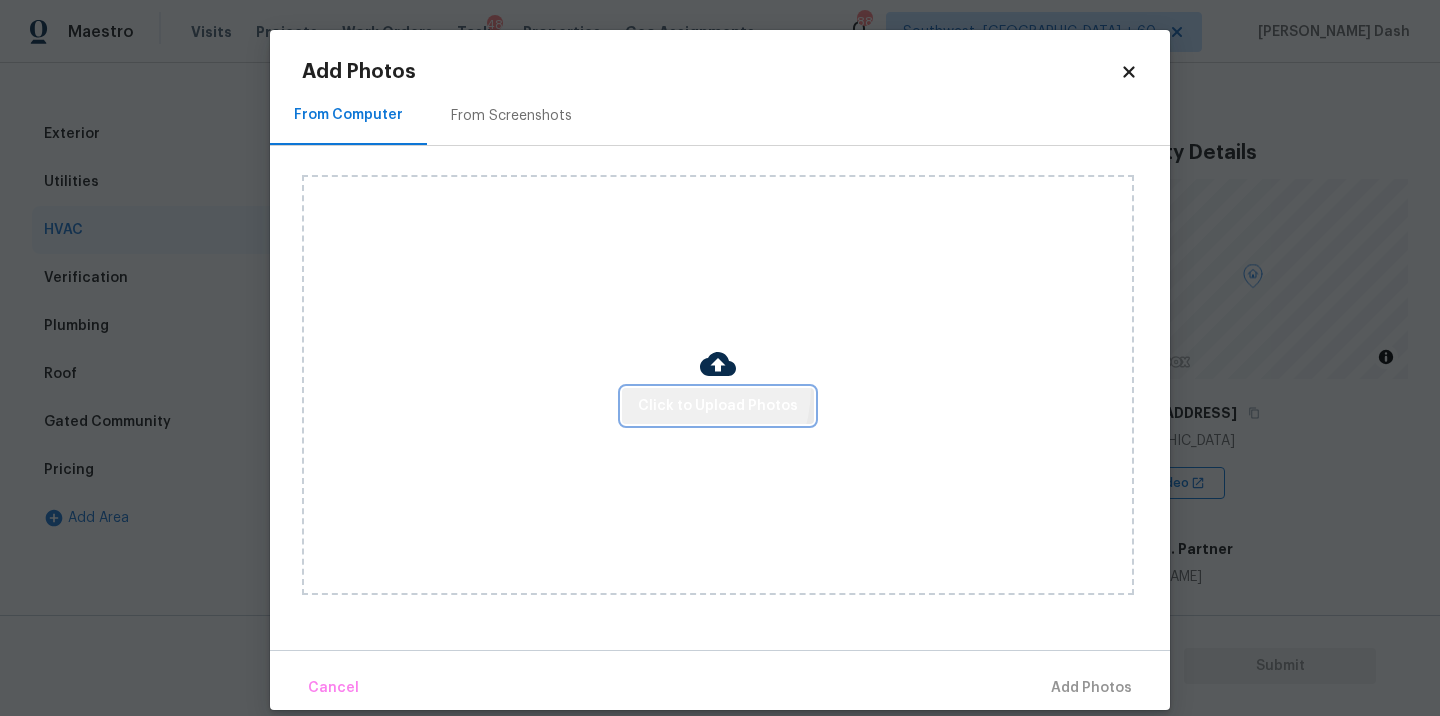 click on "Click to Upload Photos" at bounding box center [718, 406] 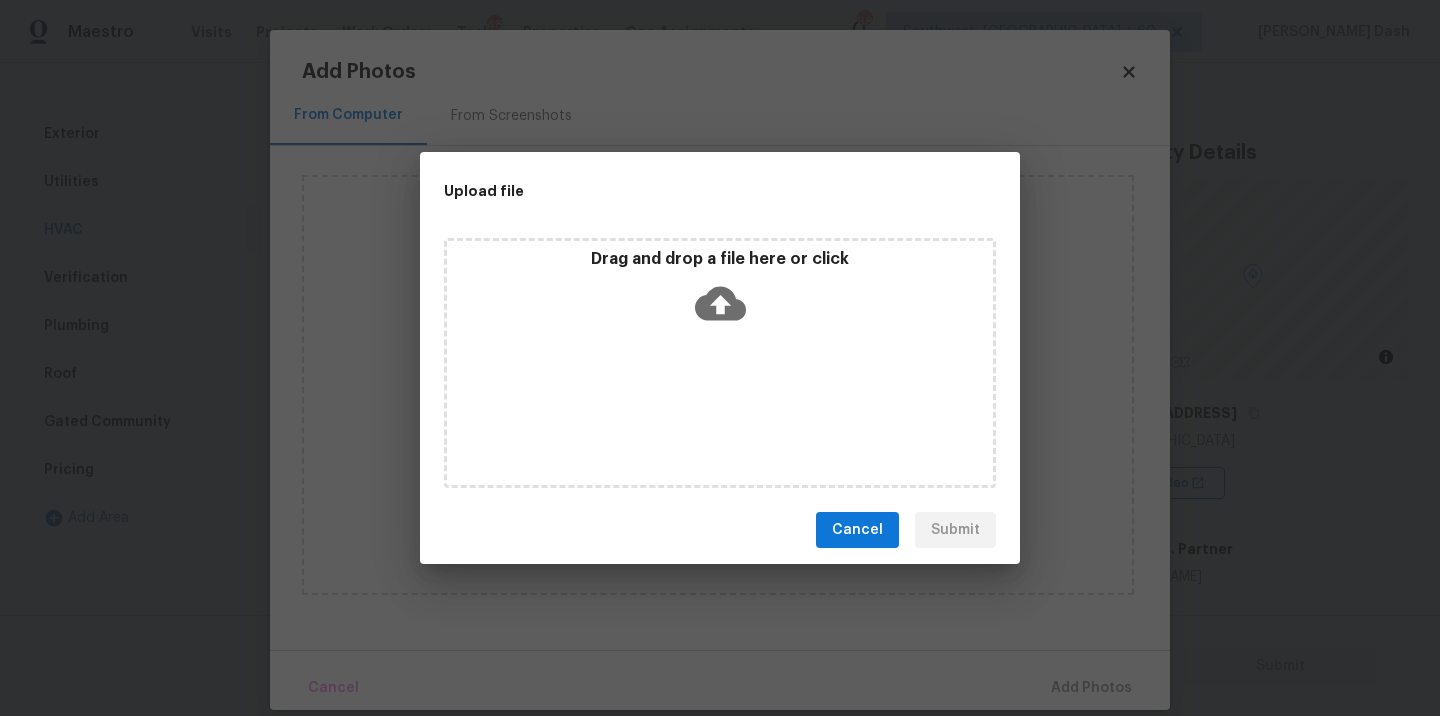 click on "Drag and drop a file here or click" at bounding box center [720, 363] 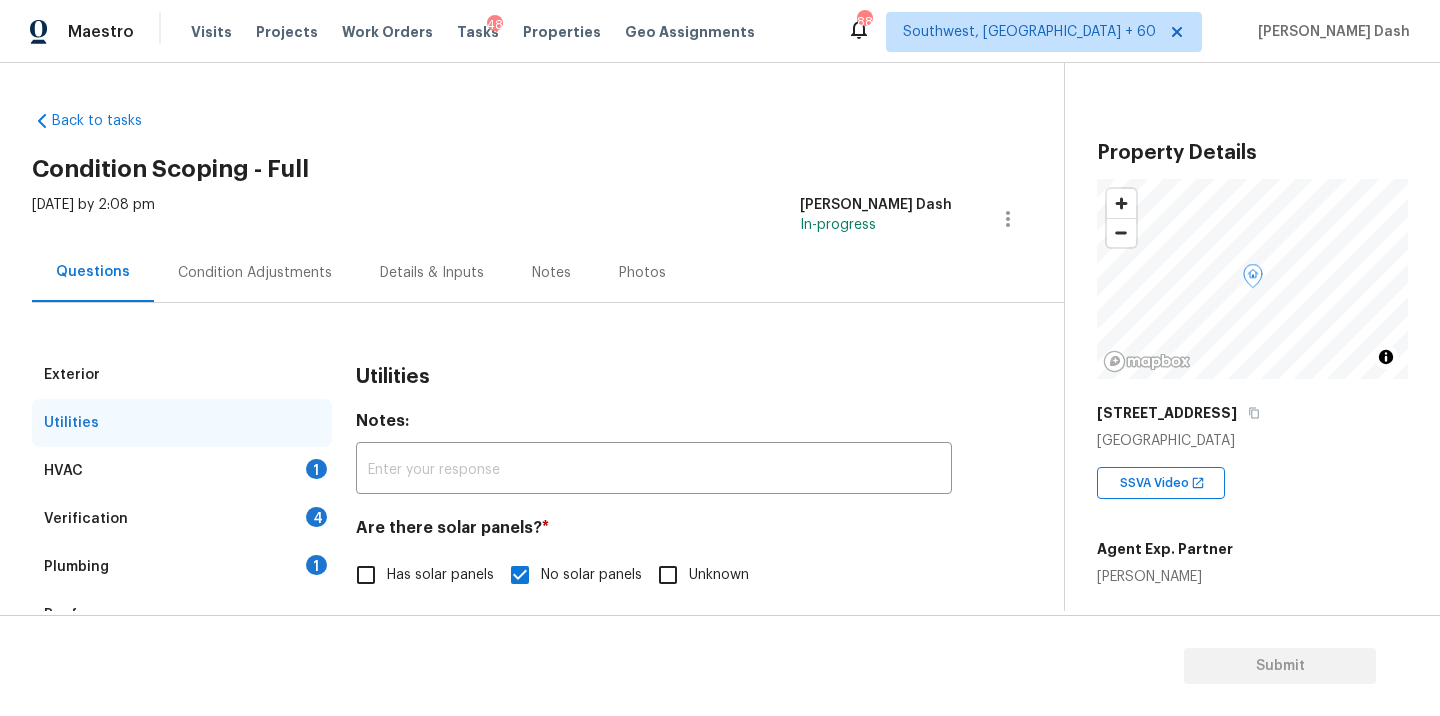 scroll, scrollTop: 0, scrollLeft: 0, axis: both 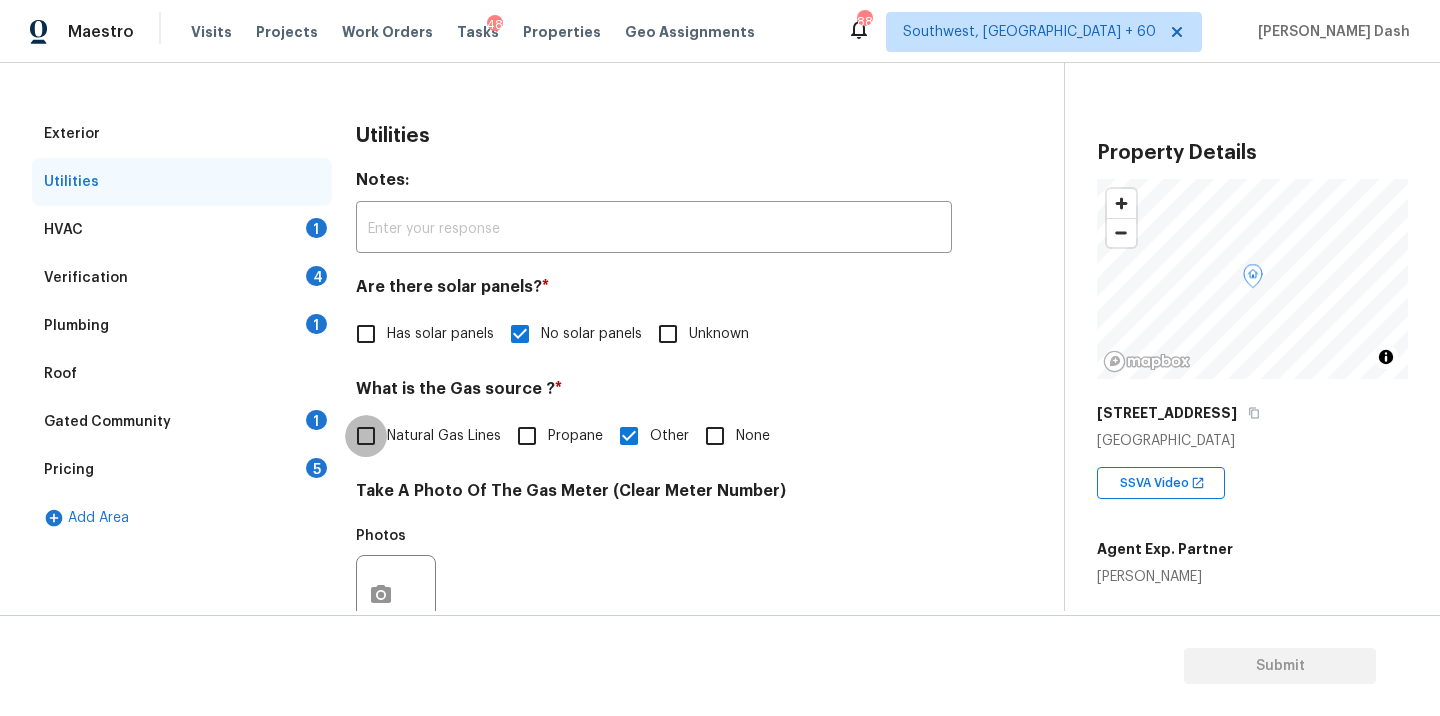 click on "Natural Gas Lines" at bounding box center (366, 436) 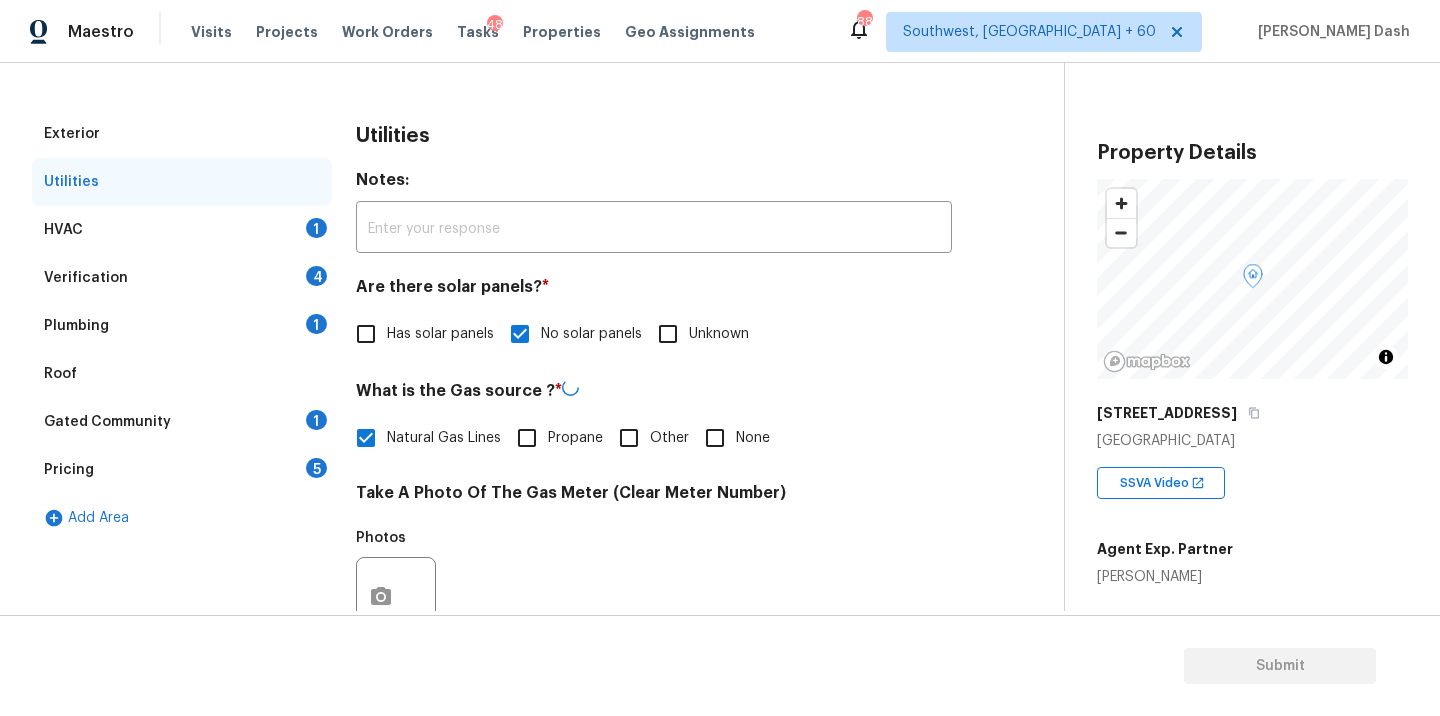 scroll, scrollTop: 392, scrollLeft: 0, axis: vertical 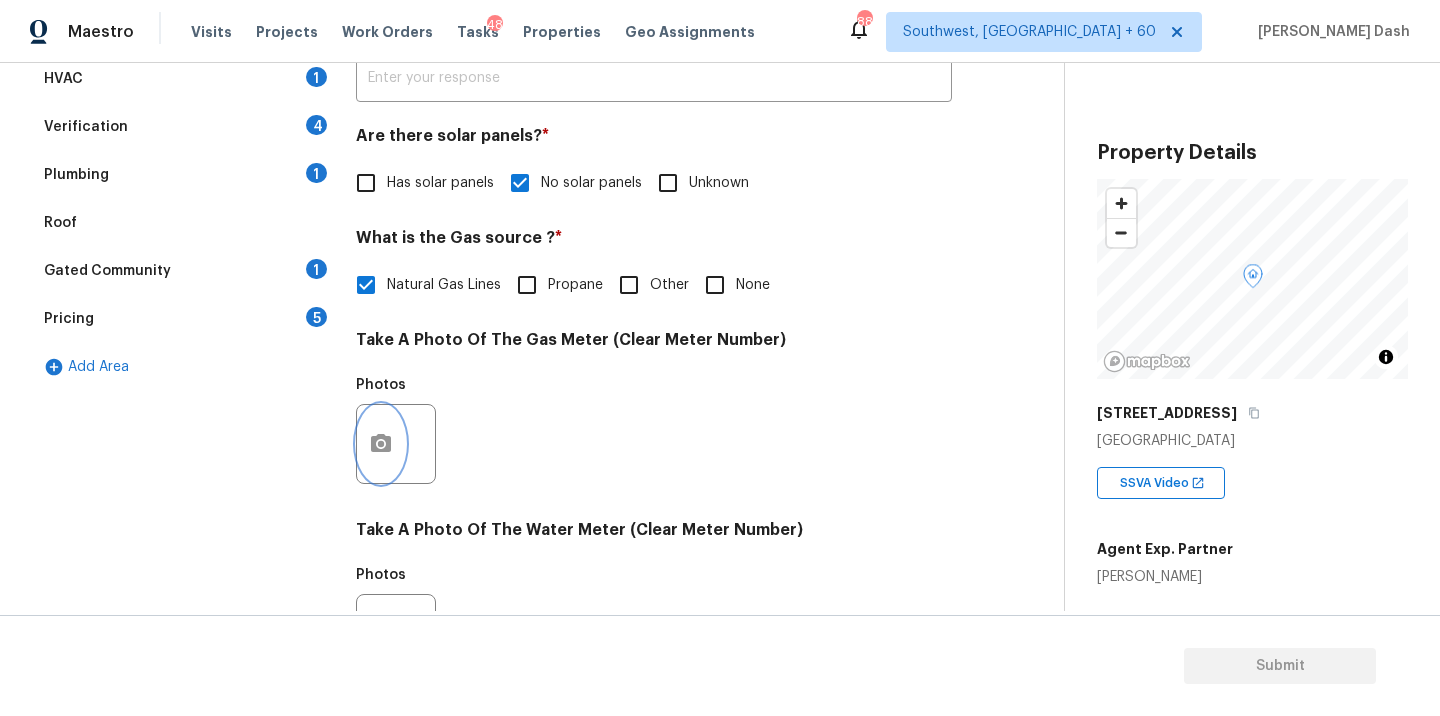 click at bounding box center (381, 444) 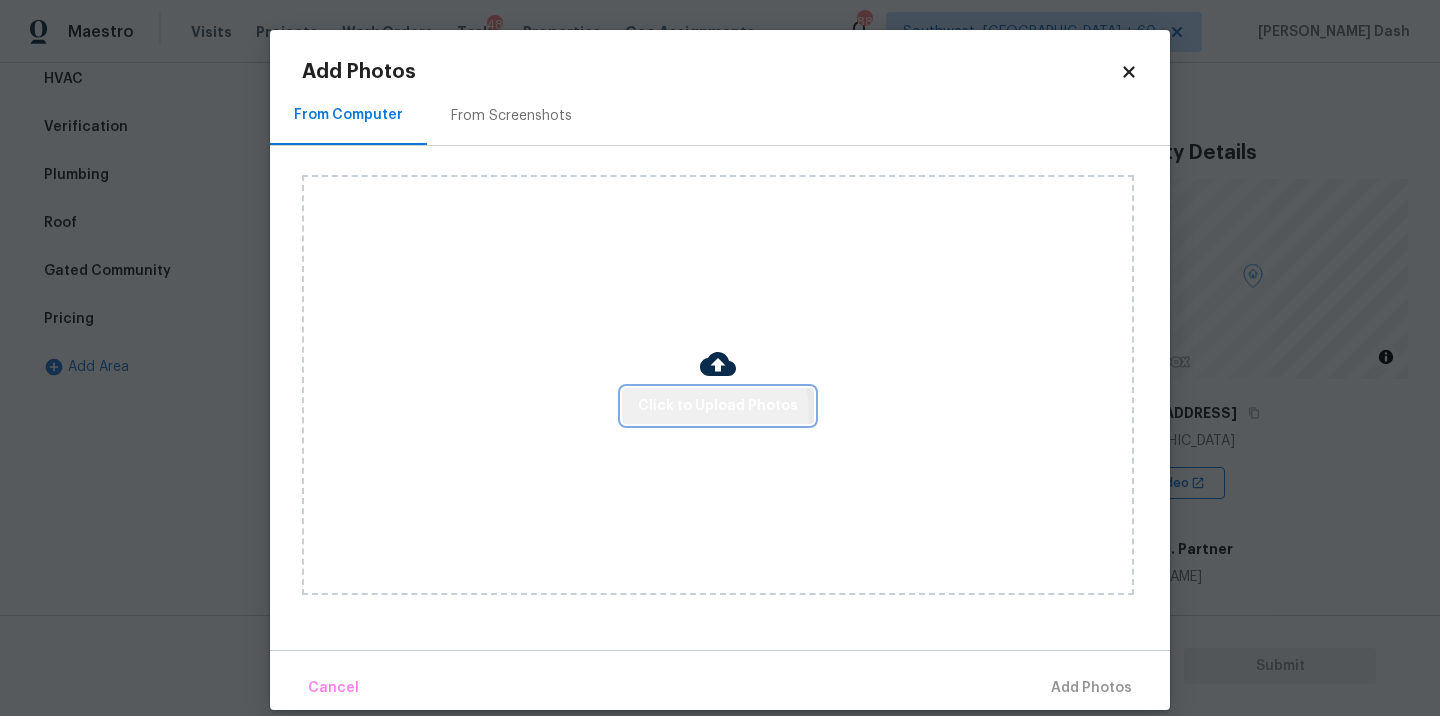 click on "Click to Upload Photos" at bounding box center [718, 406] 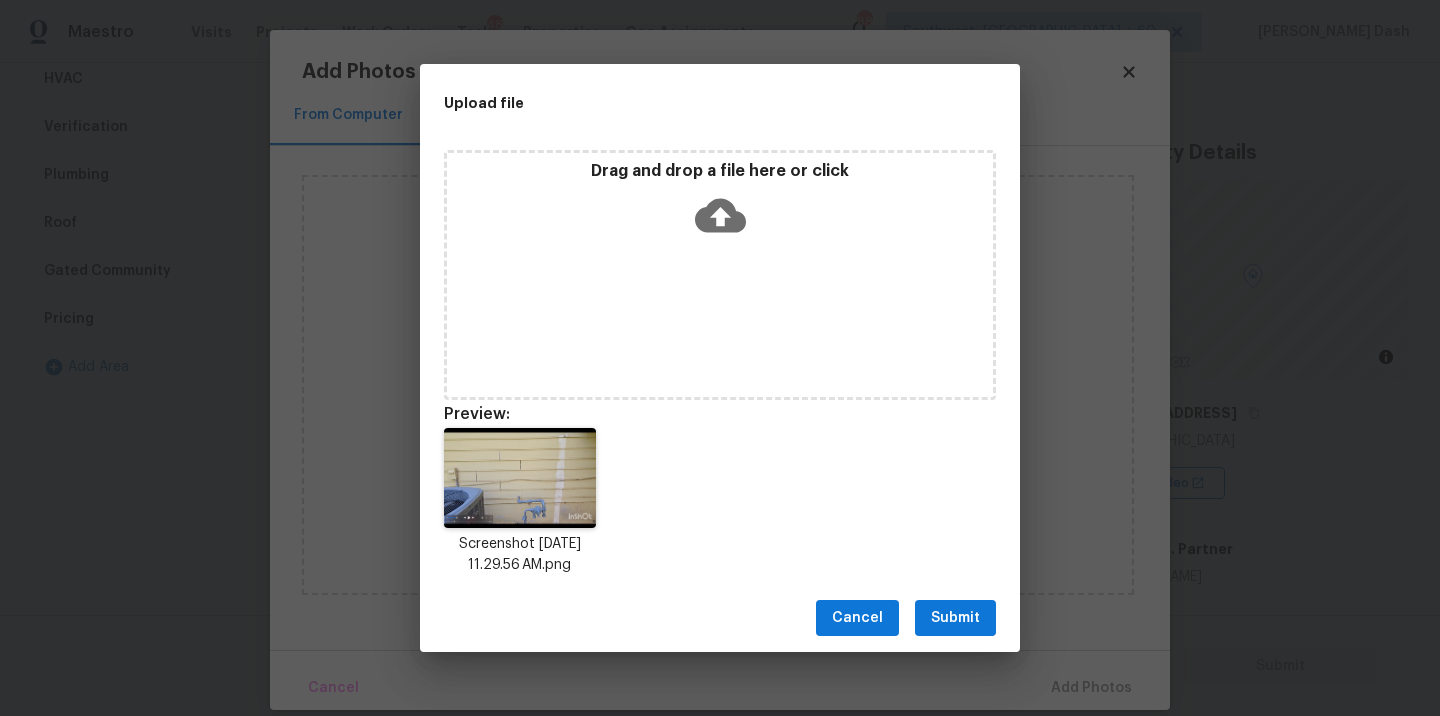 drag, startPoint x: 978, startPoint y: 631, endPoint x: 996, endPoint y: 636, distance: 18.681541 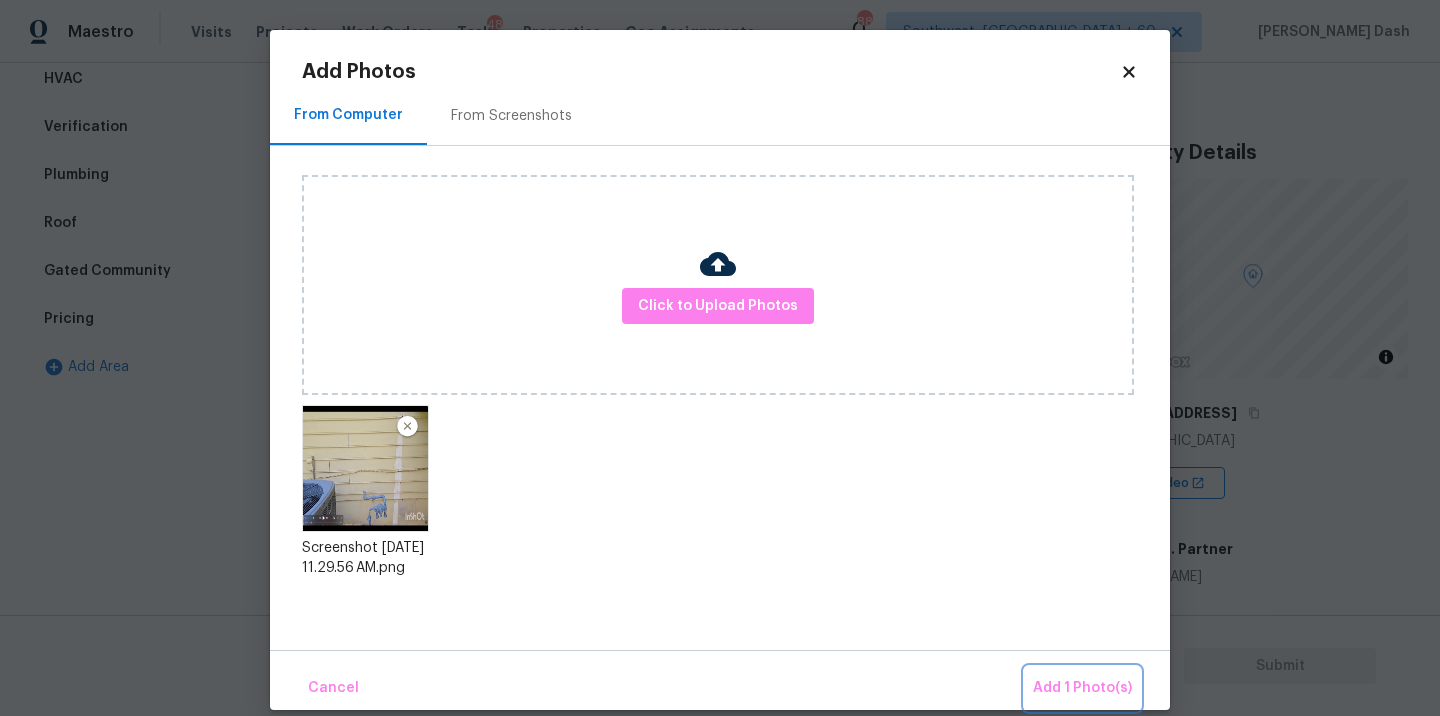 click on "Add 1 Photo(s)" at bounding box center (1082, 688) 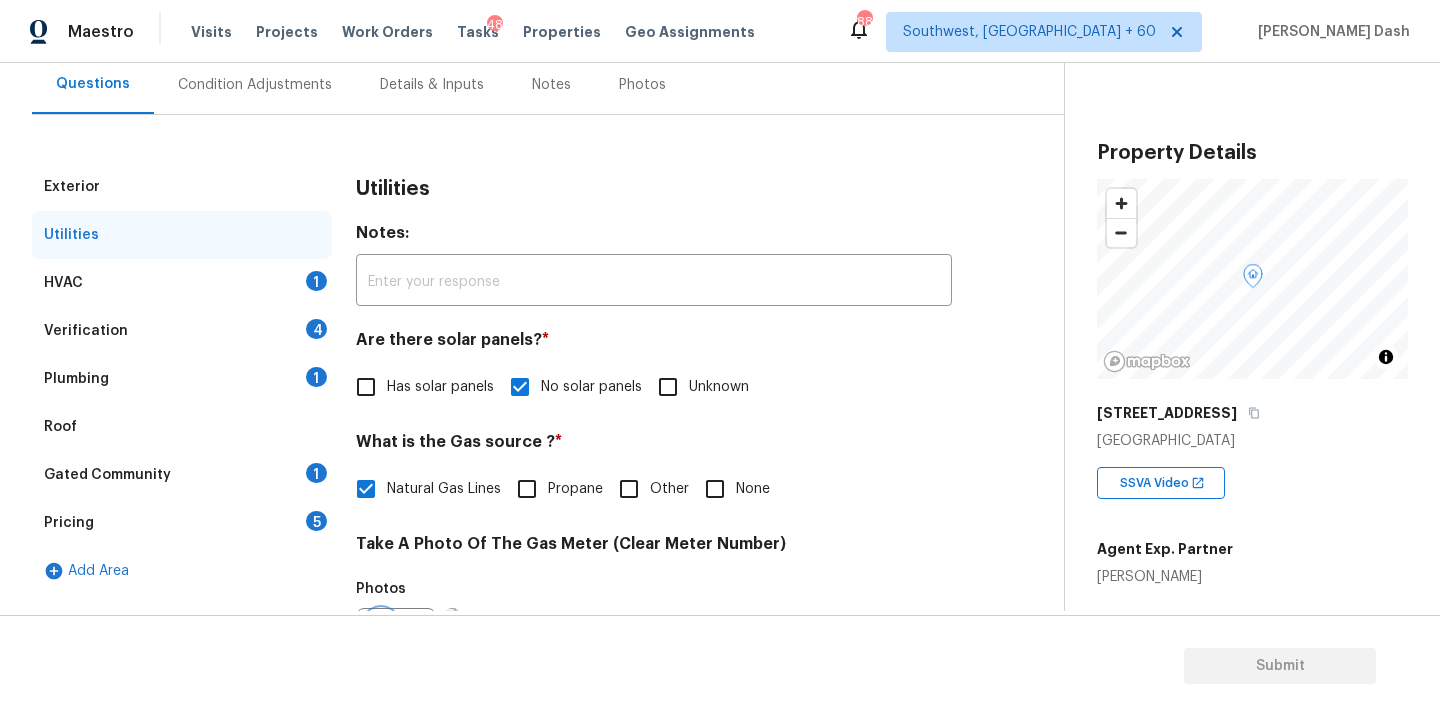 scroll, scrollTop: 194, scrollLeft: 0, axis: vertical 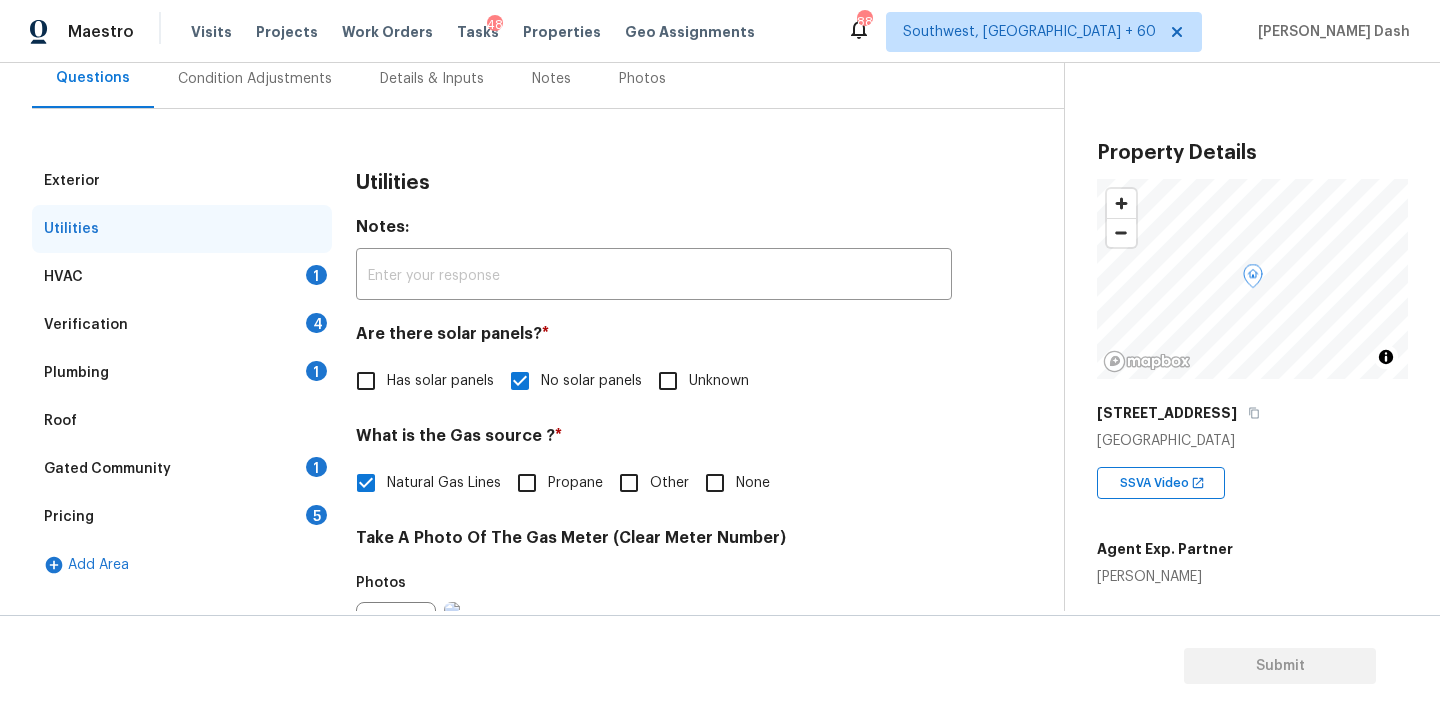 click on "HVAC 1" at bounding box center [182, 277] 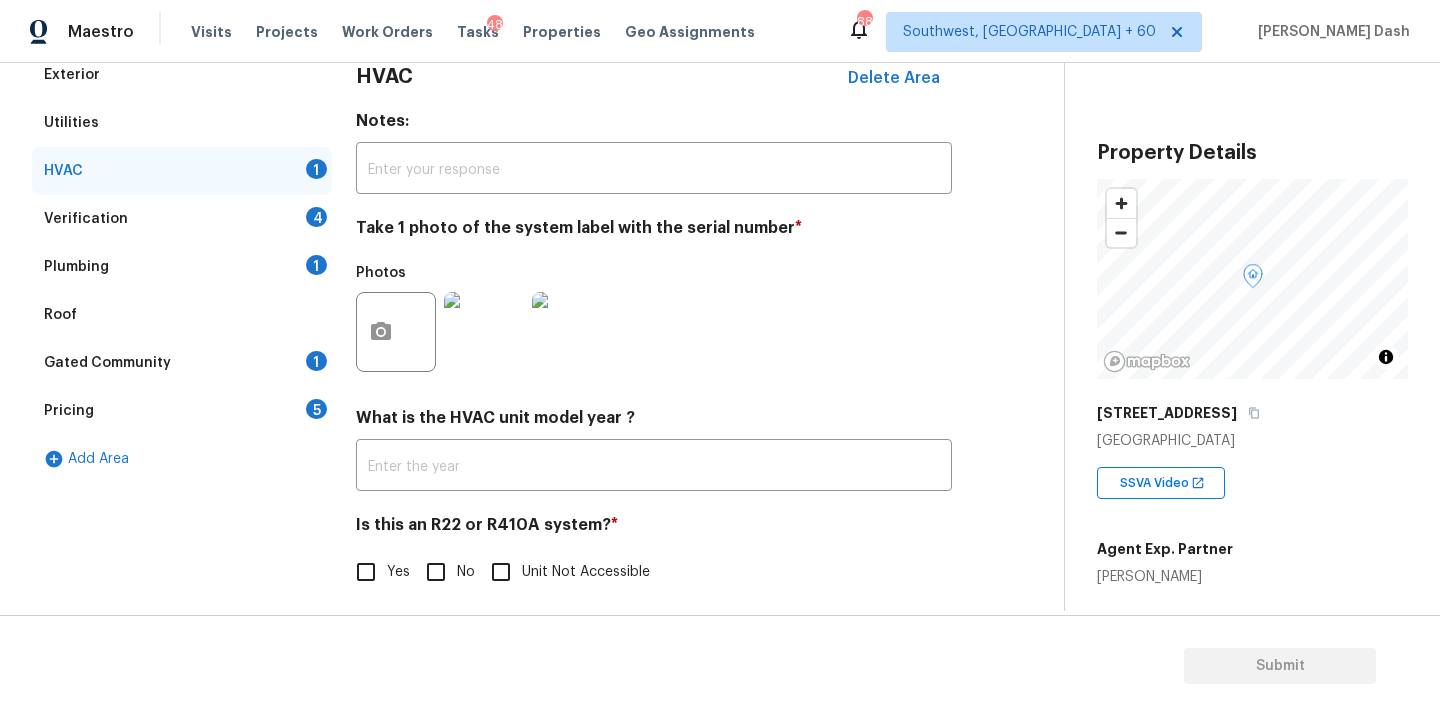 scroll, scrollTop: 313, scrollLeft: 0, axis: vertical 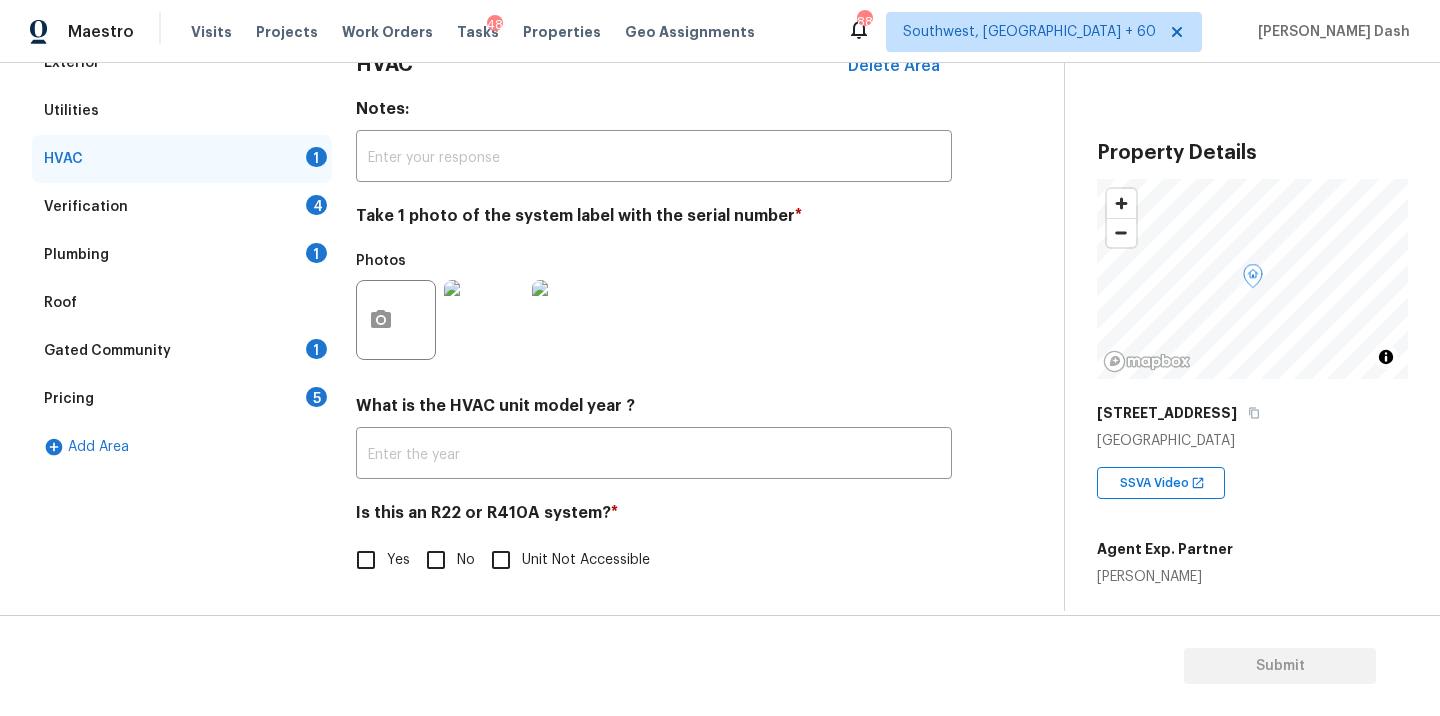 click on "No" at bounding box center [436, 560] 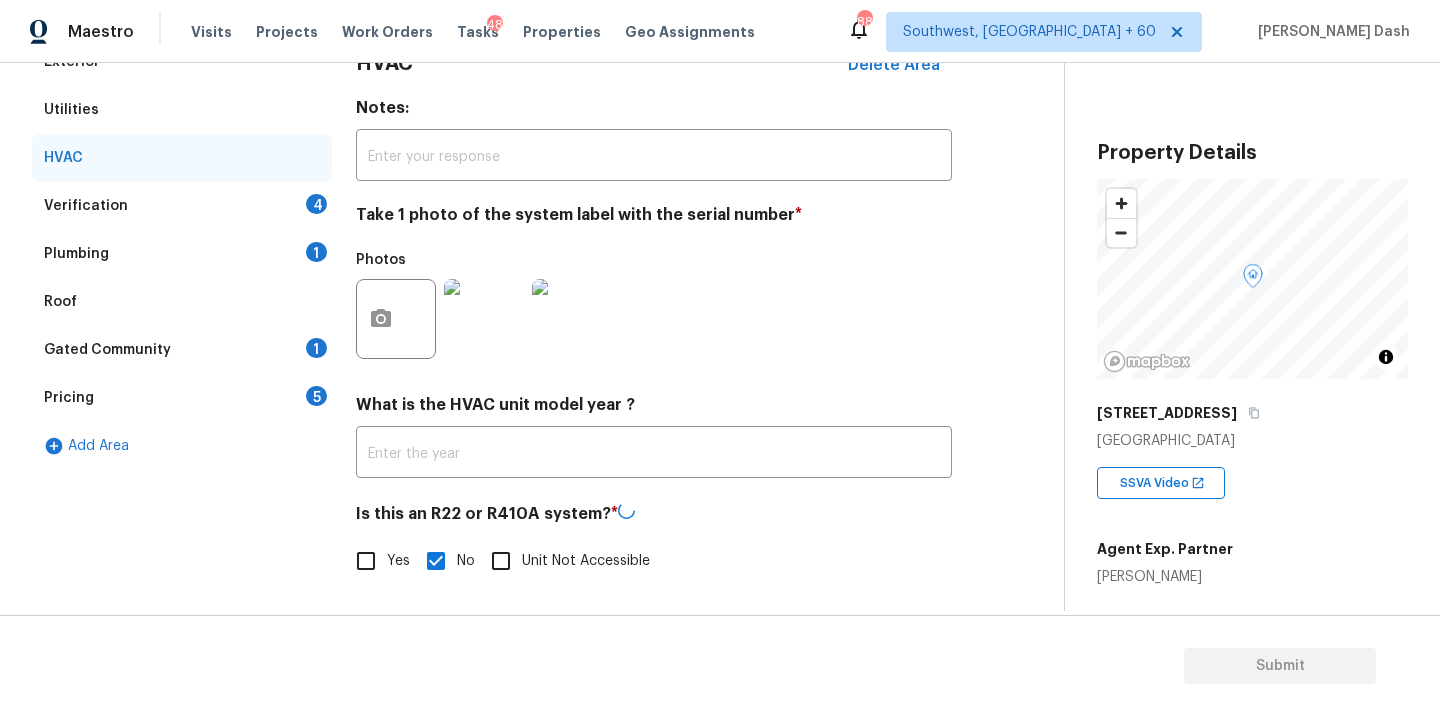 click at bounding box center (572, 319) 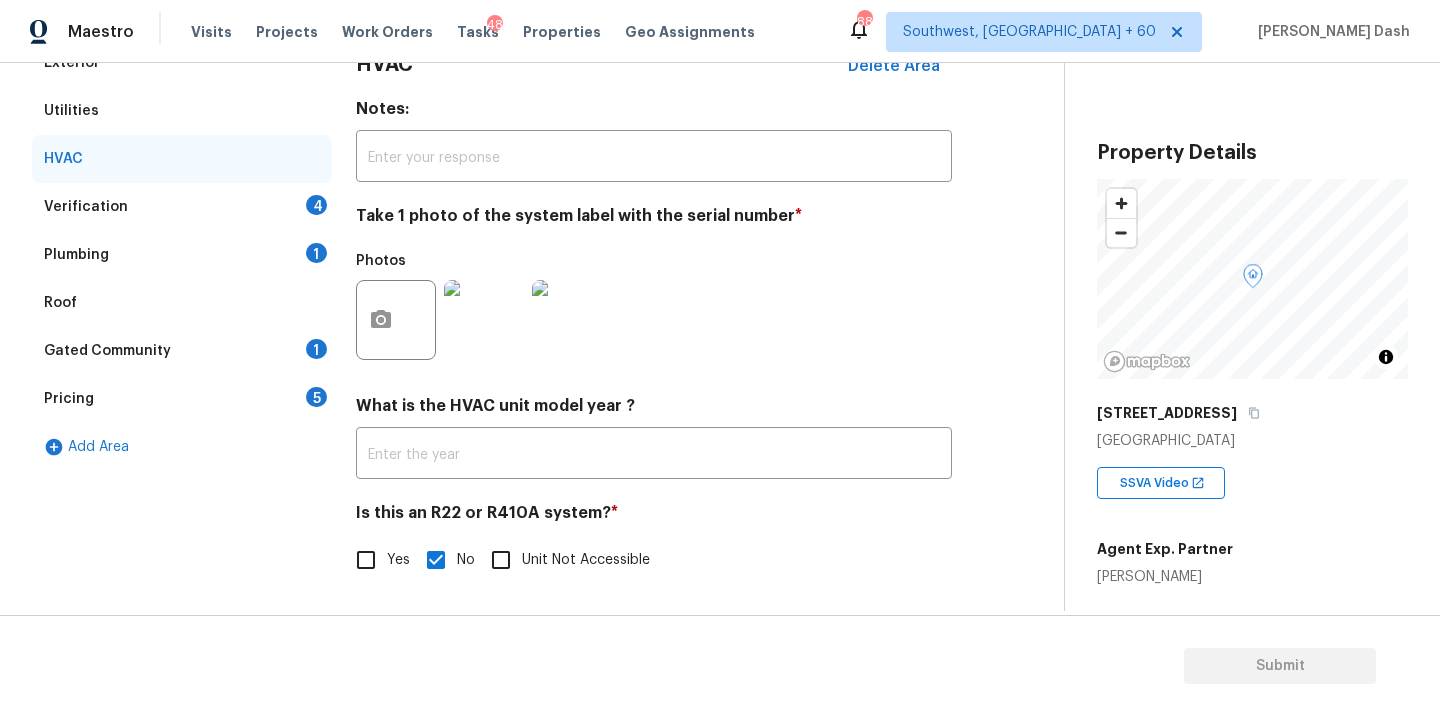 click on "HVAC Delete Area Notes: ​ Take 1 photo of the system label with the serial number  * Photos What is the HVAC unit model year ? ​ Is this an R22 or R410A system?  * Yes No Unit Not Accessible" at bounding box center (654, 322) 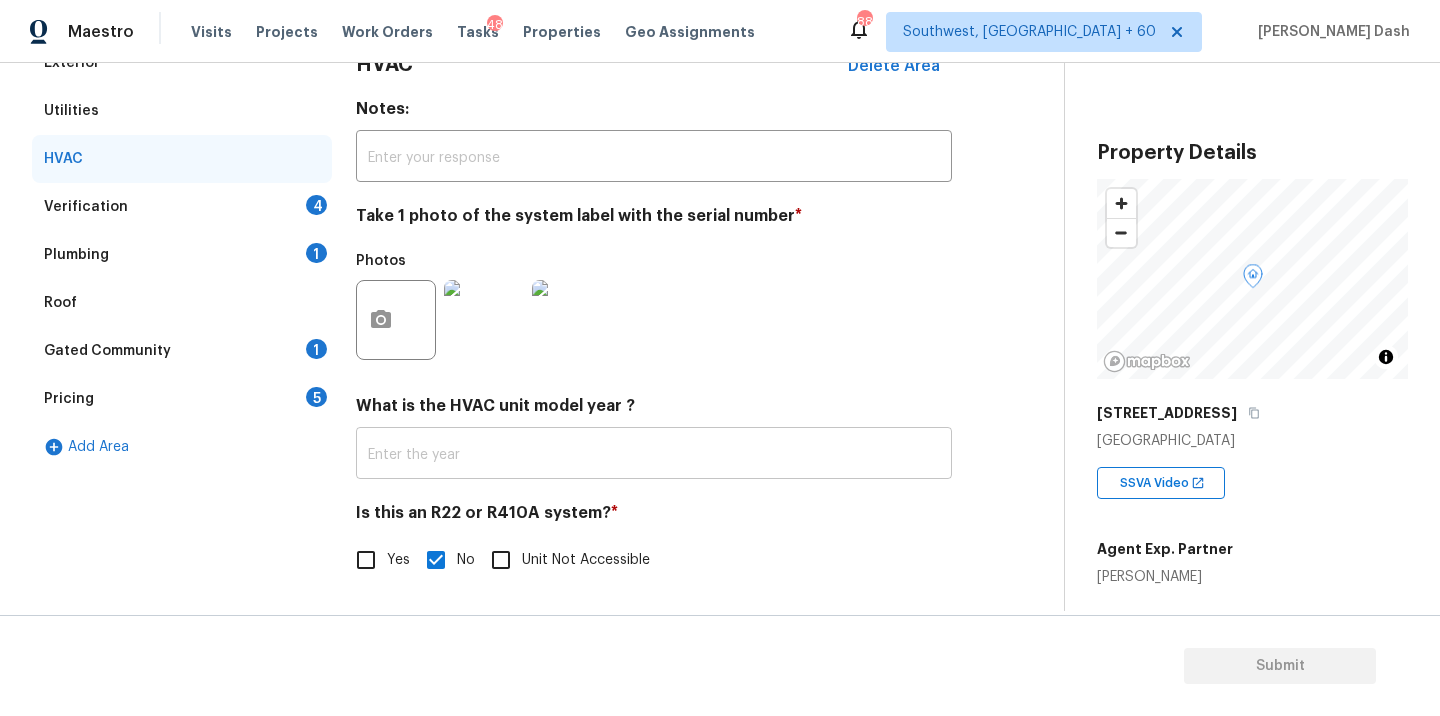 click at bounding box center (654, 455) 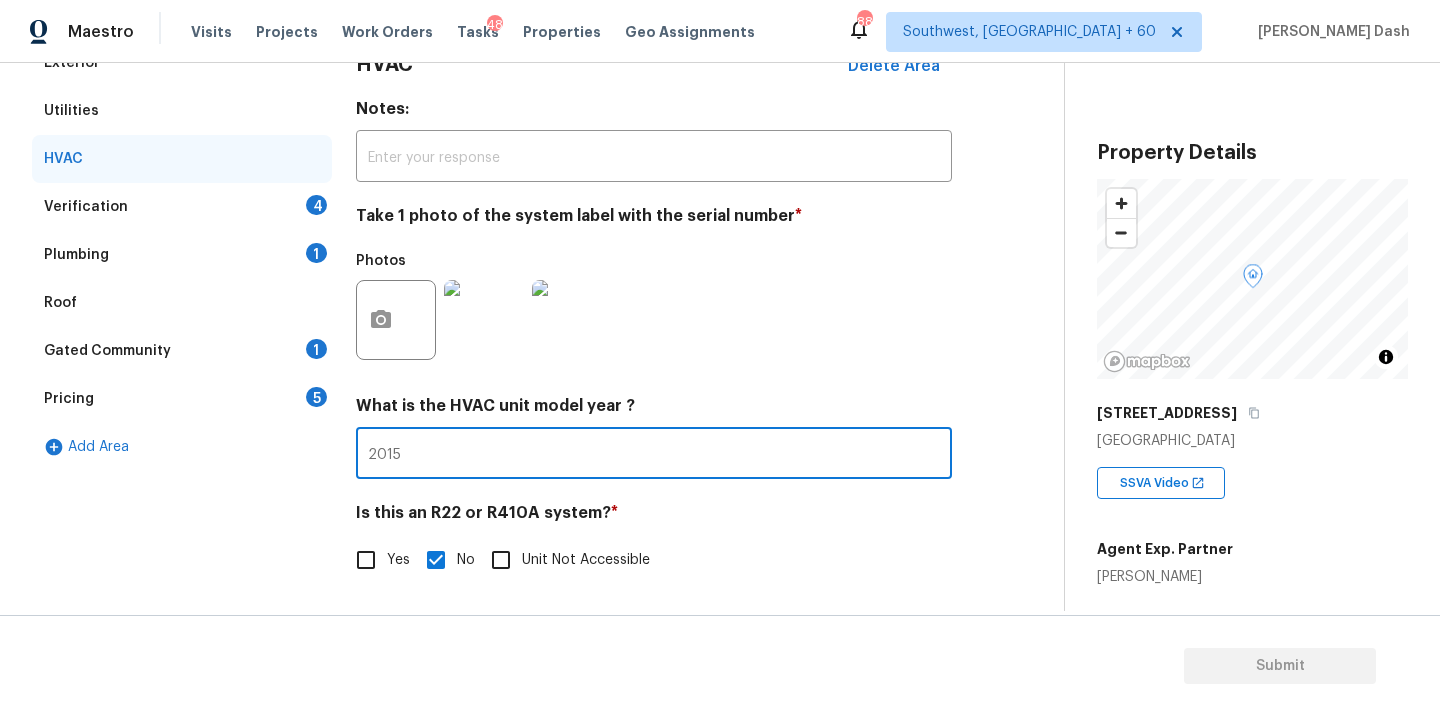 type on "2015" 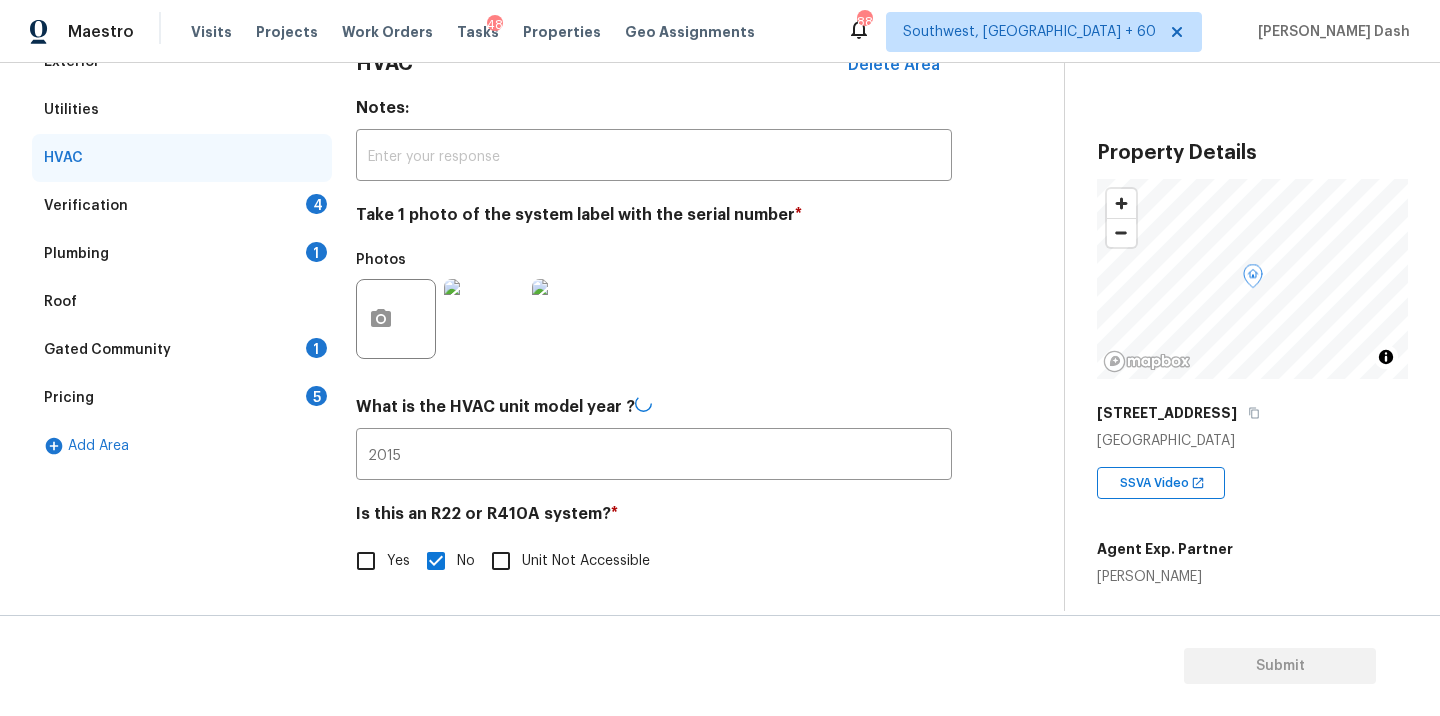 scroll, scrollTop: 198, scrollLeft: 0, axis: vertical 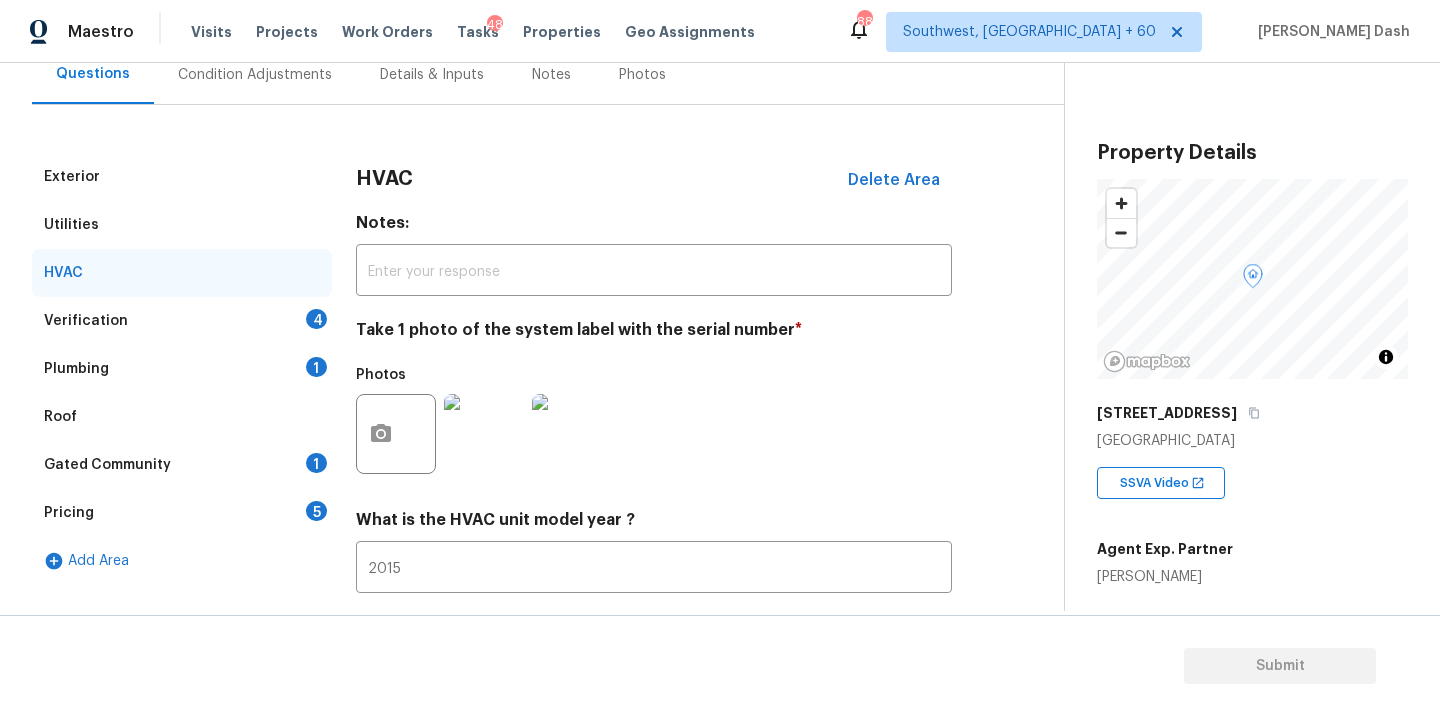click on "Verification 4" at bounding box center (182, 321) 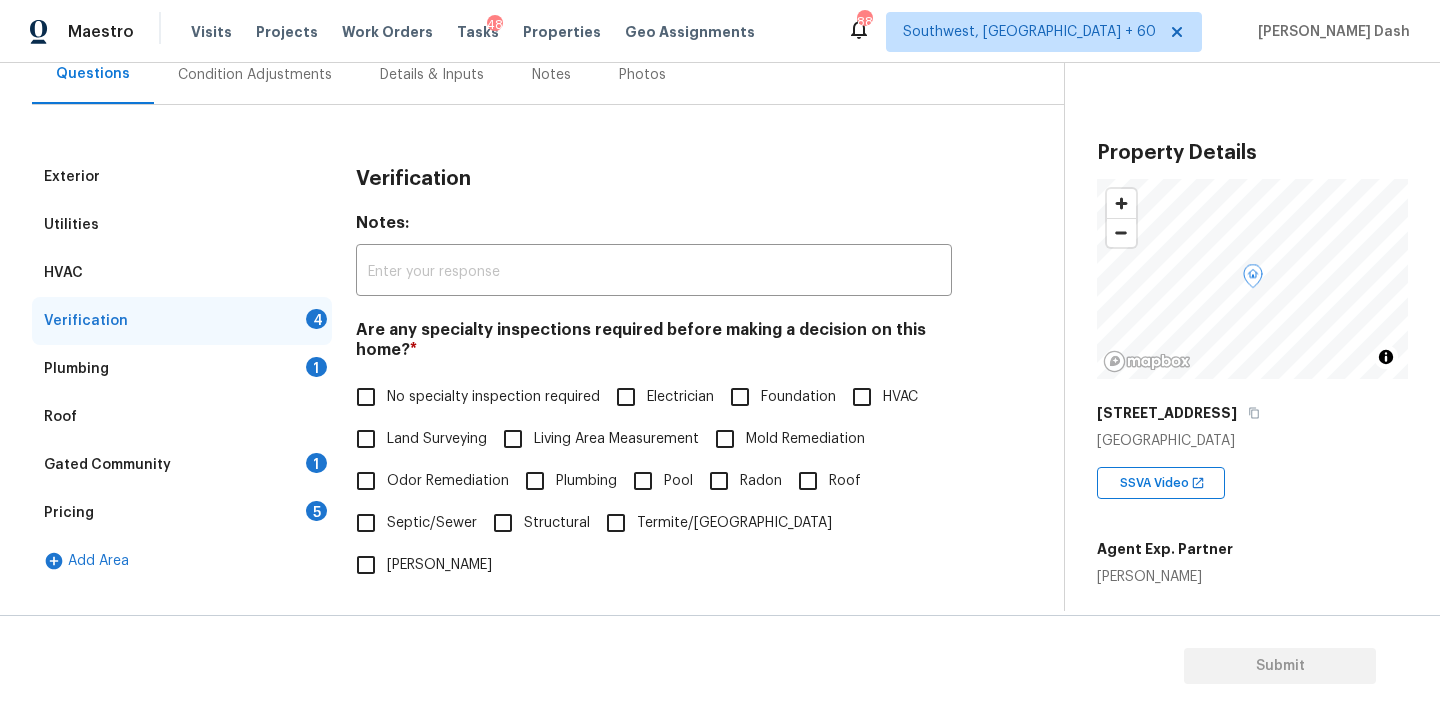 scroll, scrollTop: 405, scrollLeft: 0, axis: vertical 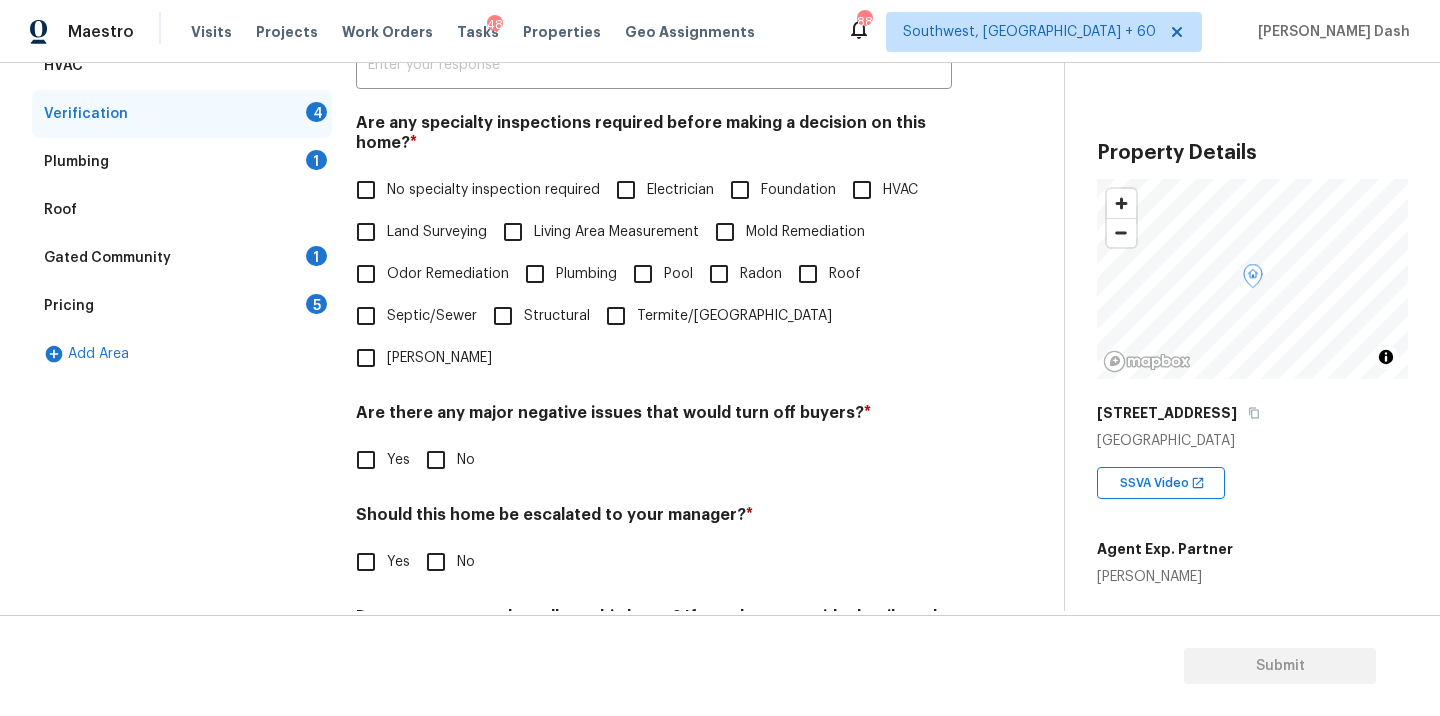 click on "No specialty inspection required" at bounding box center [493, 190] 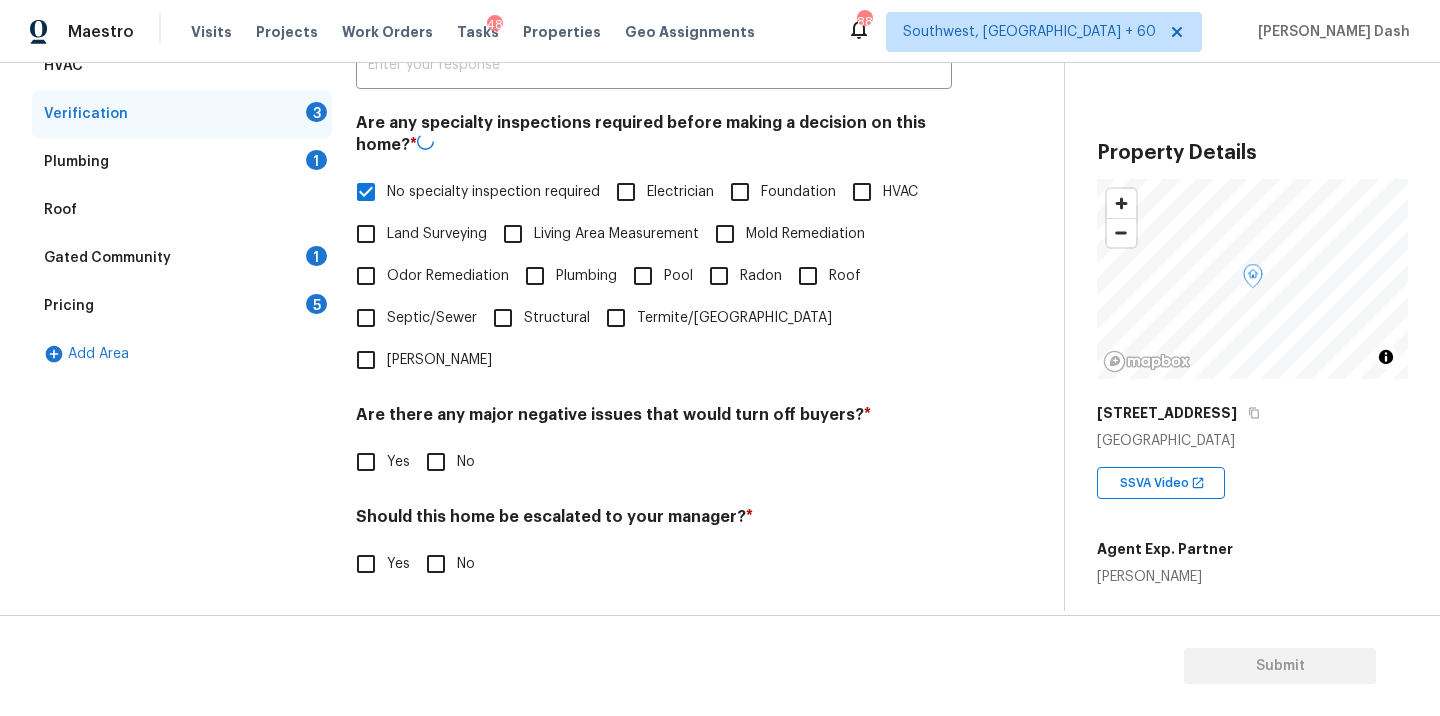 click on "No" at bounding box center (436, 462) 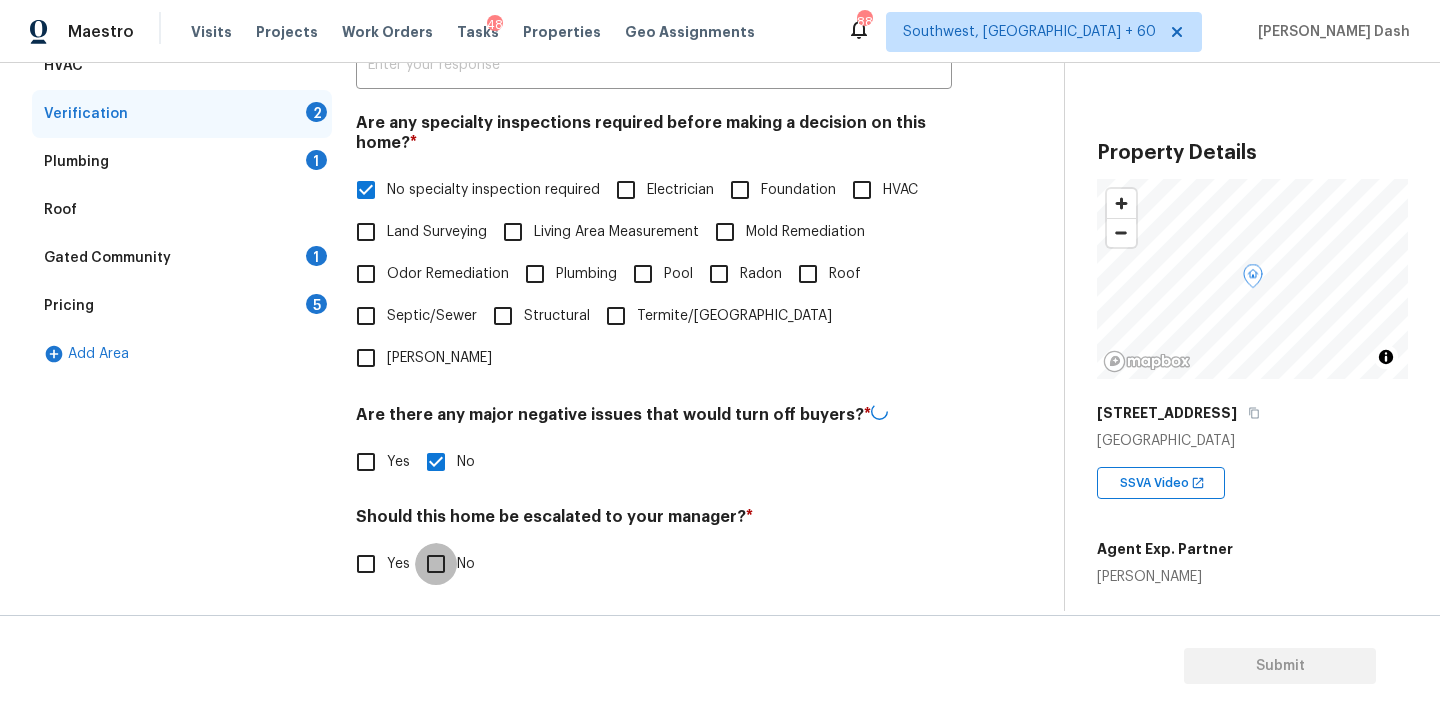 click on "No" at bounding box center [436, 564] 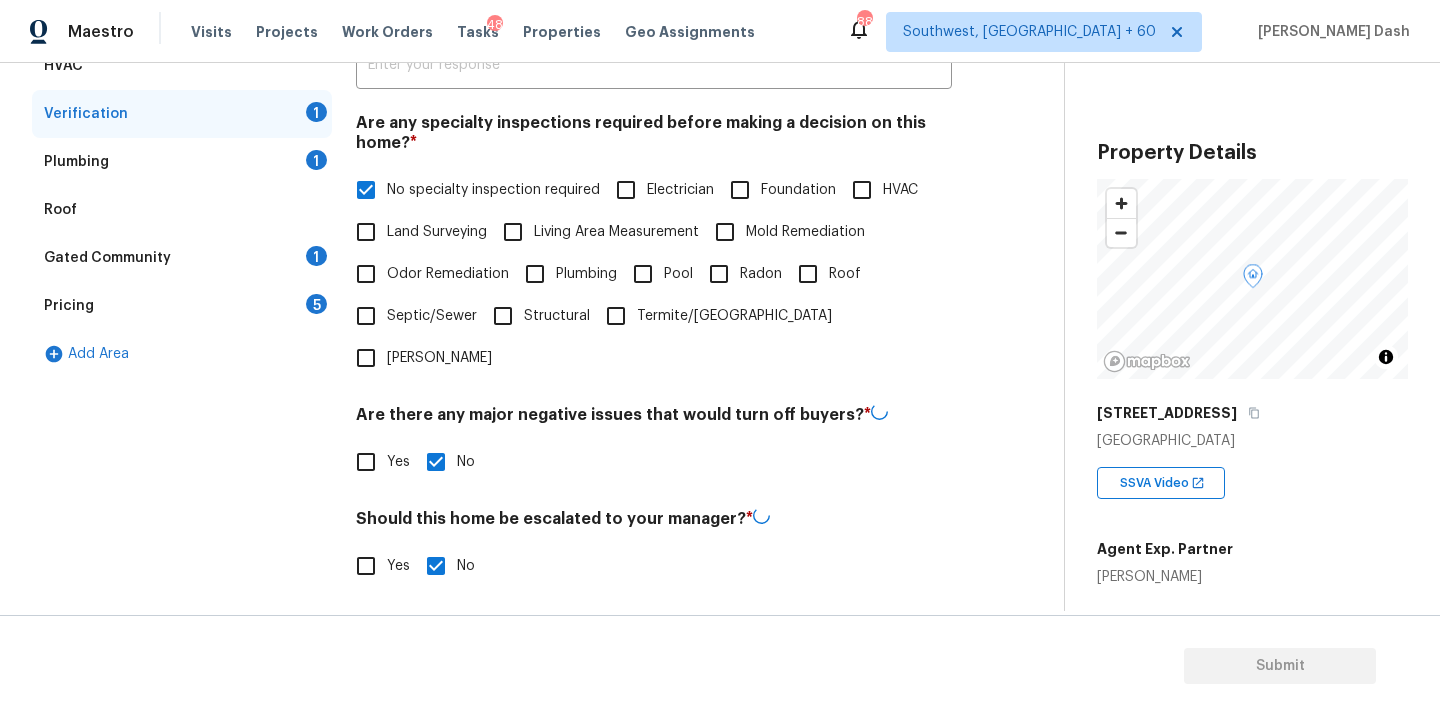 click on "Yes" at bounding box center (366, 566) 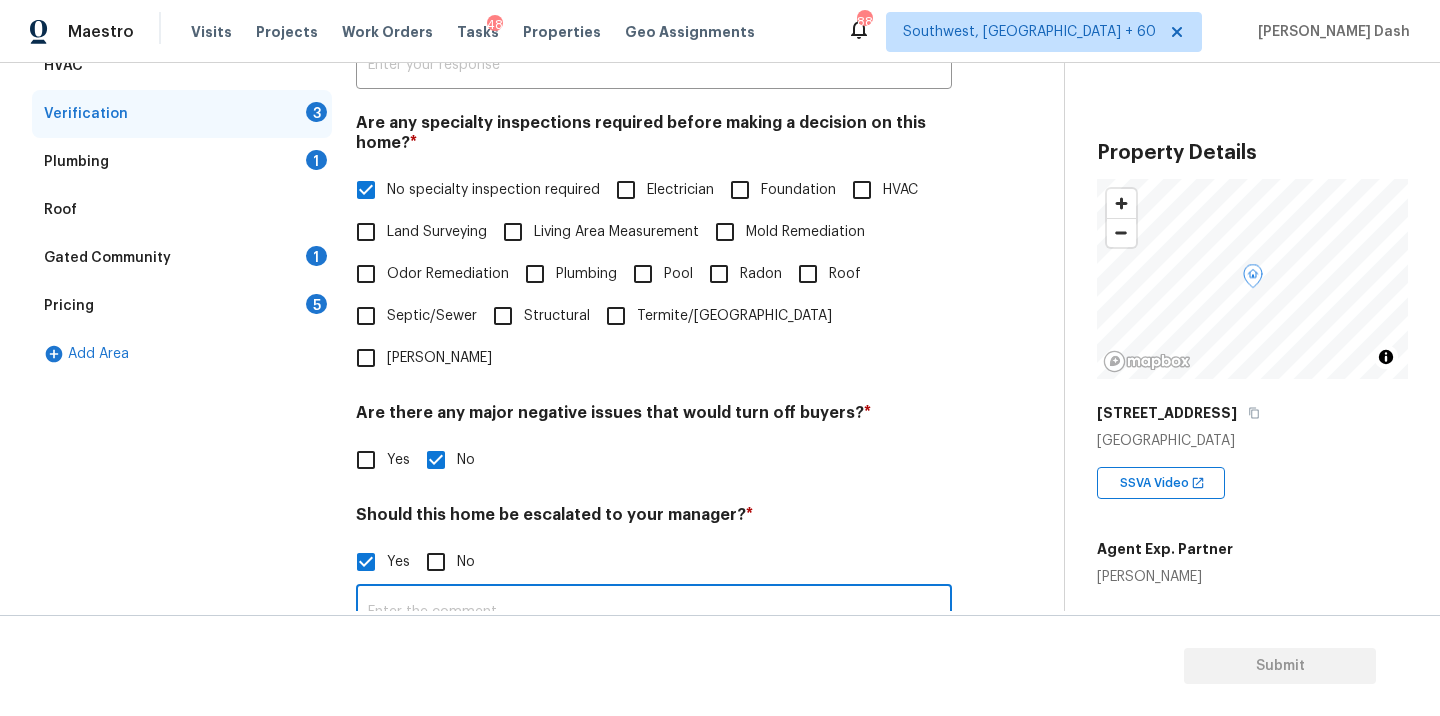 click at bounding box center [654, 612] 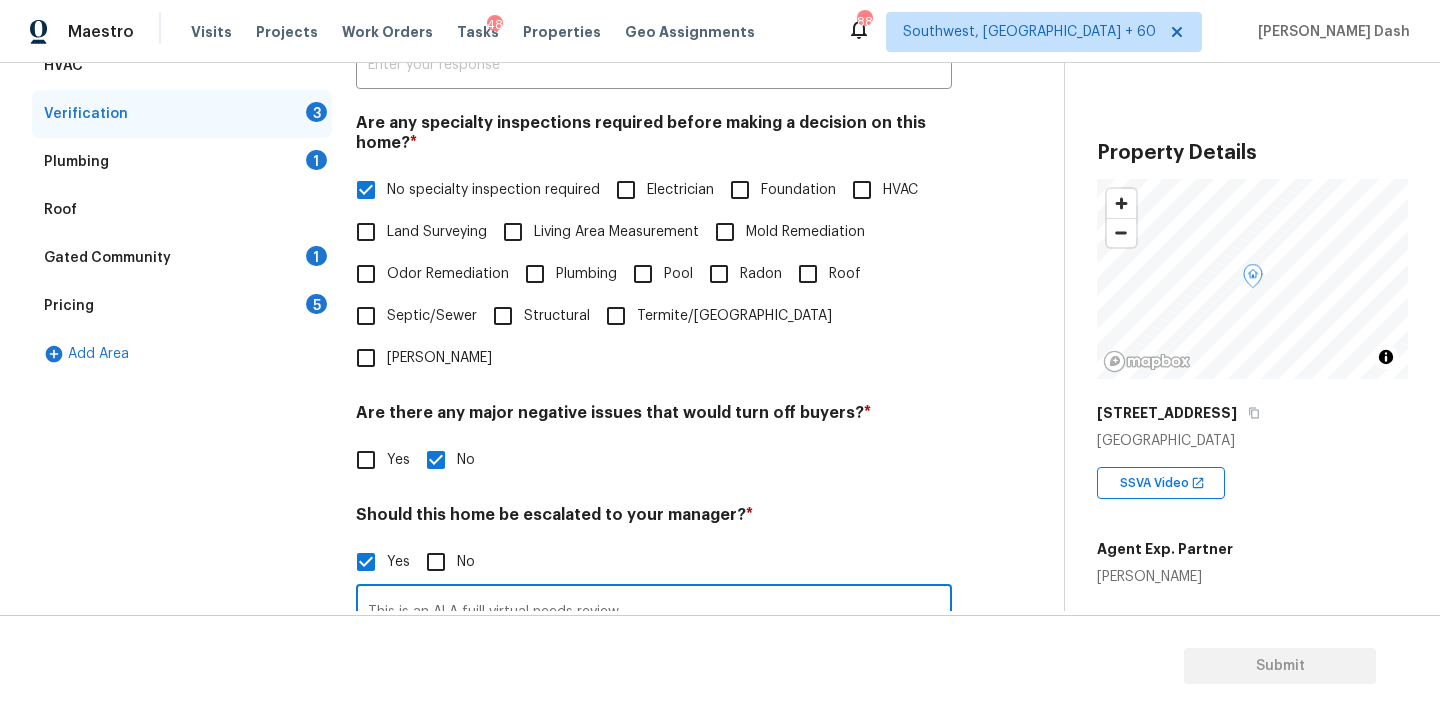 click on "This is an ALA fuill virtual needs review." at bounding box center (654, 612) 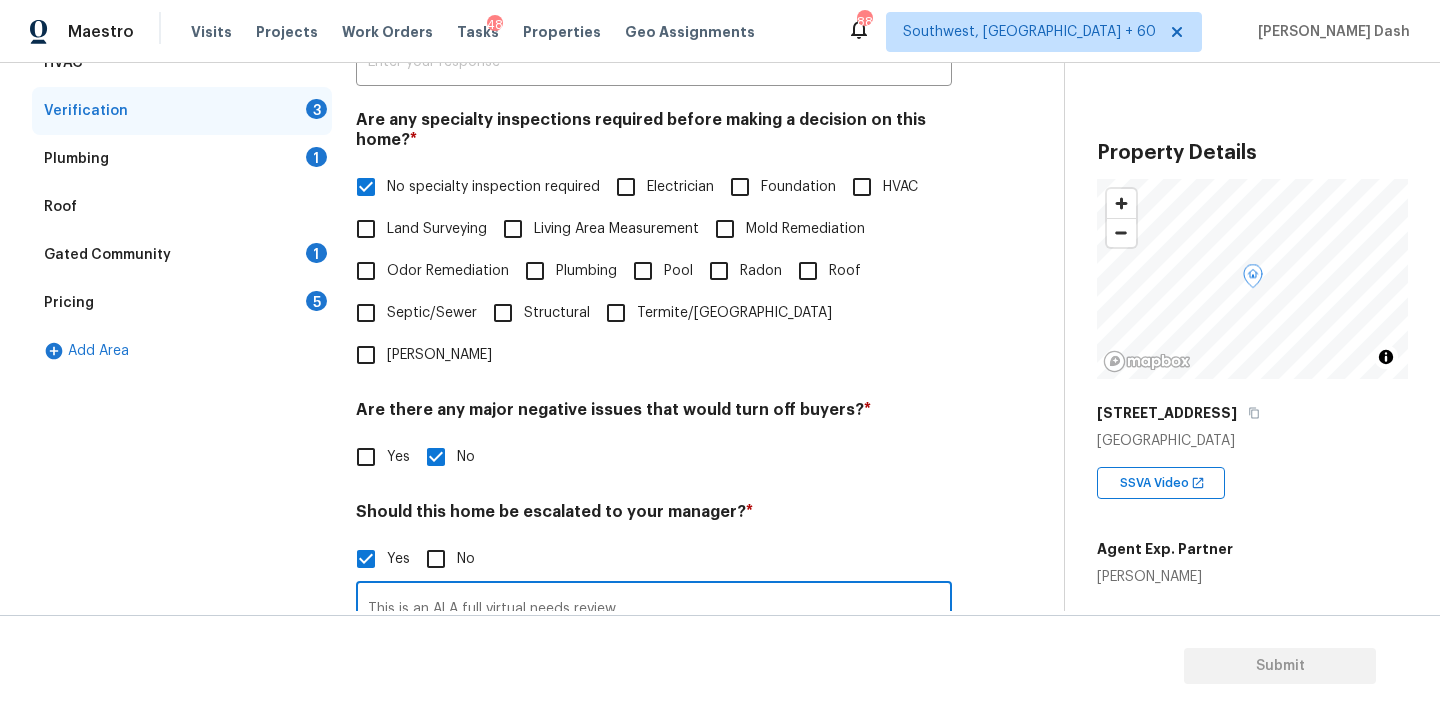 click on "This is an ALA full virtual needs review." at bounding box center [654, 609] 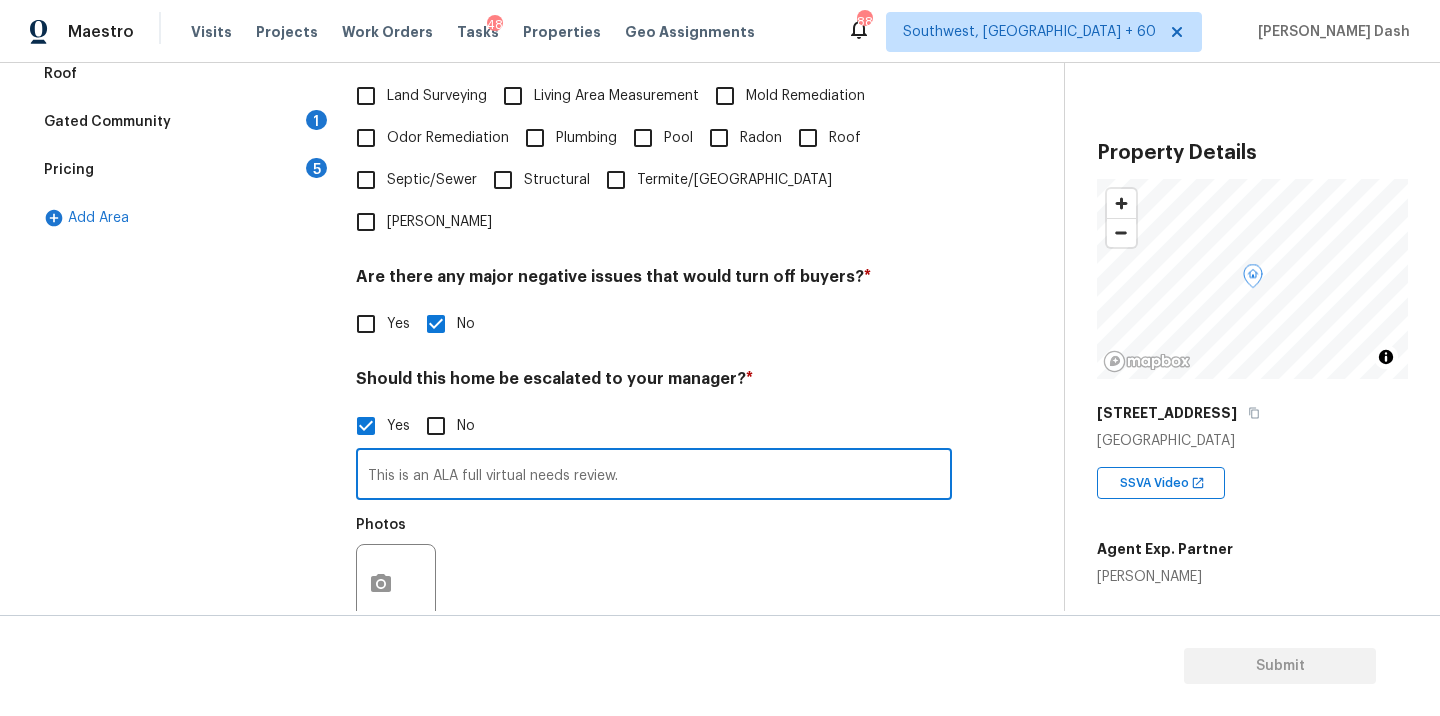 scroll, scrollTop: 677, scrollLeft: 0, axis: vertical 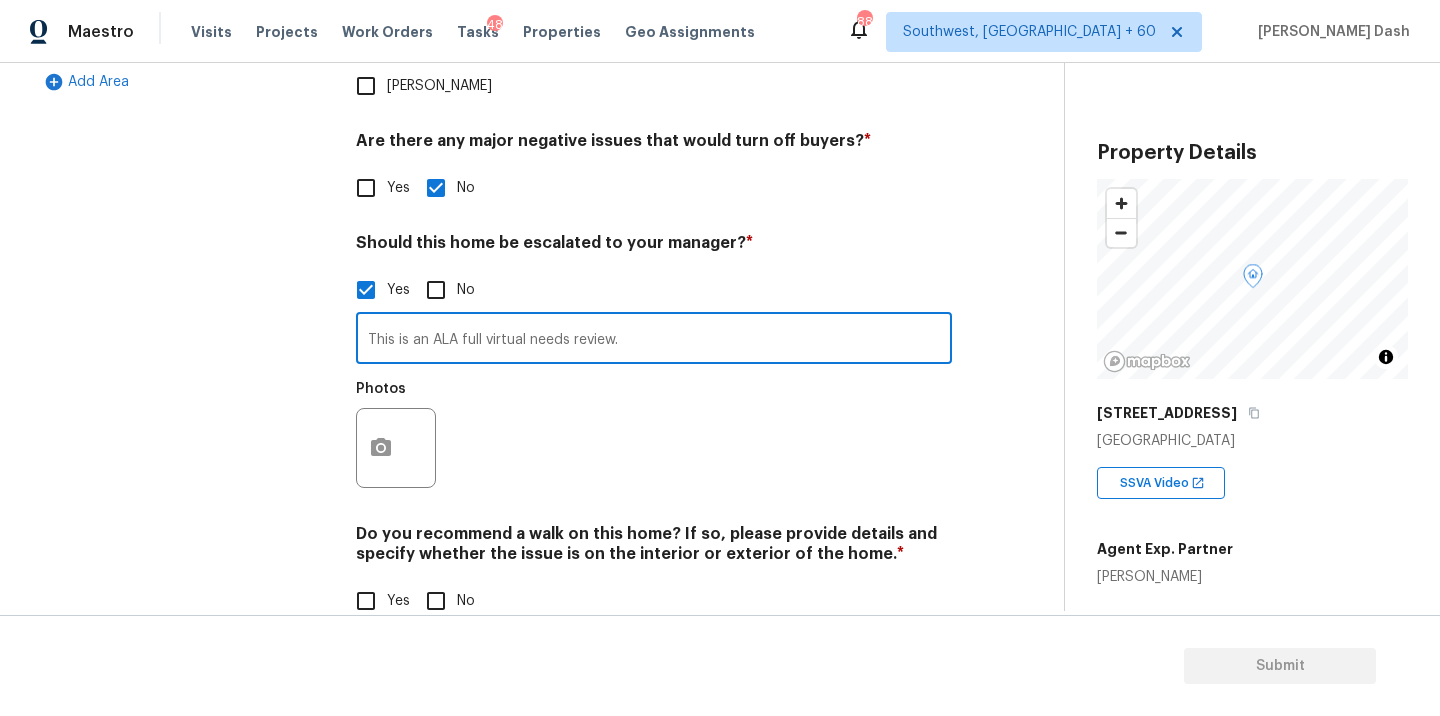 type on "This is an ALA full virtual needs review." 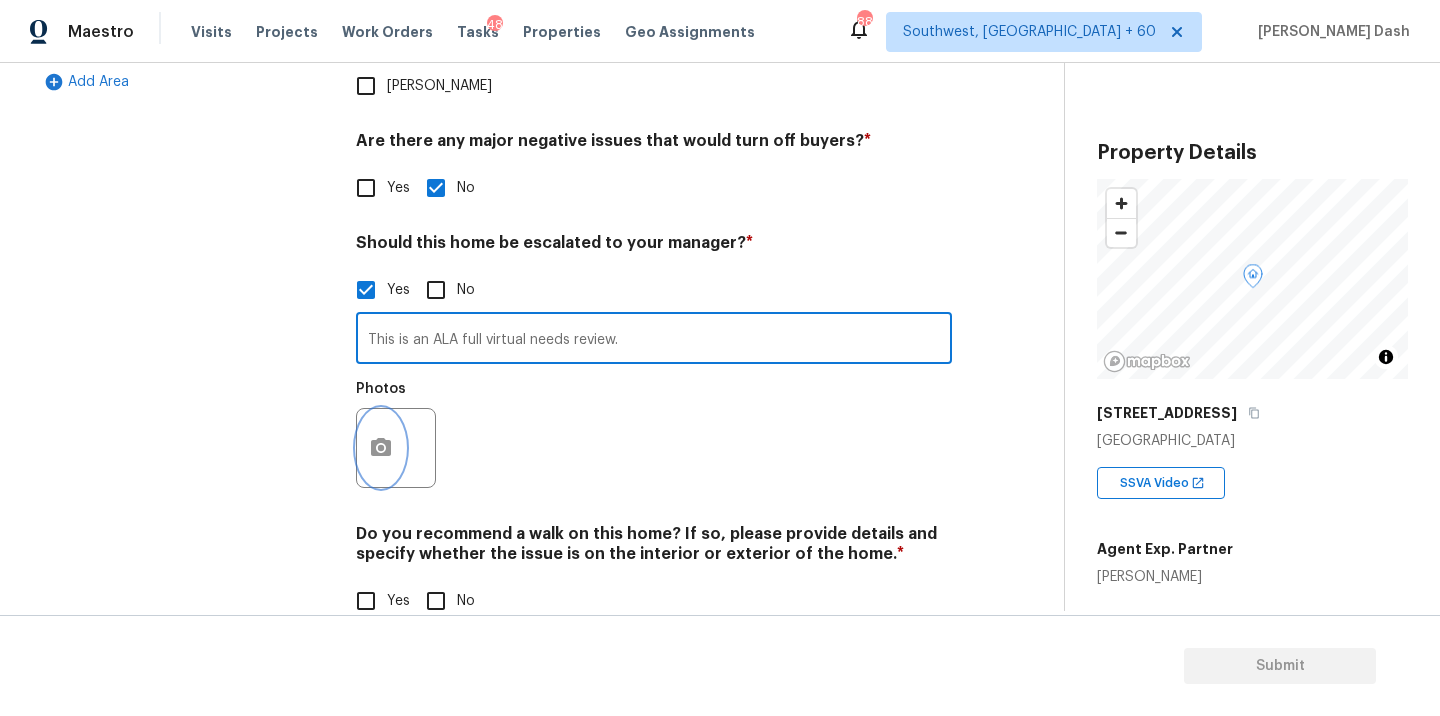 click 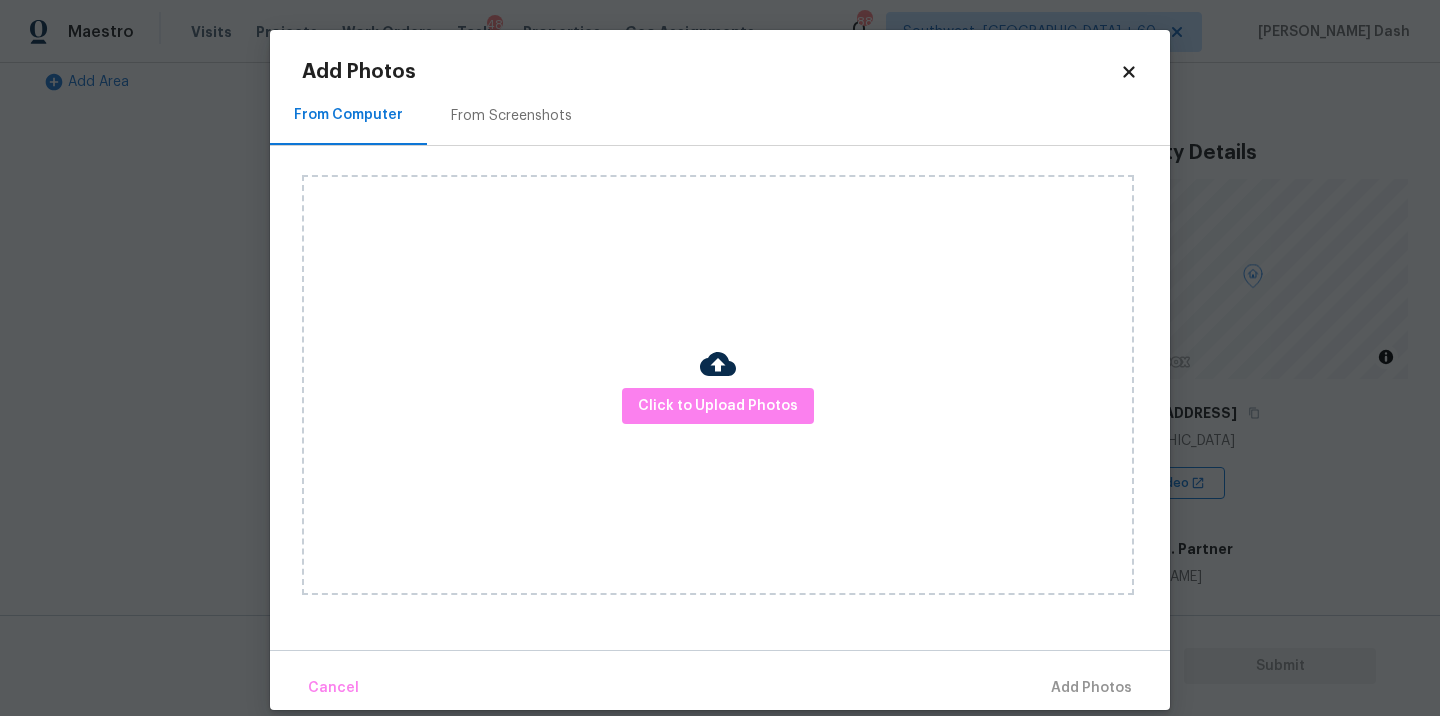 click on "Click to Upload Photos" at bounding box center (718, 385) 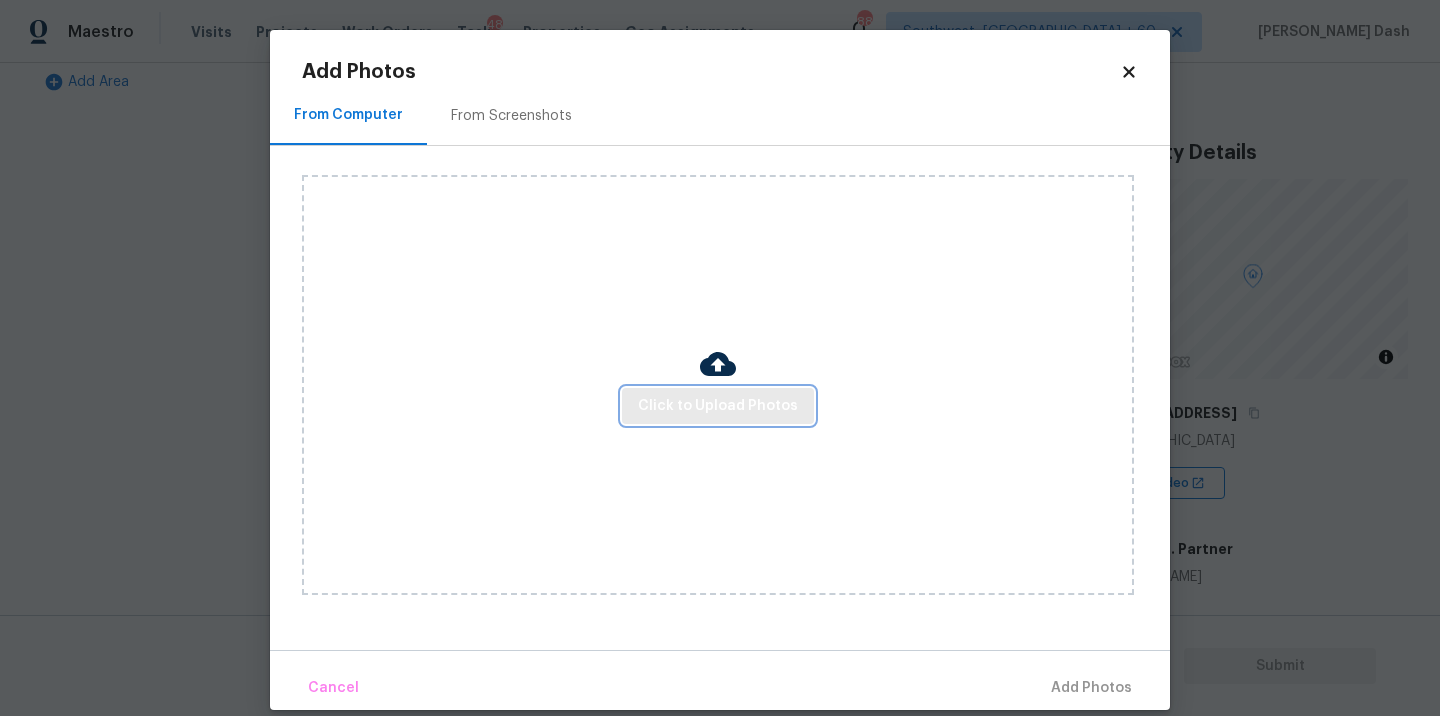 click on "Click to Upload Photos" at bounding box center (718, 406) 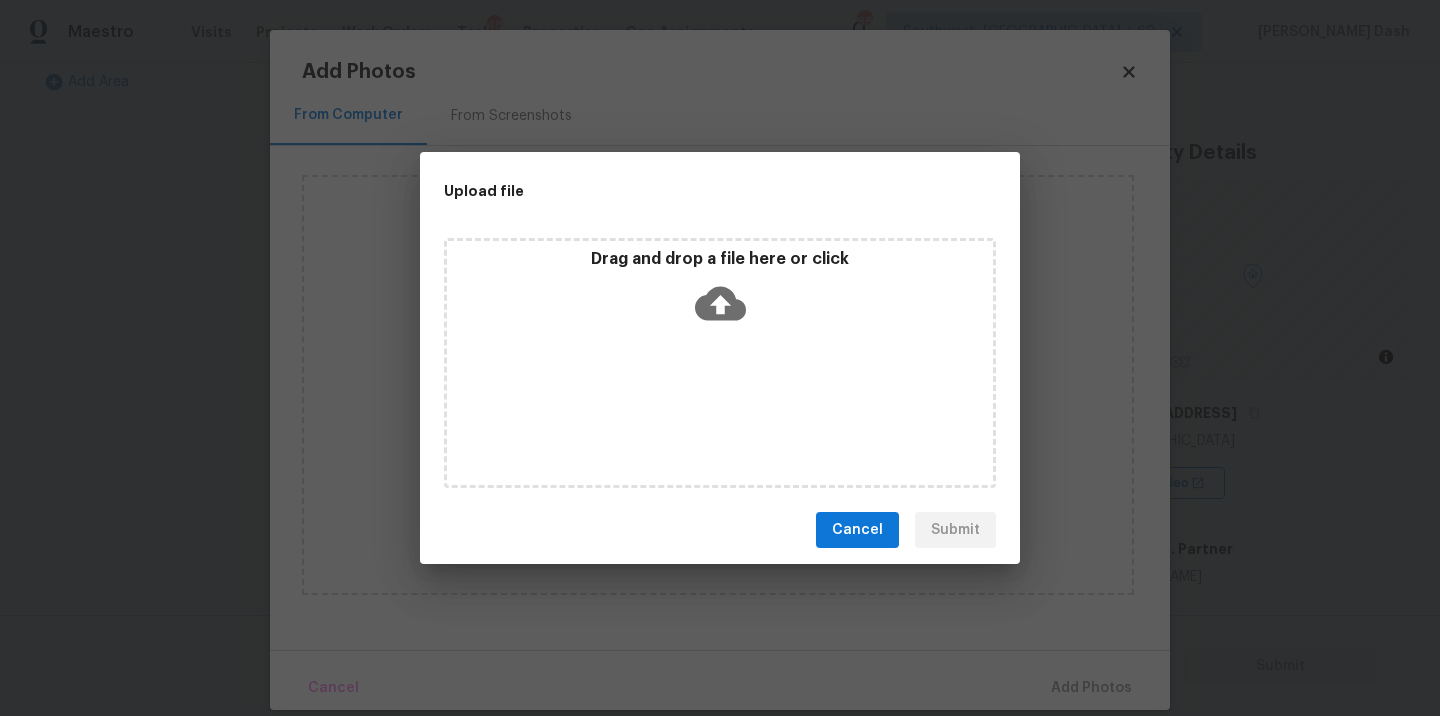 click on "Drag and drop a file here or click" at bounding box center (720, 363) 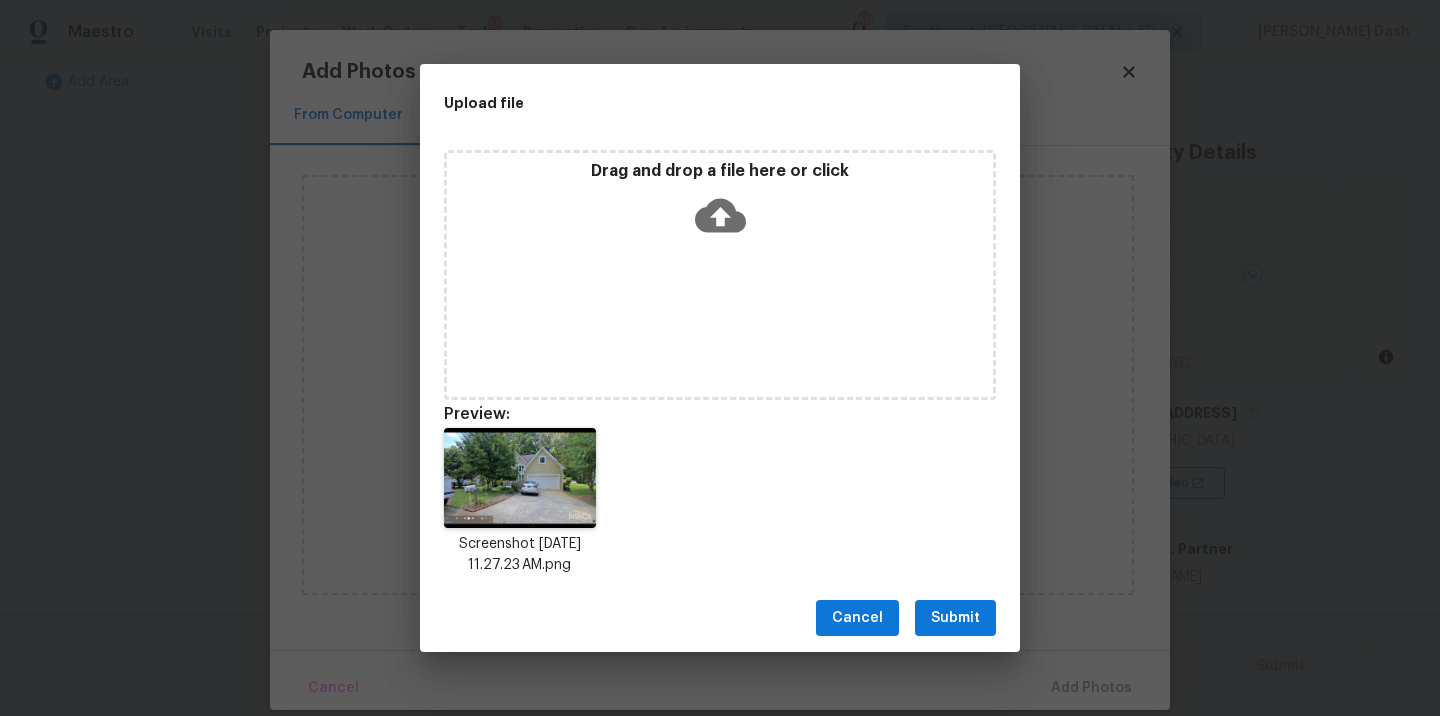 click on "Submit" at bounding box center [955, 618] 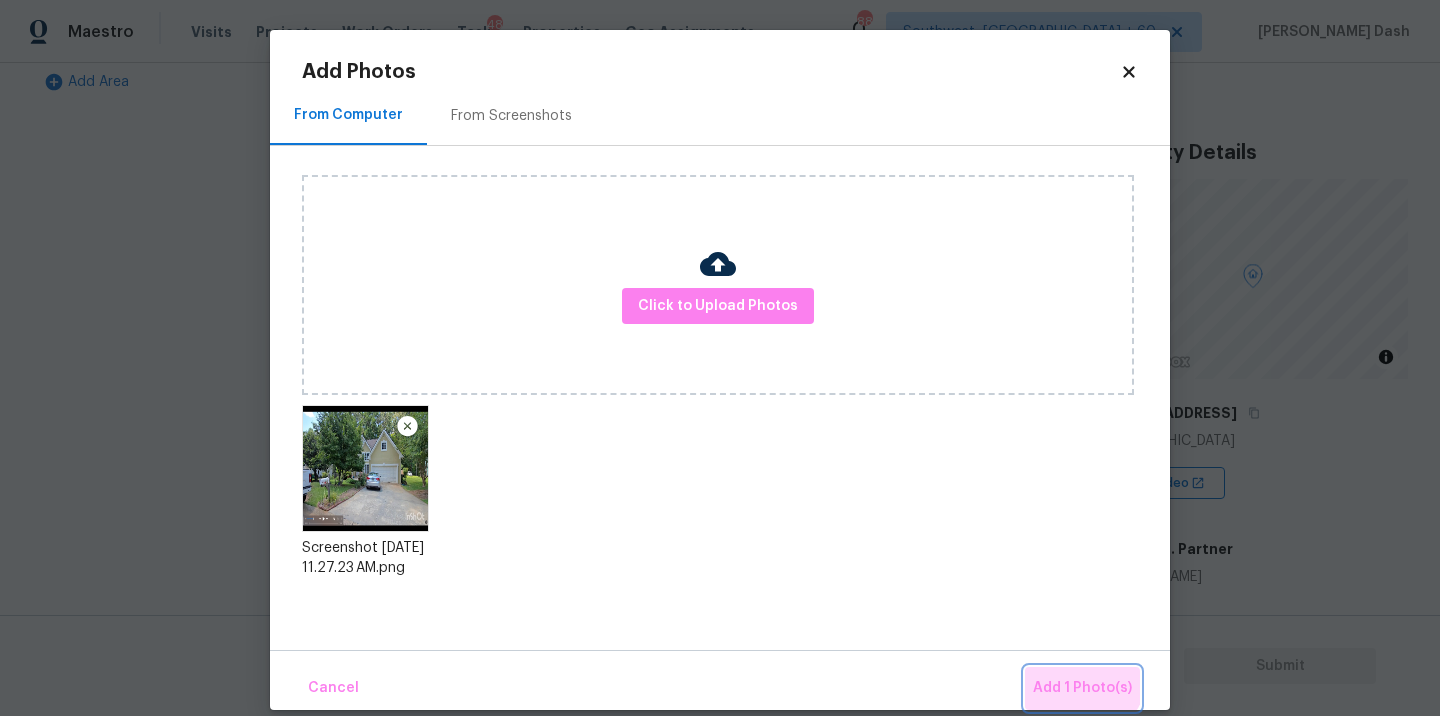 click on "Add 1 Photo(s)" at bounding box center [1082, 688] 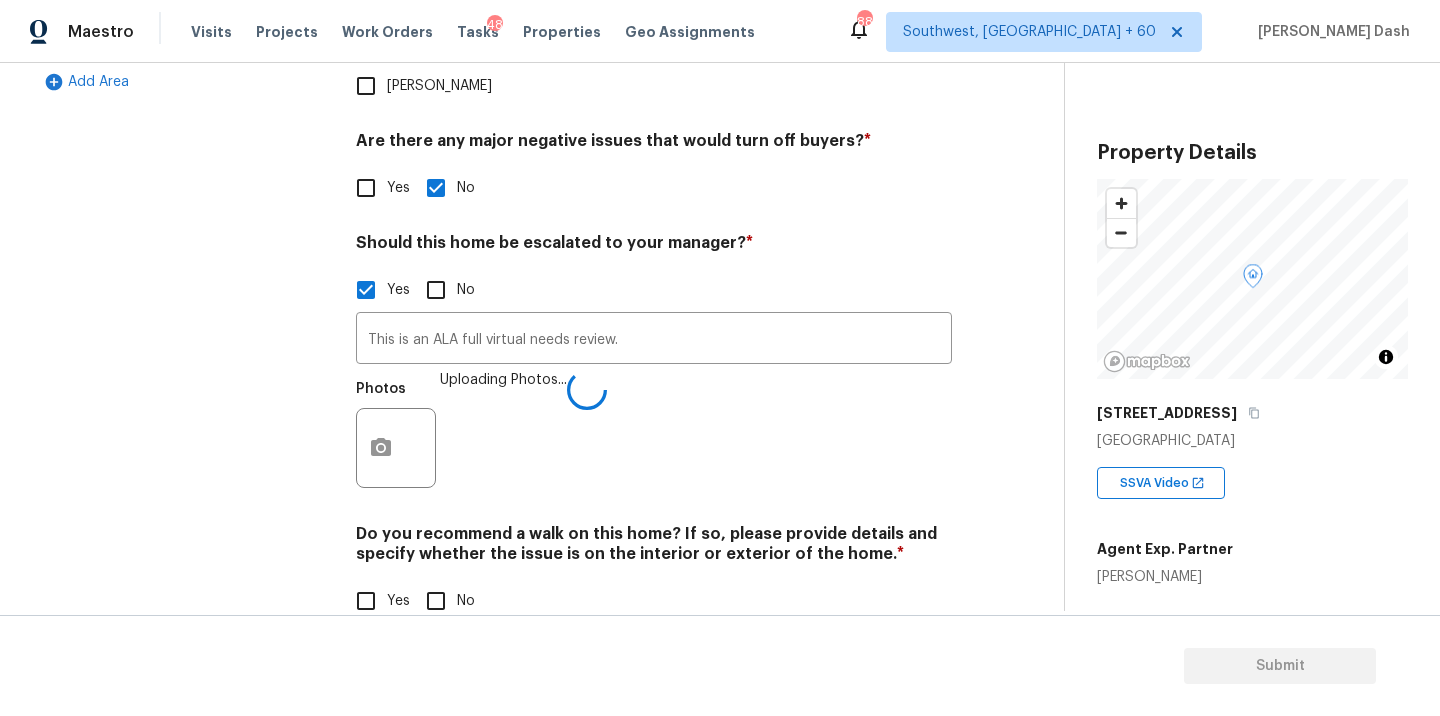 click on "No" at bounding box center [436, 601] 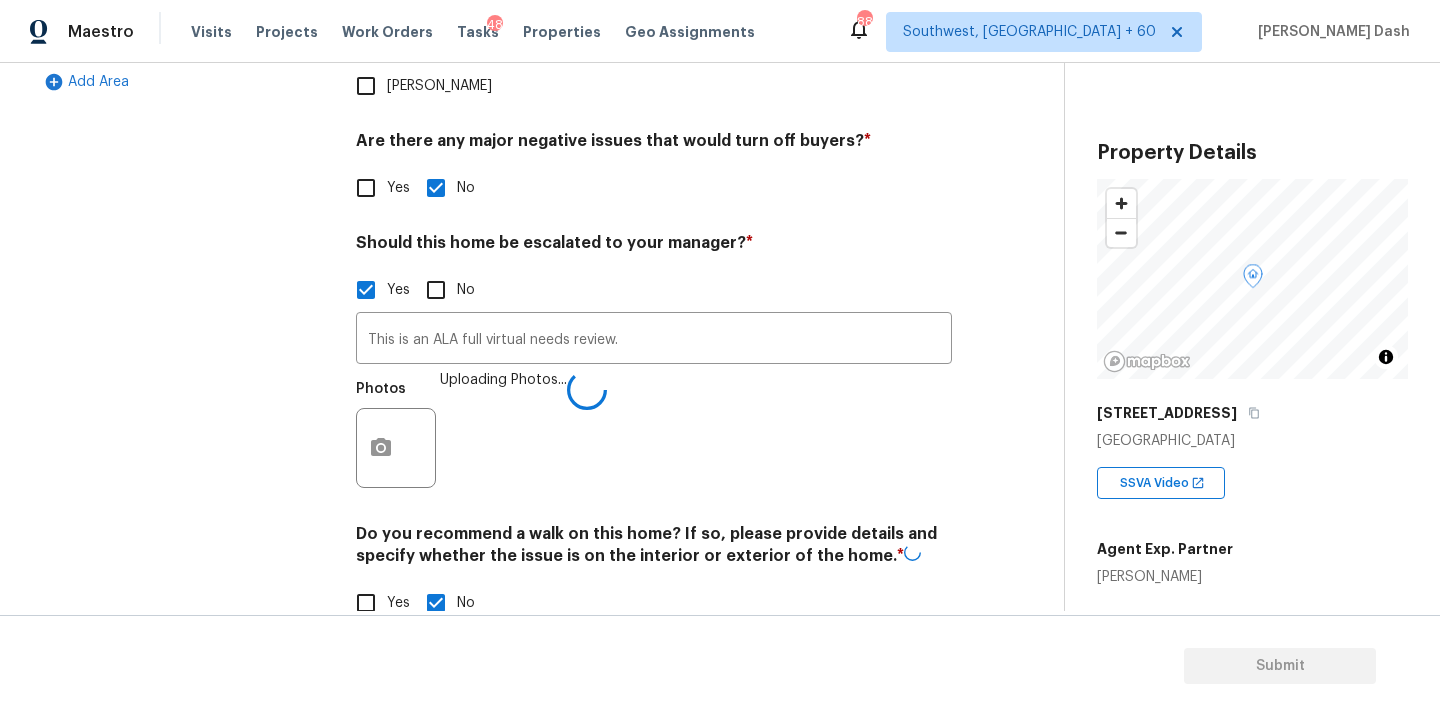 click on "Exterior Utilities HVAC Verification 1 Plumbing 1 Roof Gated Community 1 Pricing 5 Add Area" at bounding box center (182, 161) 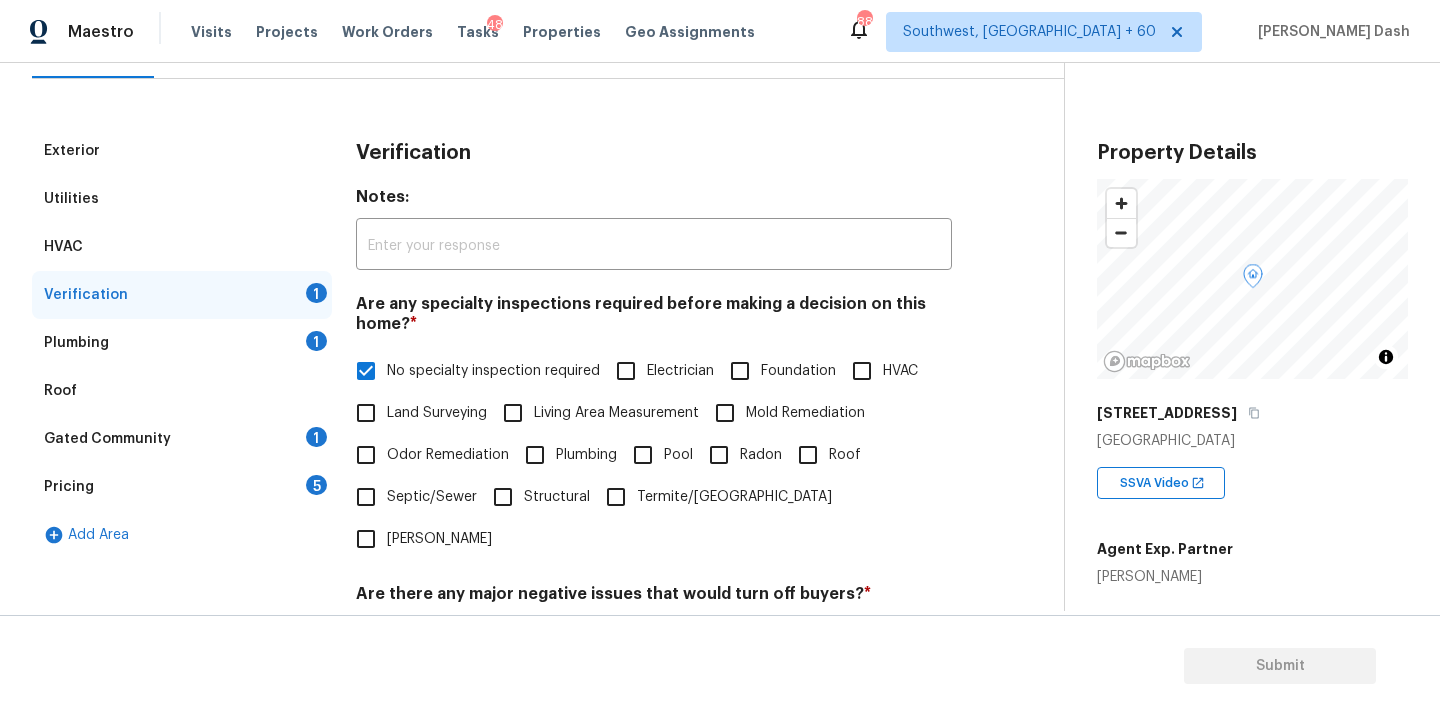 scroll, scrollTop: 182, scrollLeft: 0, axis: vertical 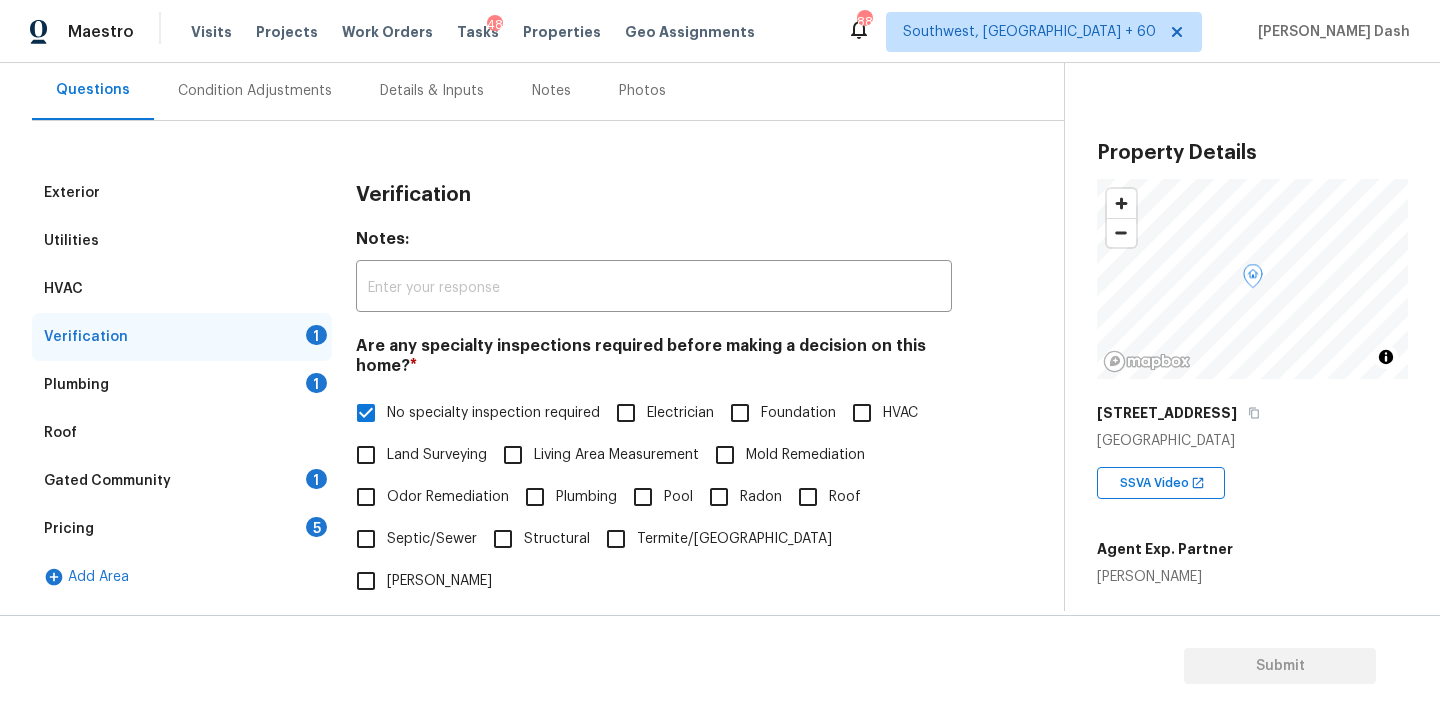 click on "Plumbing 1" at bounding box center (182, 385) 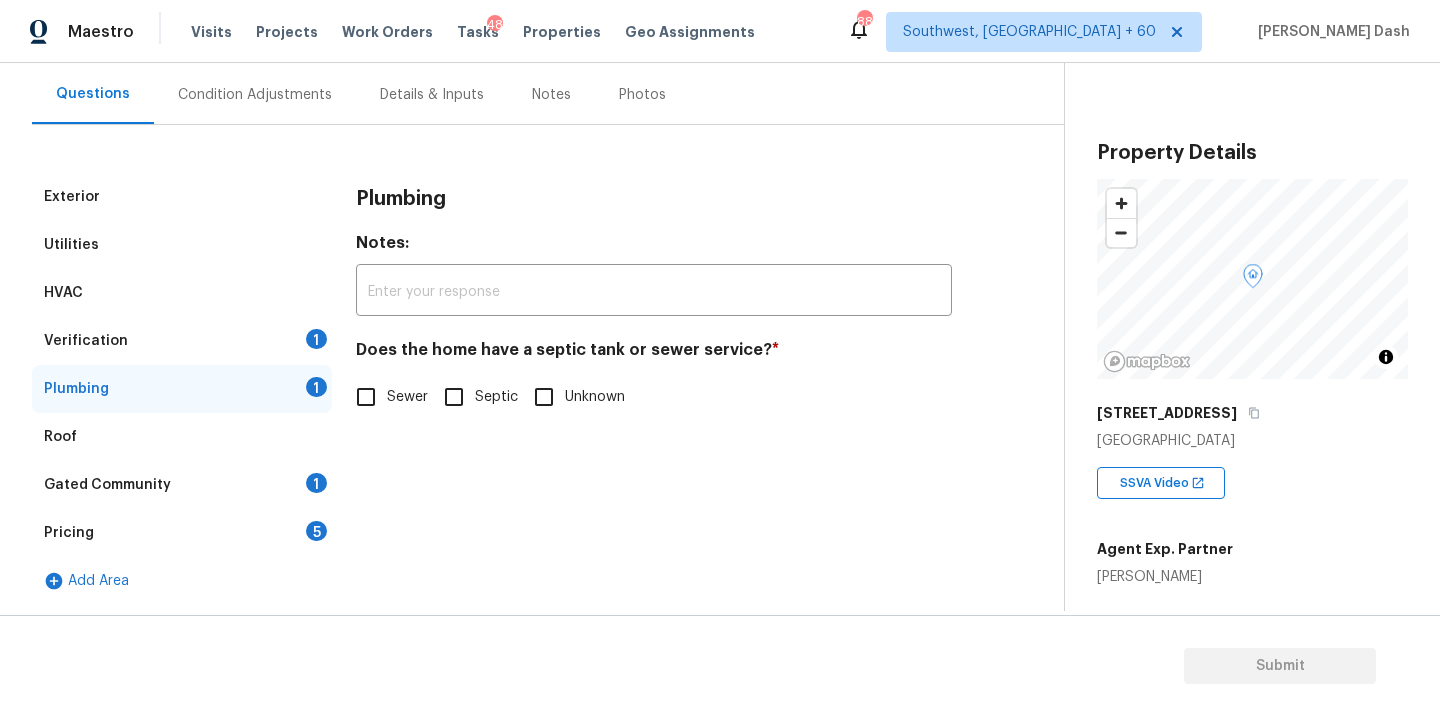 scroll, scrollTop: 178, scrollLeft: 0, axis: vertical 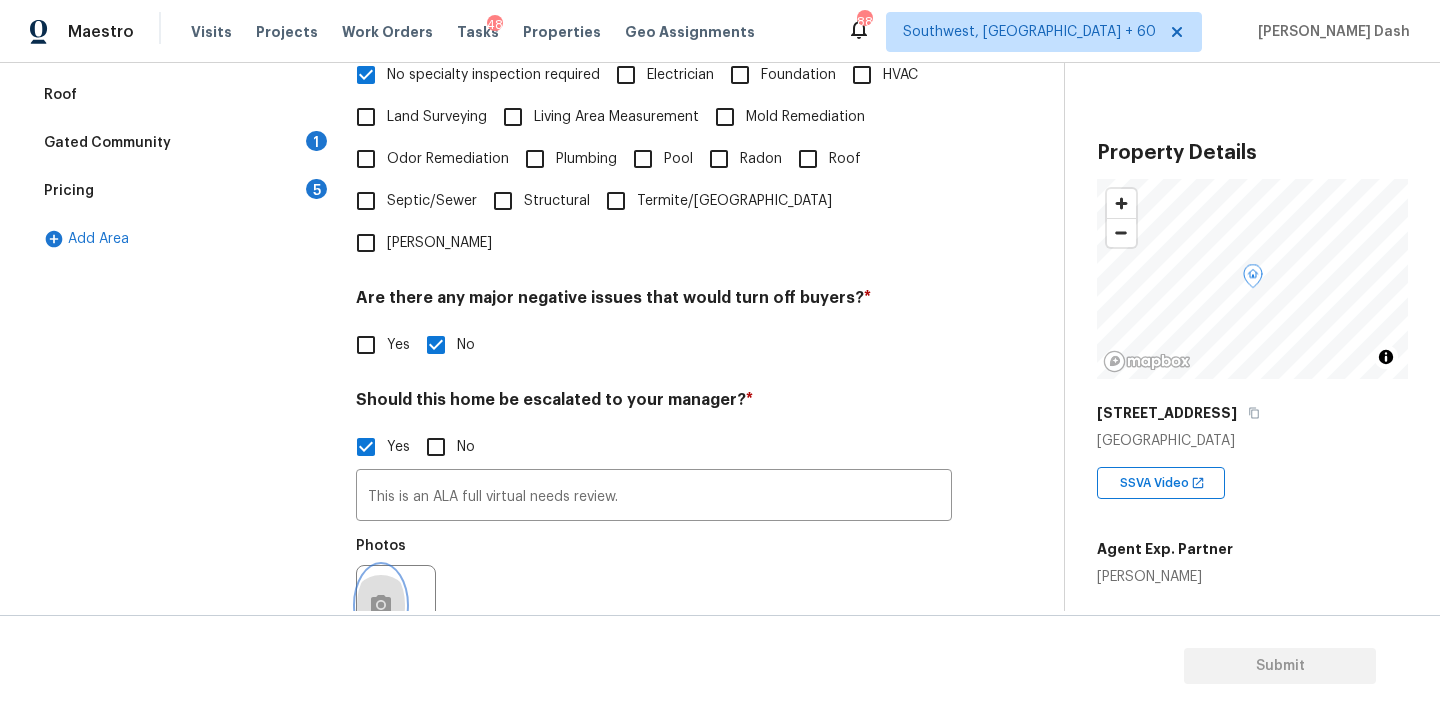 click at bounding box center [381, 605] 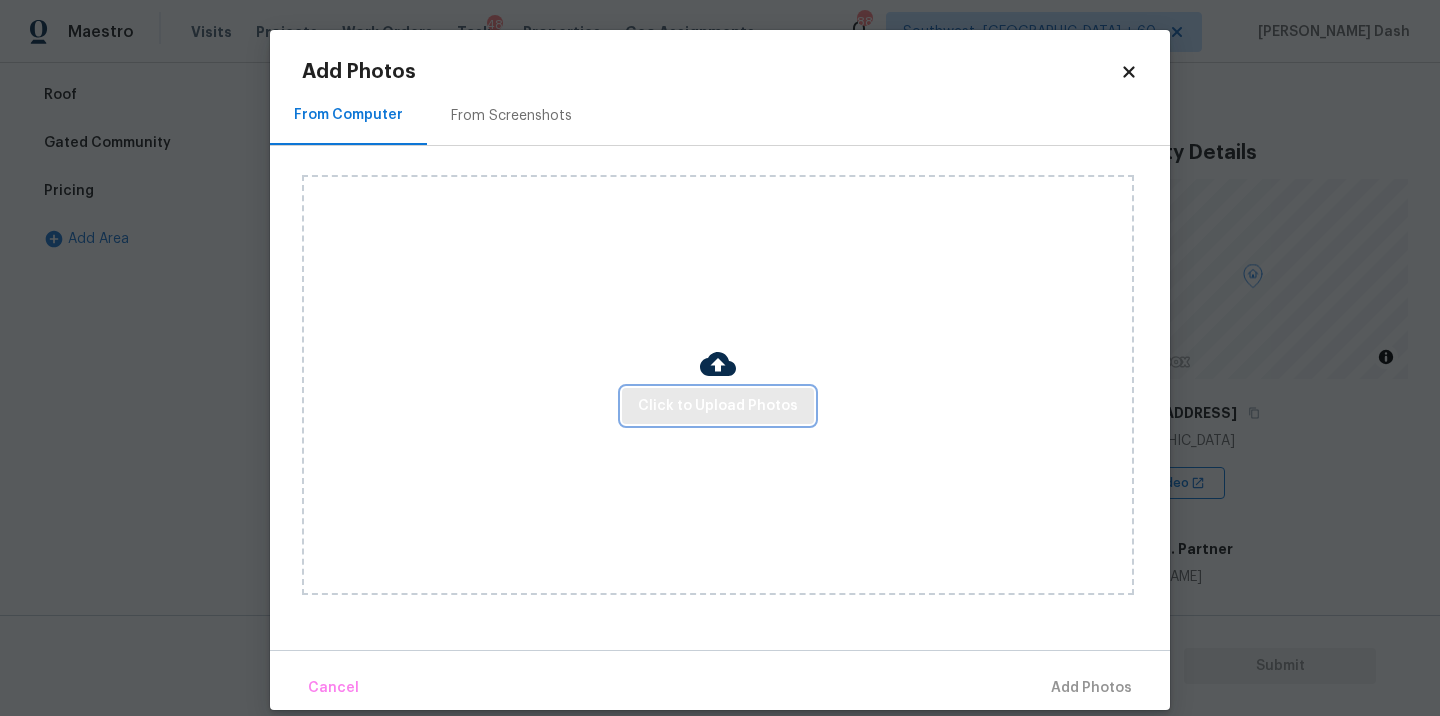click on "Click to Upload Photos" at bounding box center [718, 406] 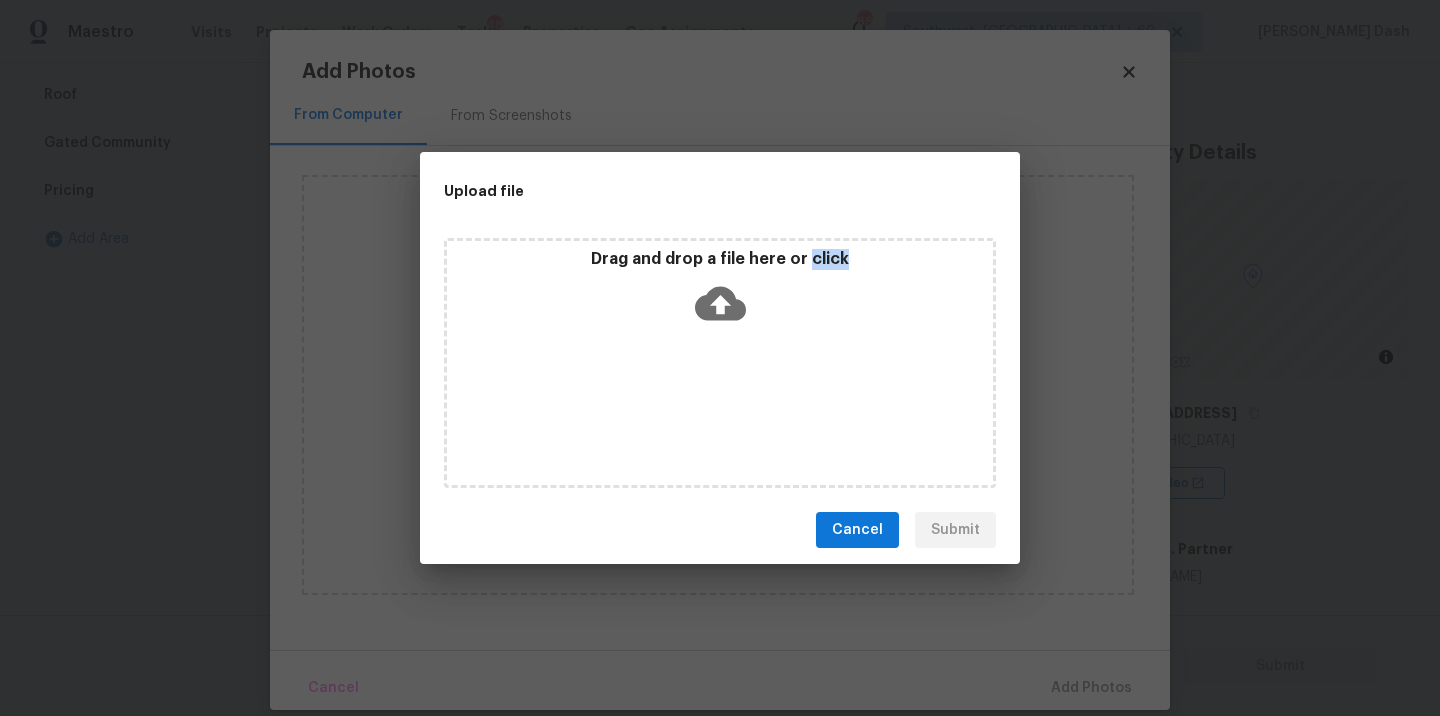 click on "Drag and drop a file here or click" at bounding box center [720, 363] 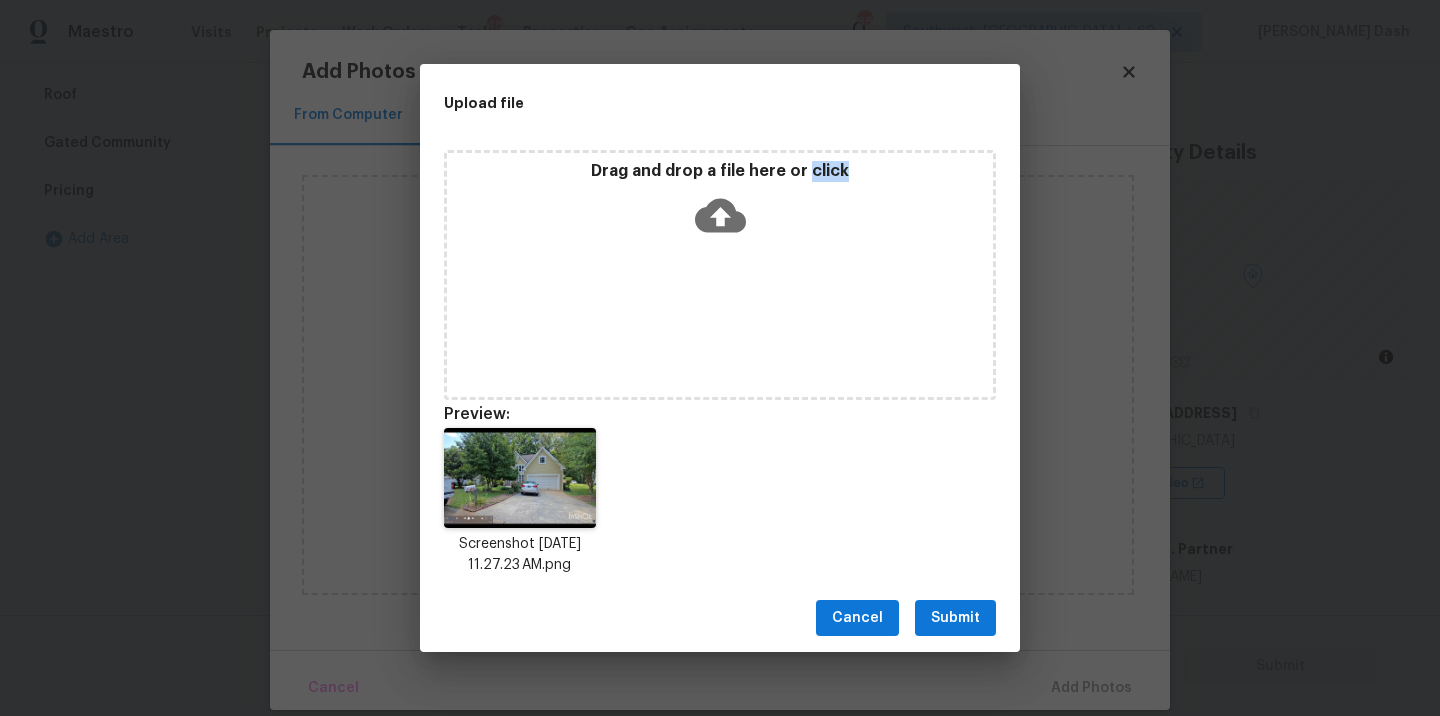 click on "Submit" at bounding box center (955, 618) 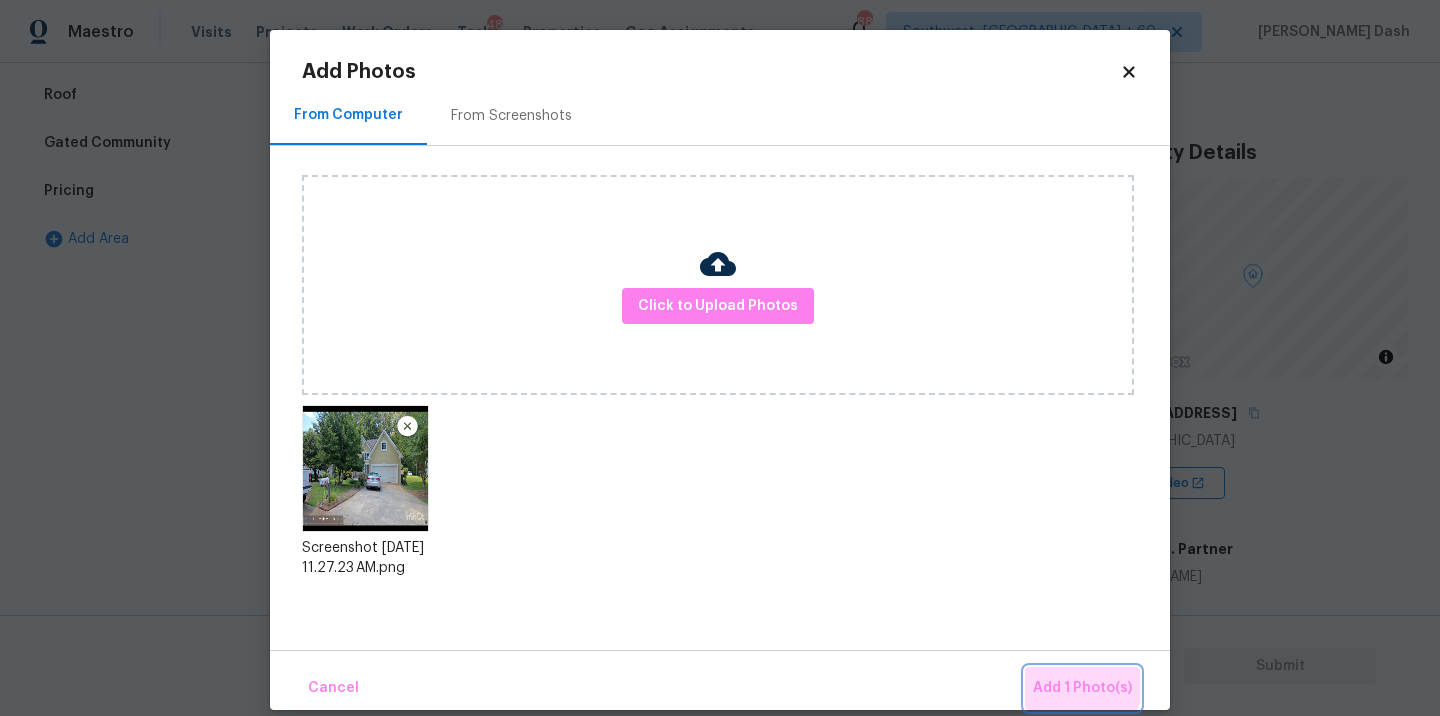 click on "Add 1 Photo(s)" at bounding box center [1082, 688] 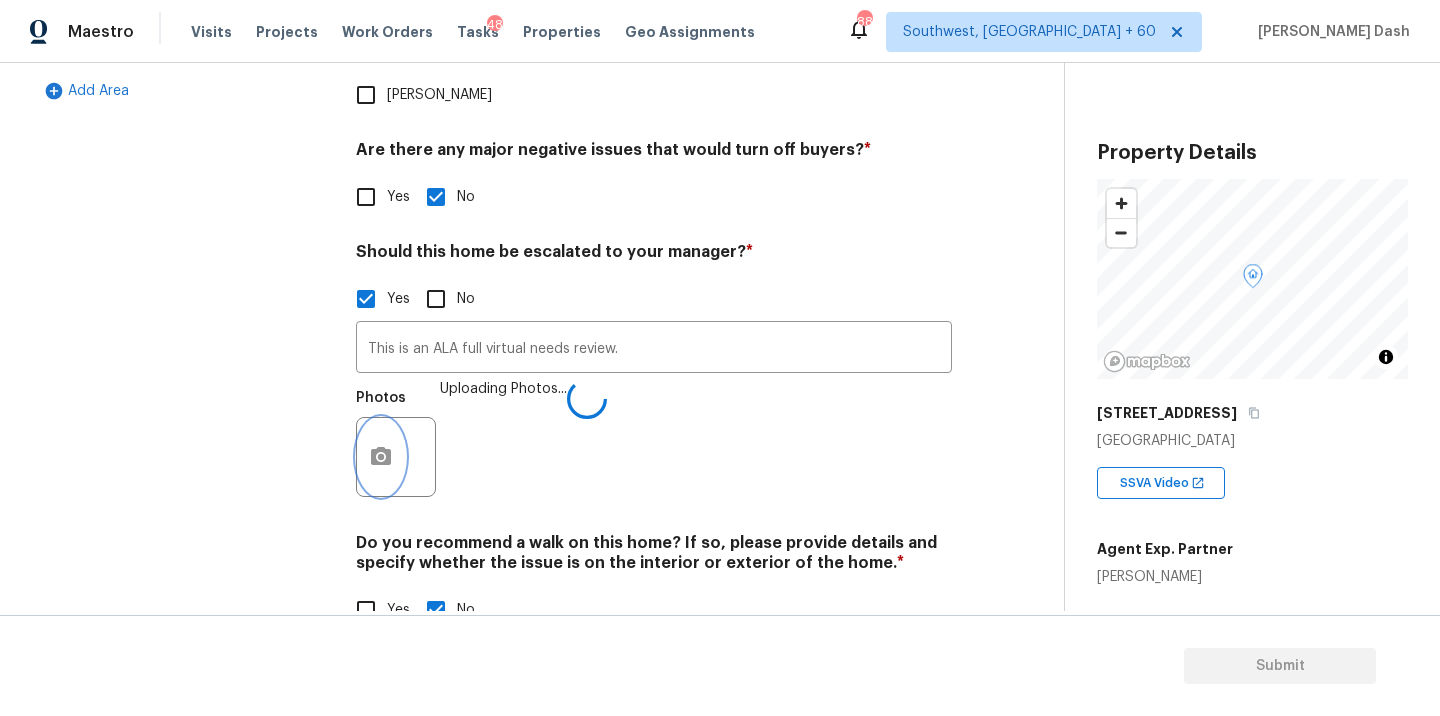 scroll, scrollTop: 677, scrollLeft: 0, axis: vertical 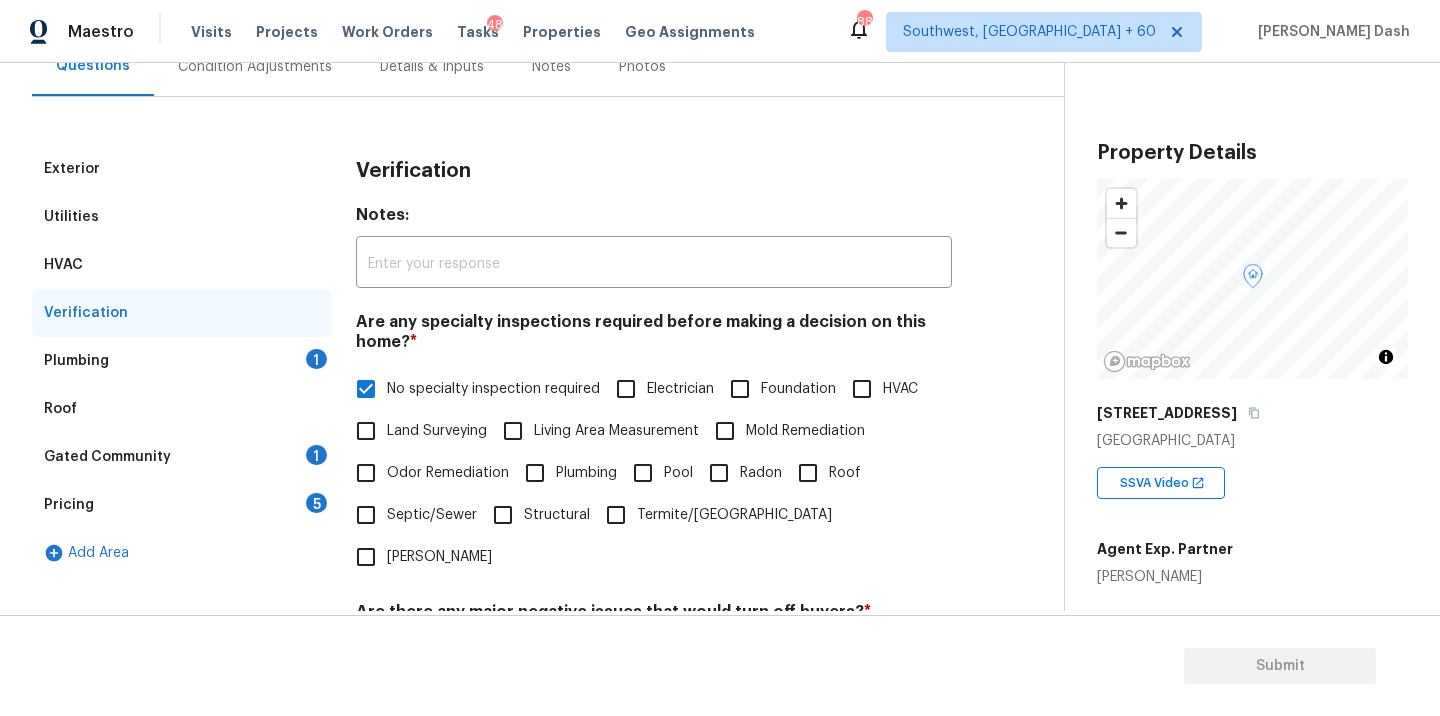 click on "Plumbing 1" at bounding box center (182, 361) 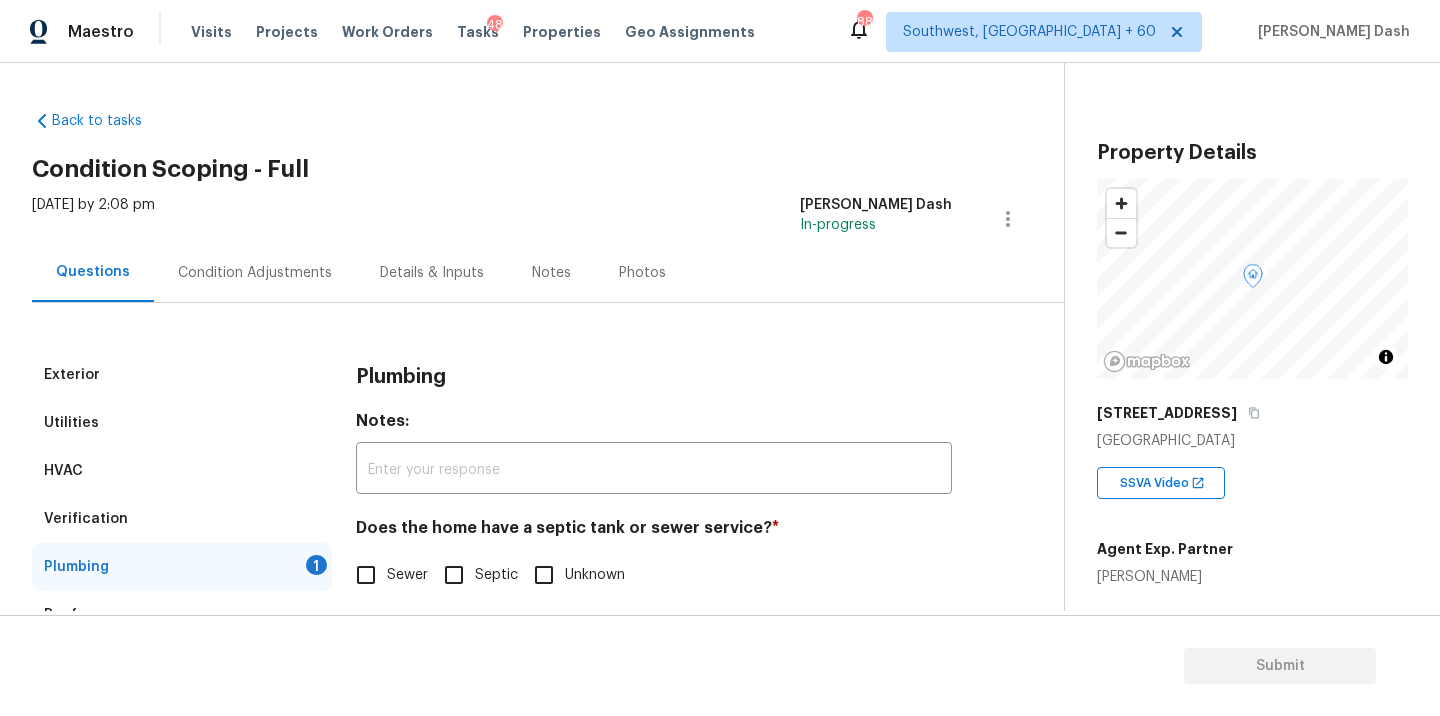 scroll, scrollTop: 0, scrollLeft: 0, axis: both 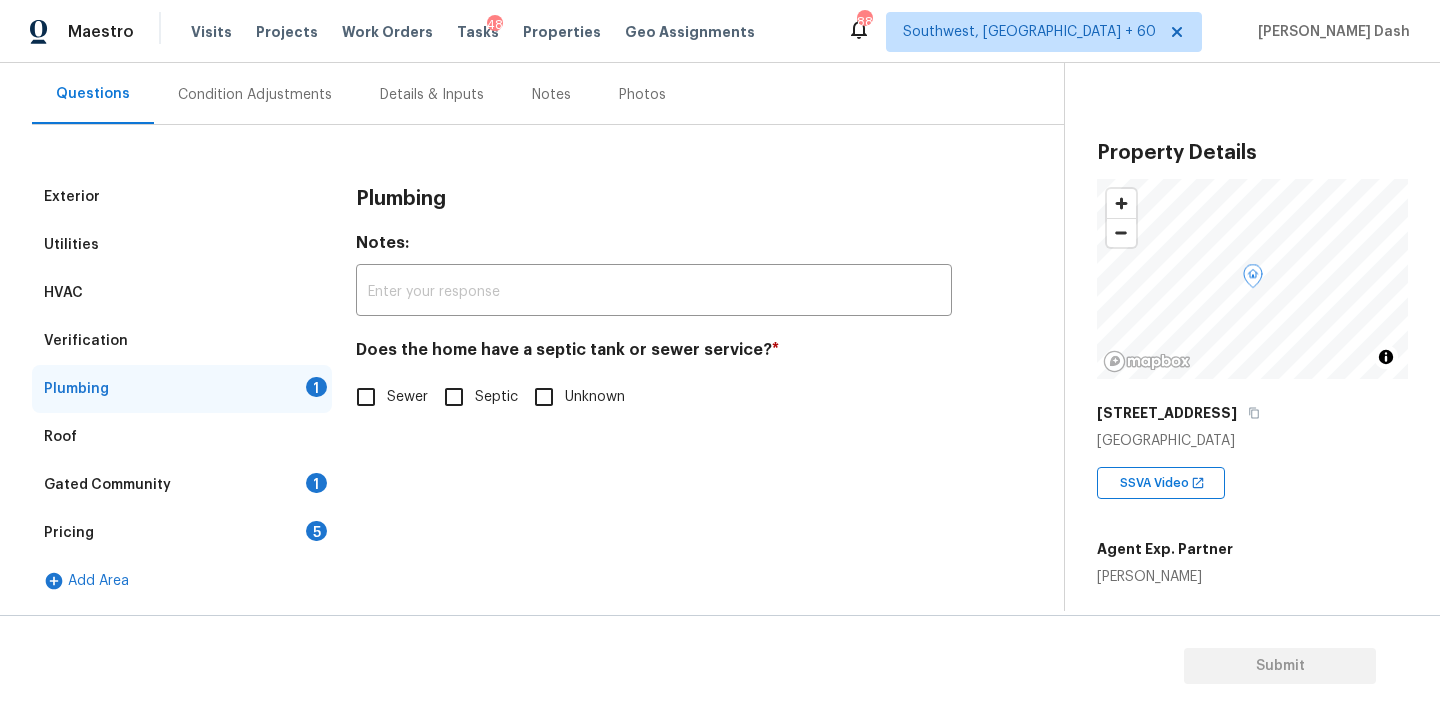 click on "Sewer" at bounding box center (407, 397) 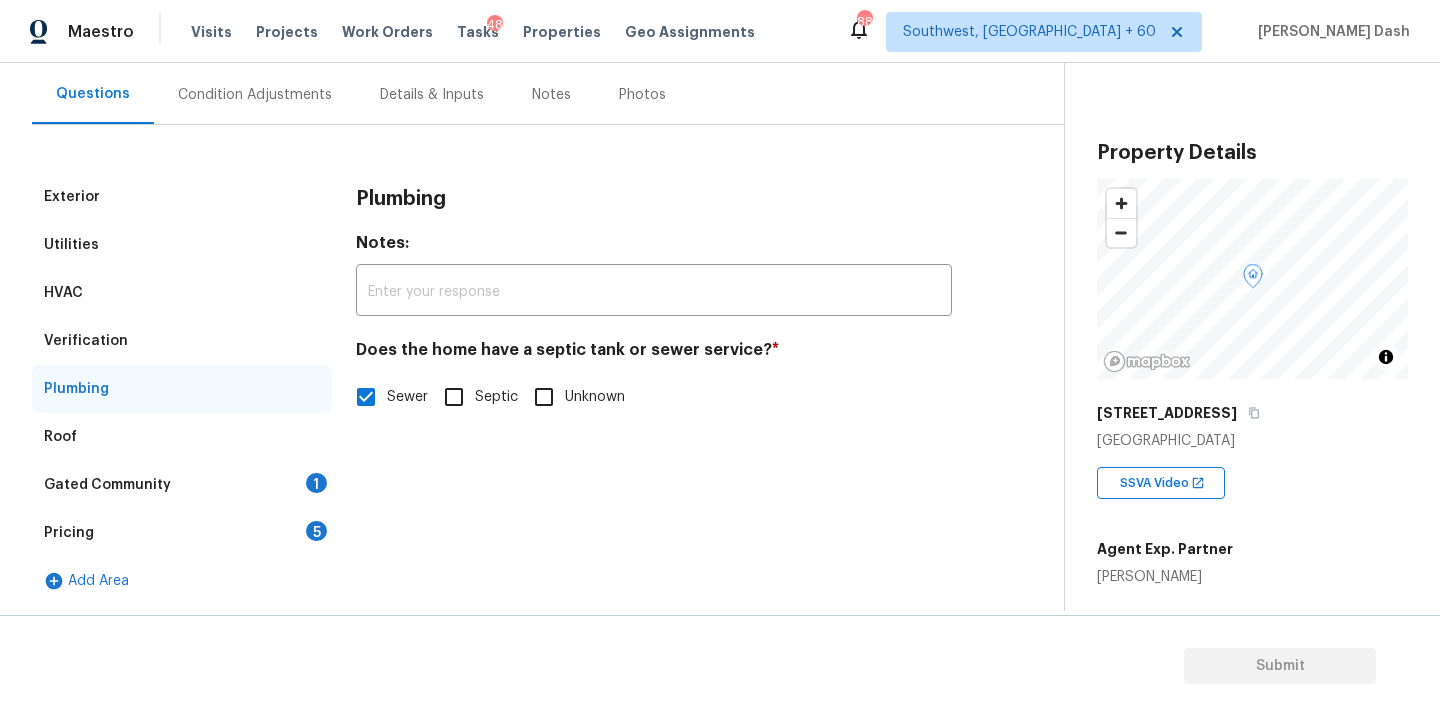 click on "Gated Community 1" at bounding box center [182, 485] 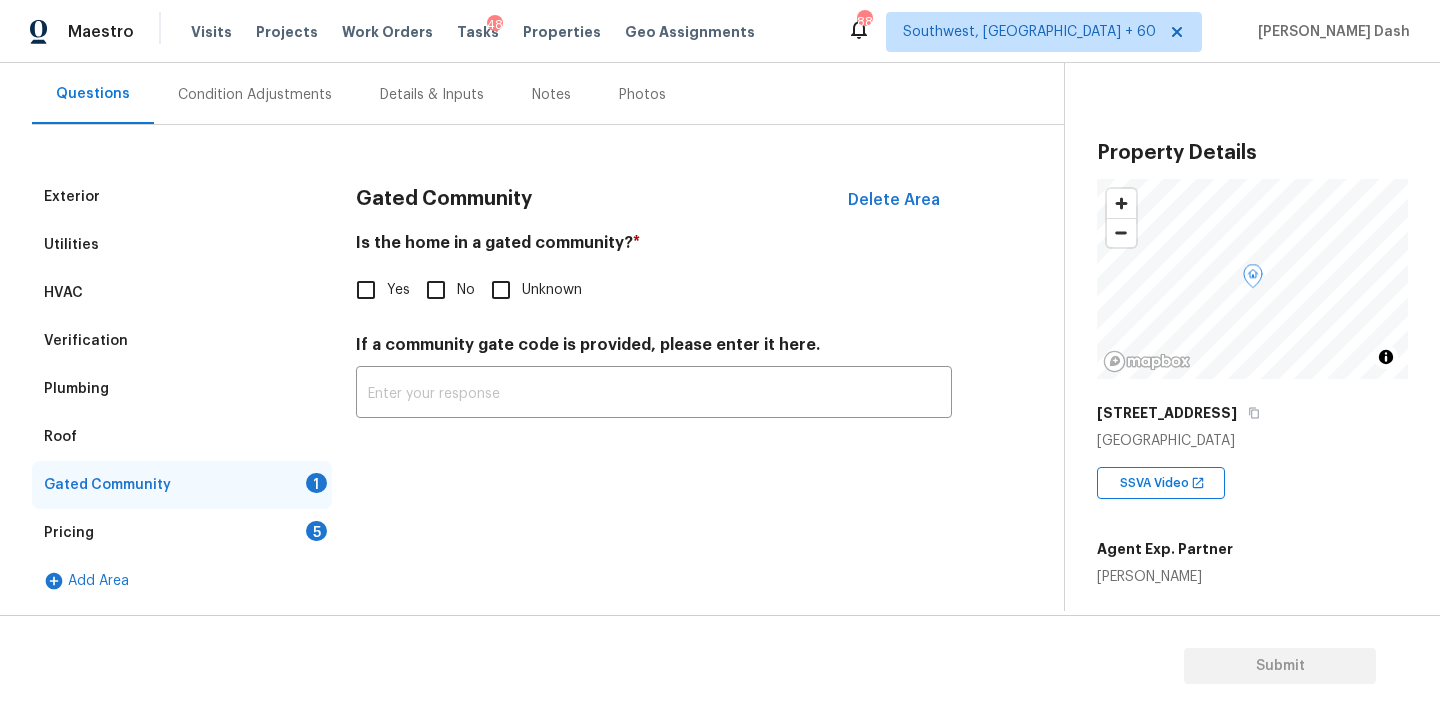 click on "Is the home in a gated community?  *" at bounding box center (654, 247) 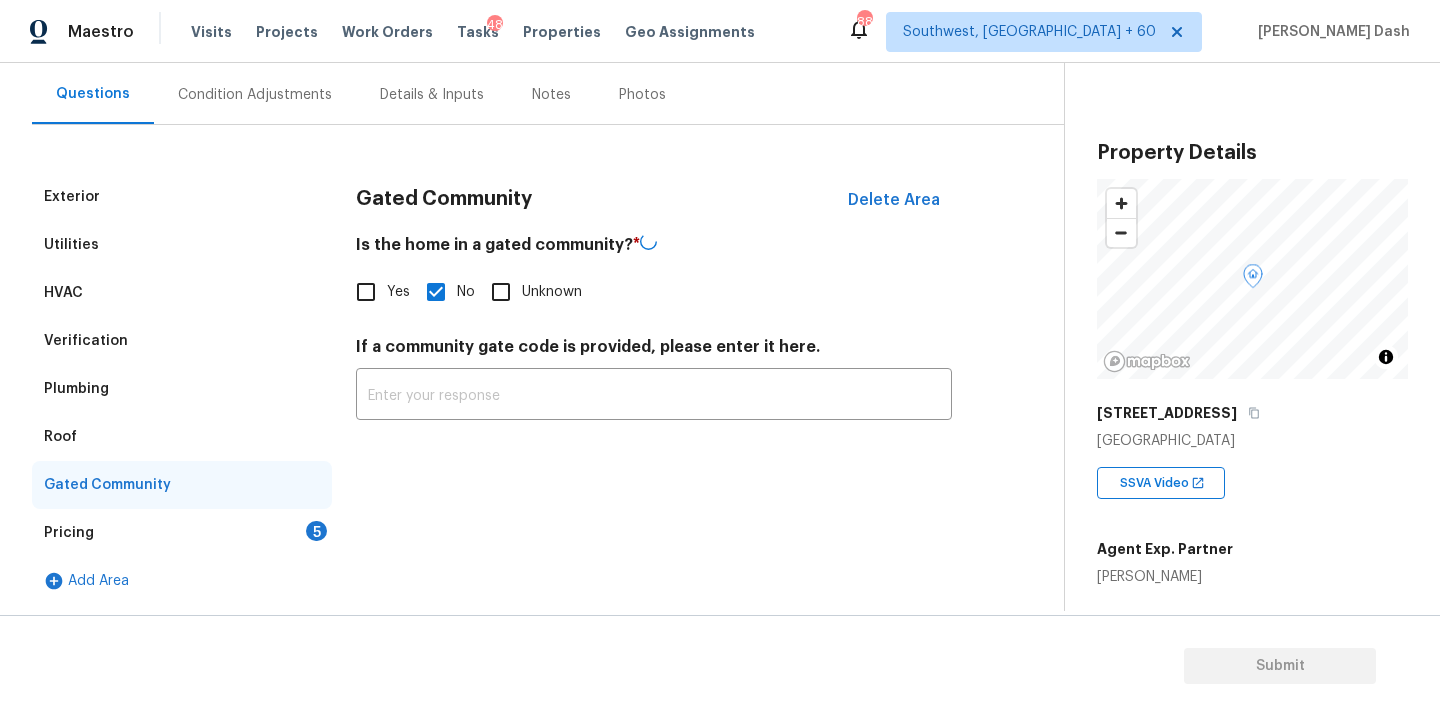 click on "Pricing 5" at bounding box center [182, 533] 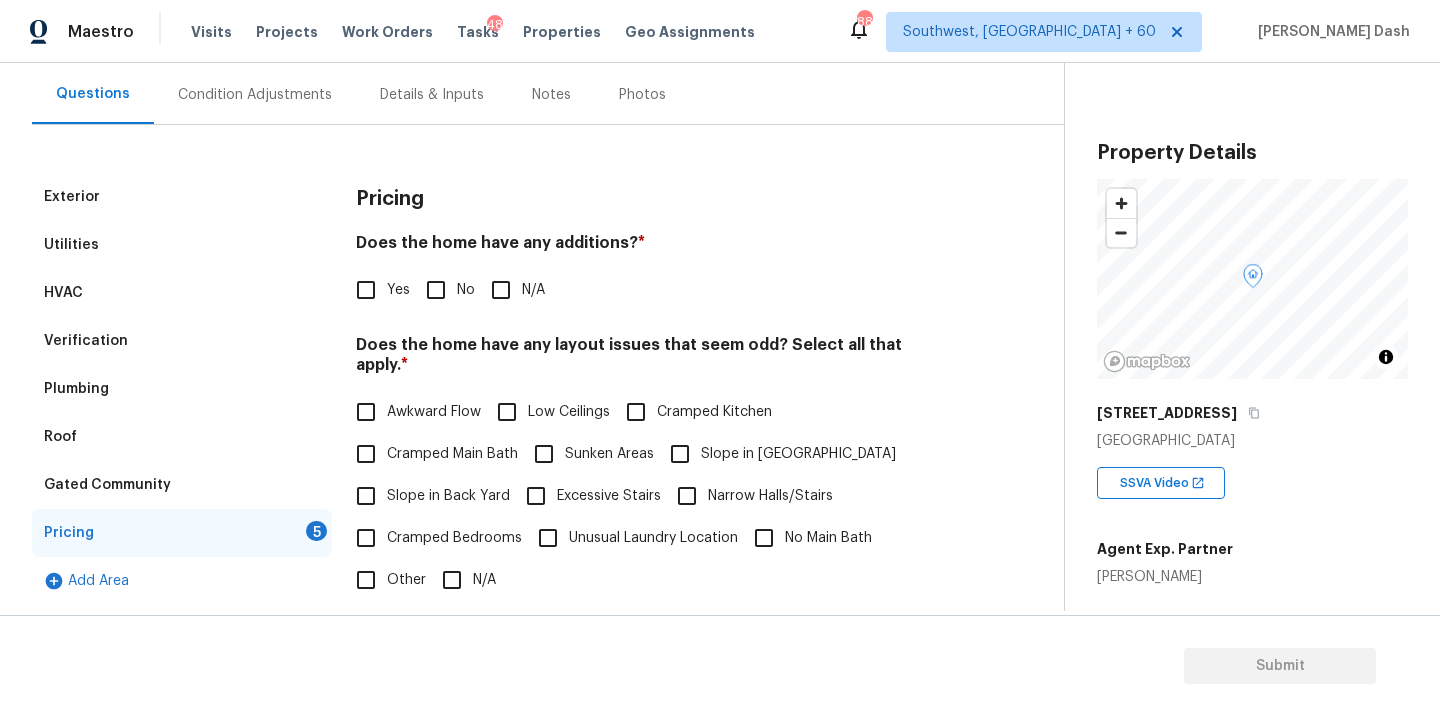 click on "No" at bounding box center (436, 290) 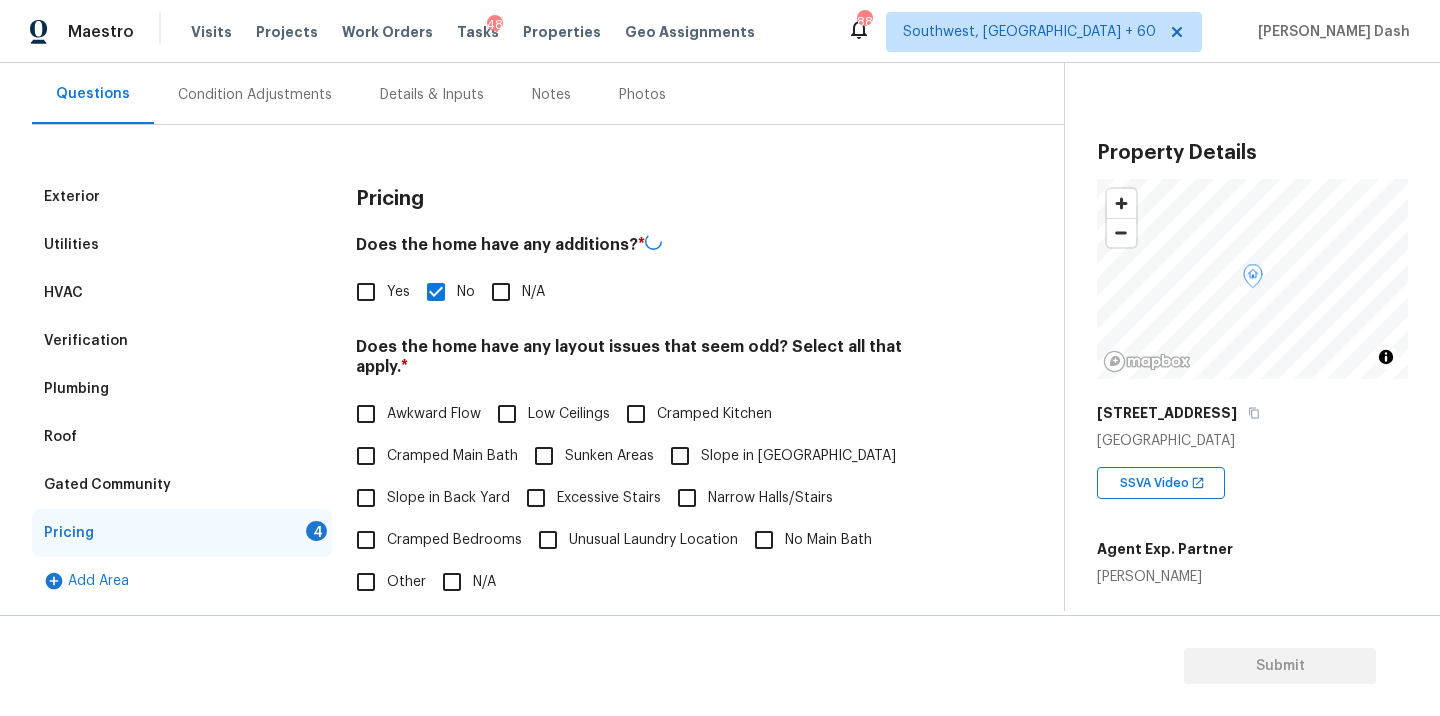 scroll, scrollTop: 427, scrollLeft: 0, axis: vertical 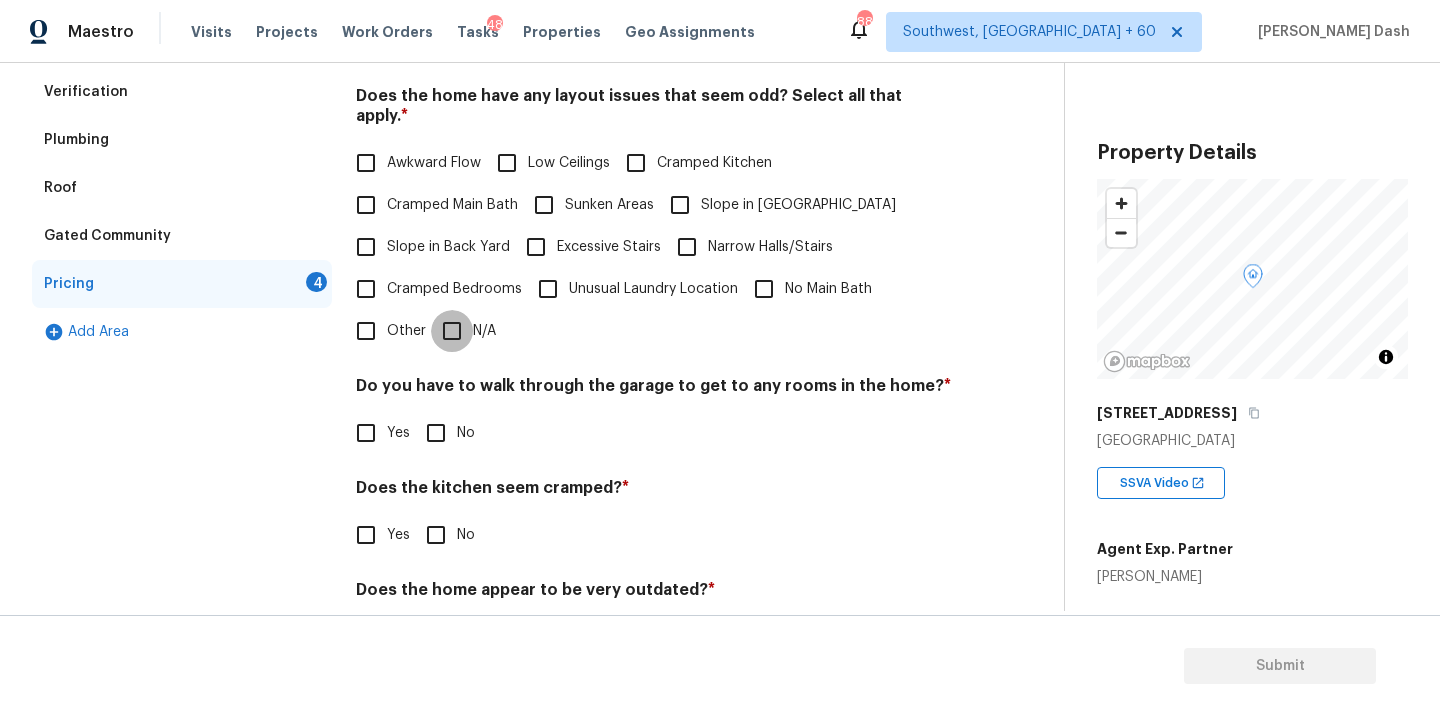 drag, startPoint x: 453, startPoint y: 303, endPoint x: 453, endPoint y: 428, distance: 125 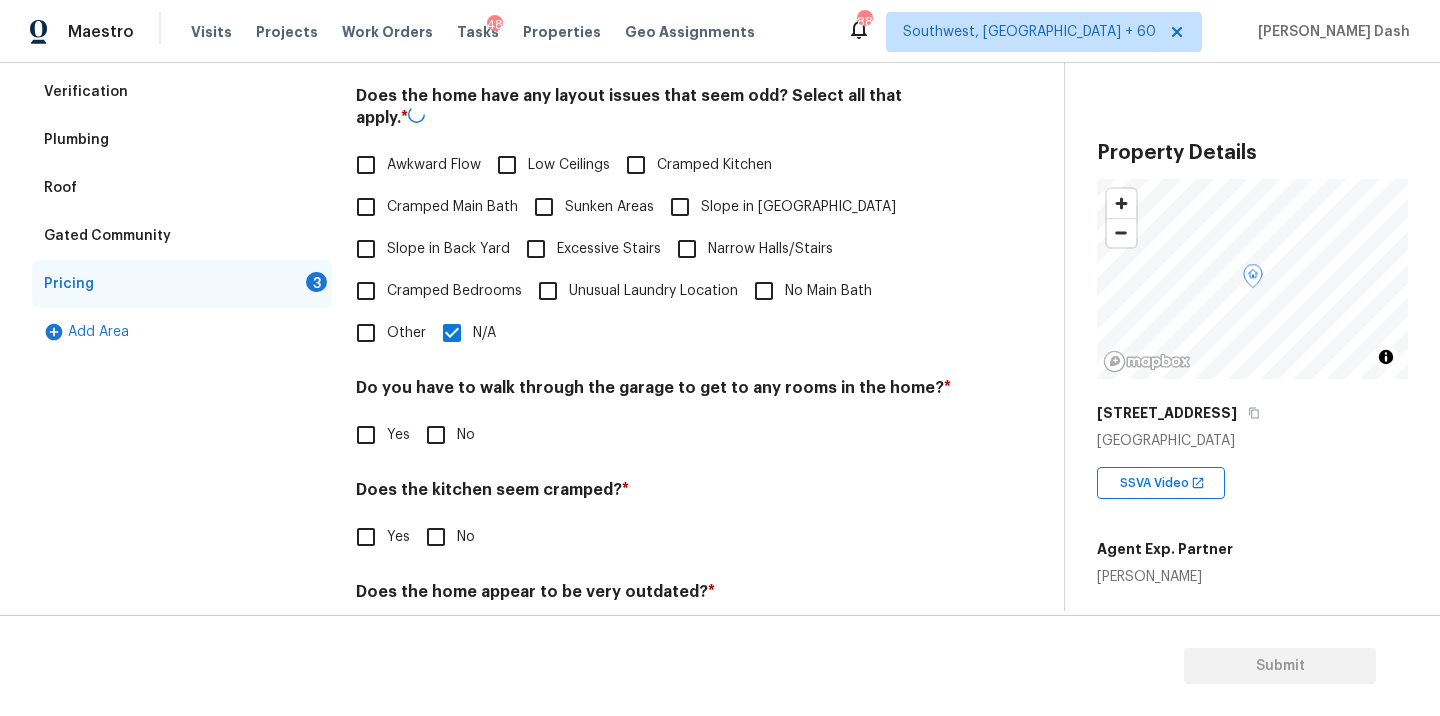 drag, startPoint x: 445, startPoint y: 414, endPoint x: 445, endPoint y: 475, distance: 61 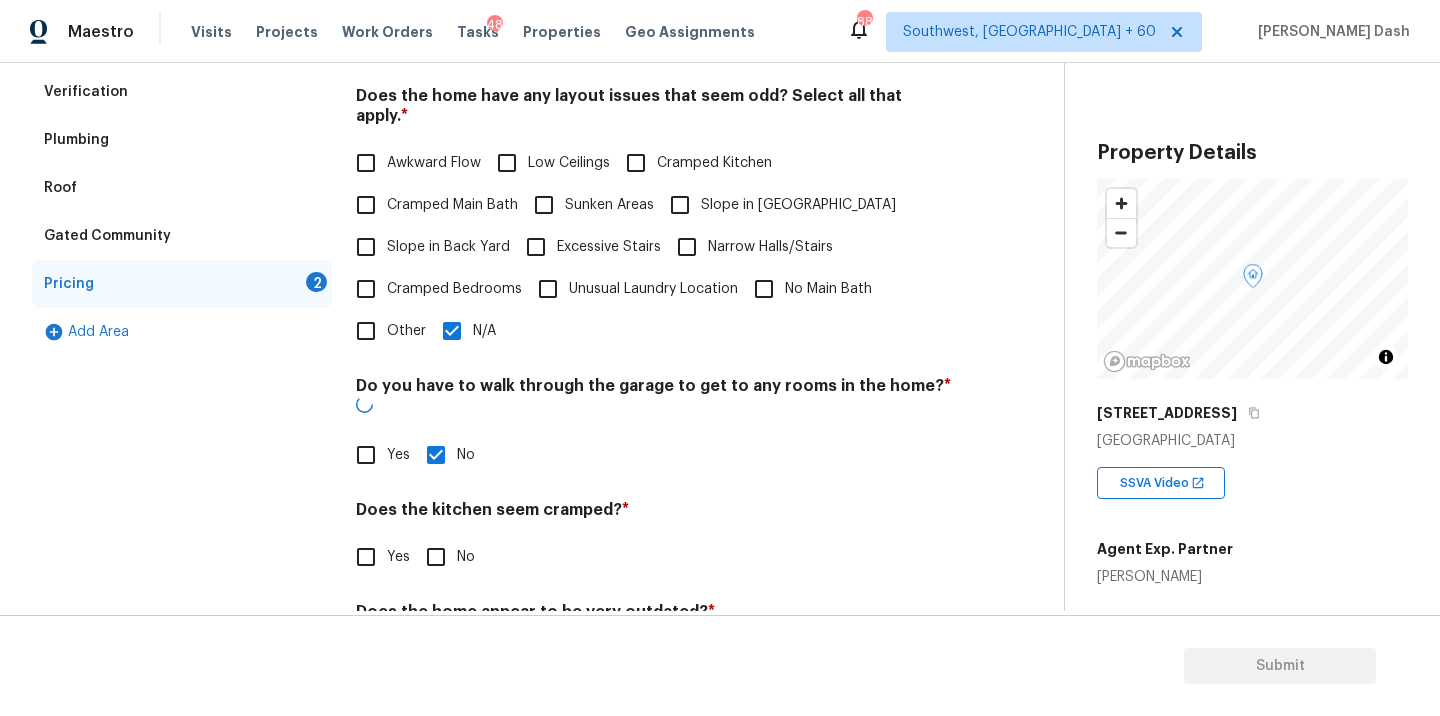 click on "No" at bounding box center (436, 557) 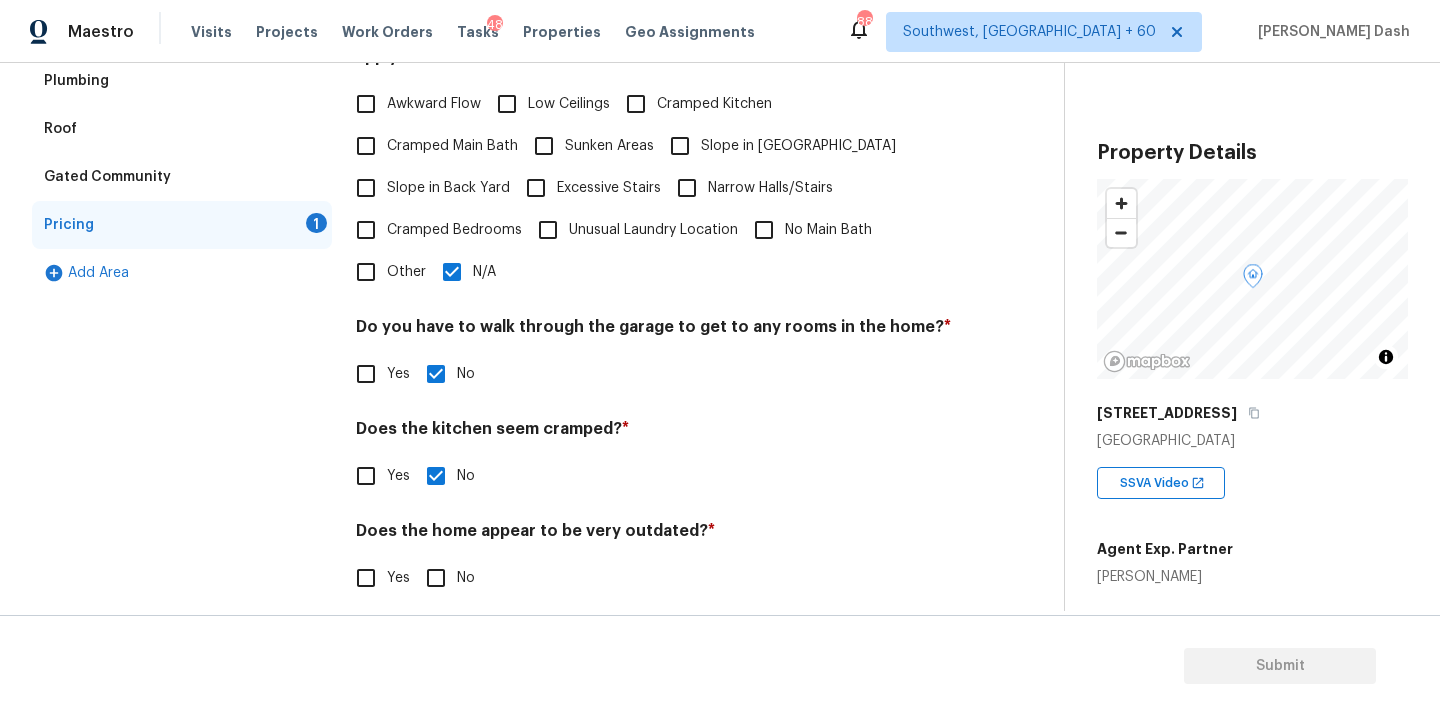 scroll, scrollTop: 484, scrollLeft: 0, axis: vertical 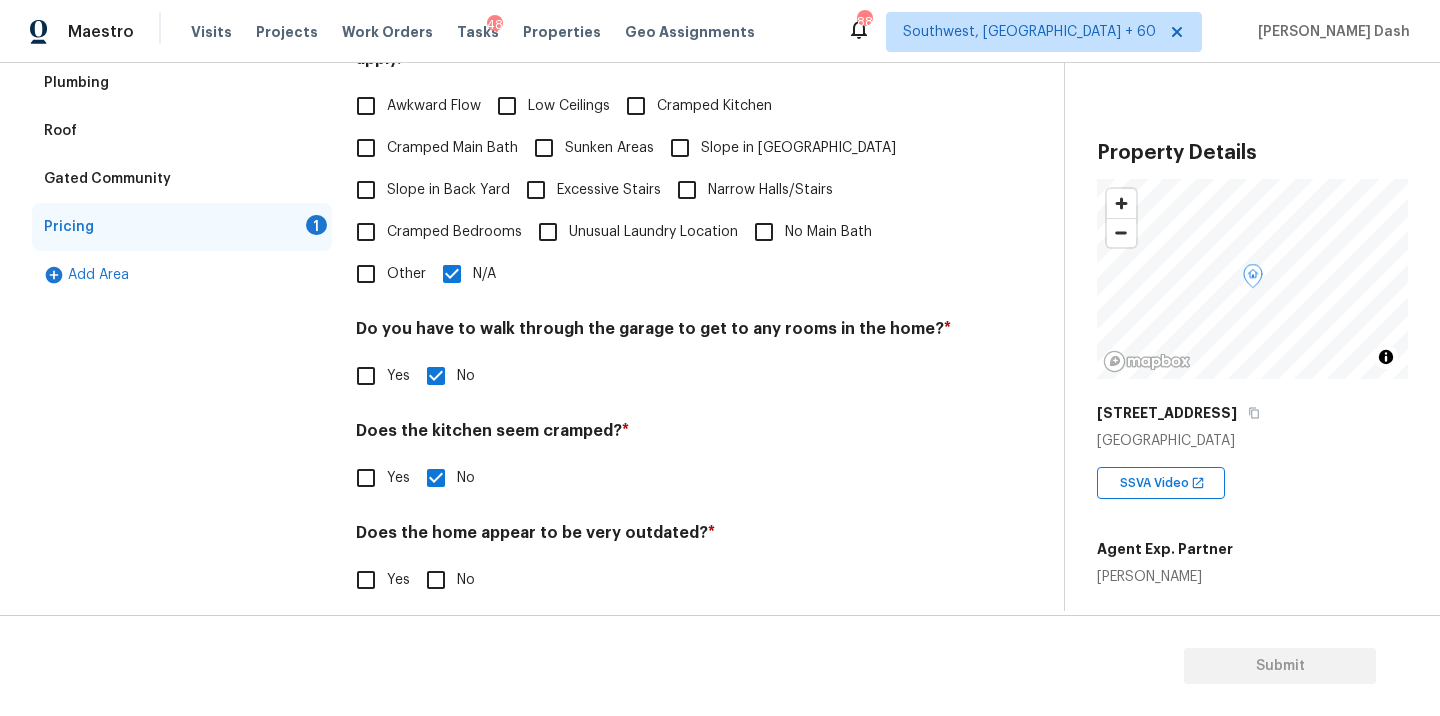 click on "No" at bounding box center (436, 580) 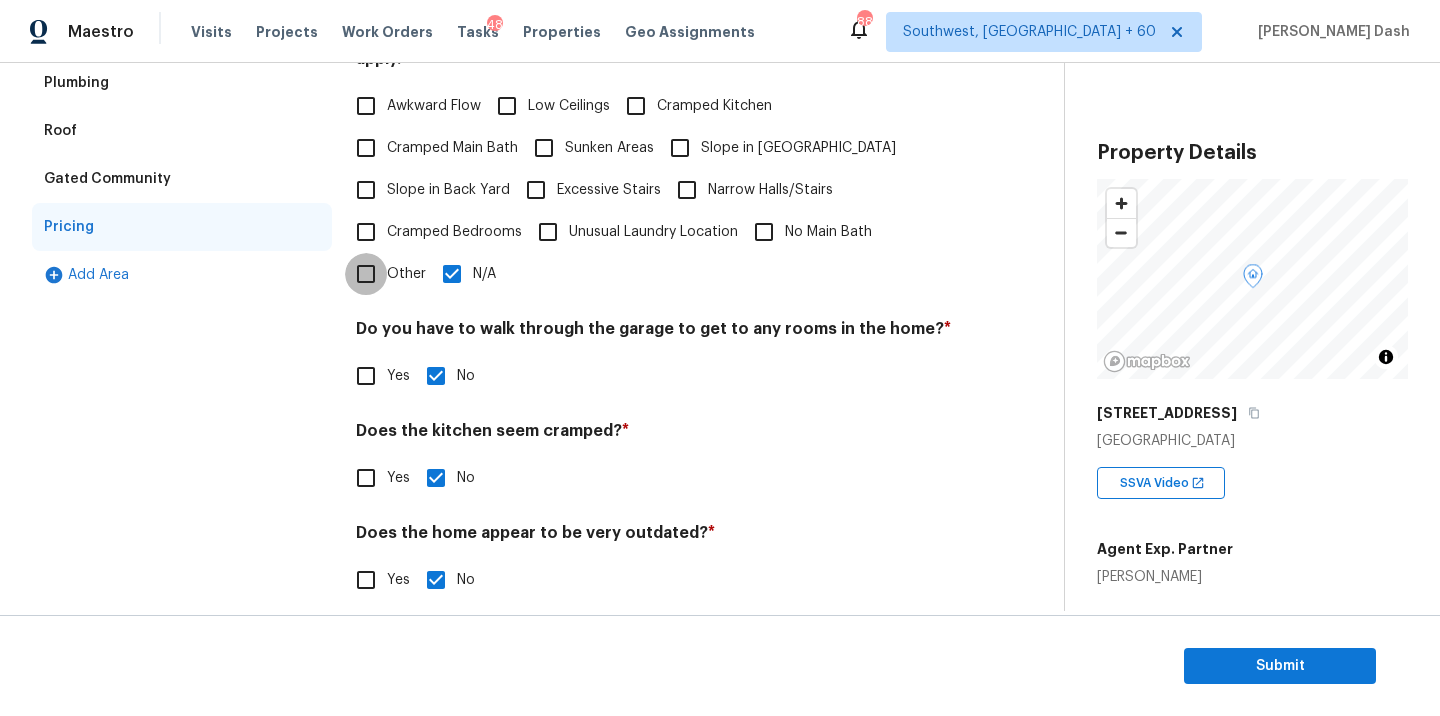 click on "Other" at bounding box center [366, 274] 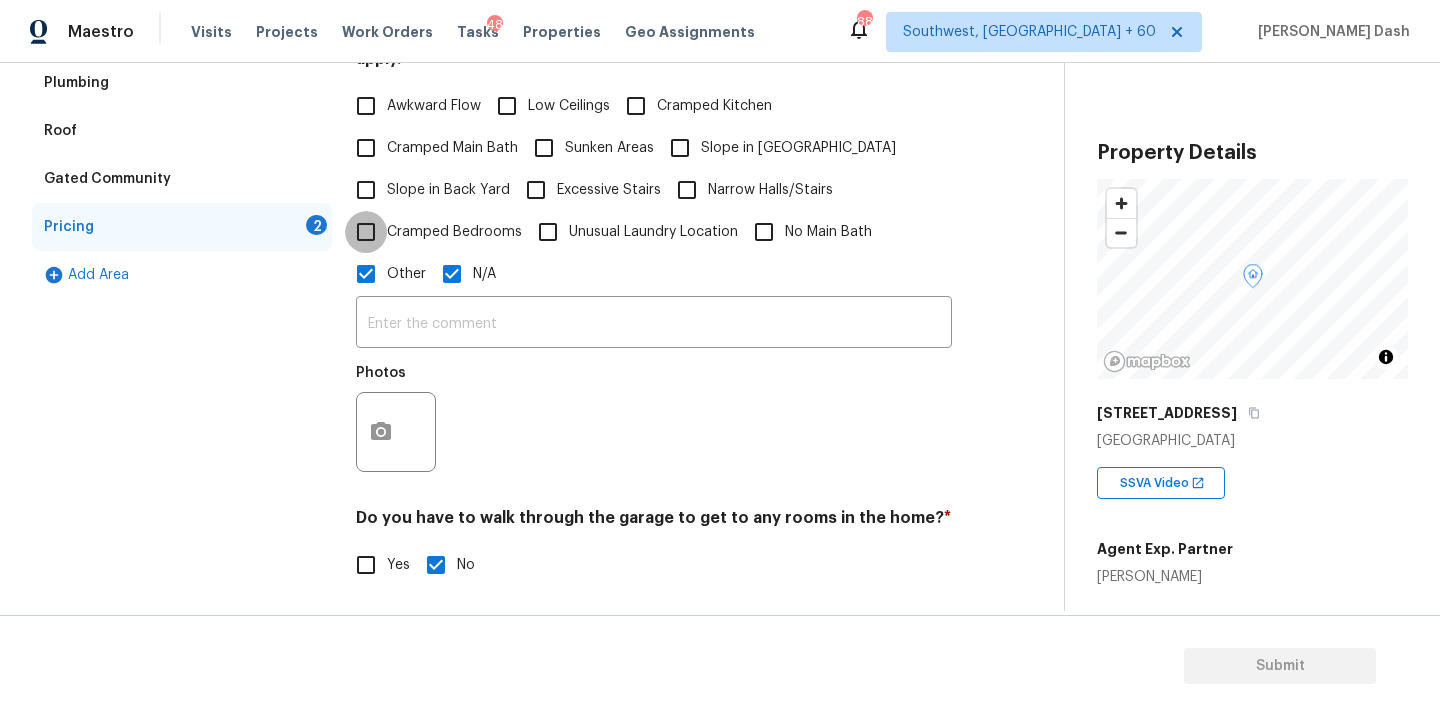 click on "Cramped Bedrooms" at bounding box center [366, 232] 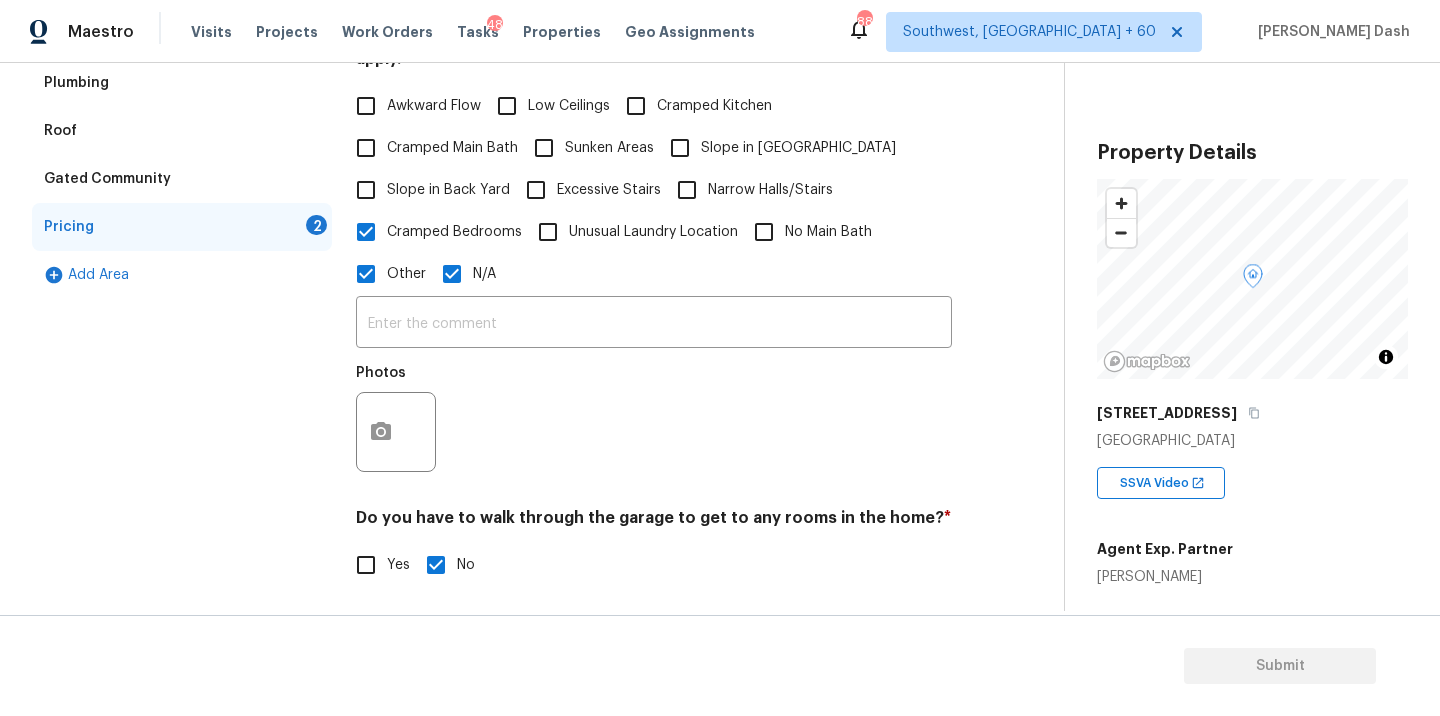 click on "N/A" at bounding box center [452, 274] 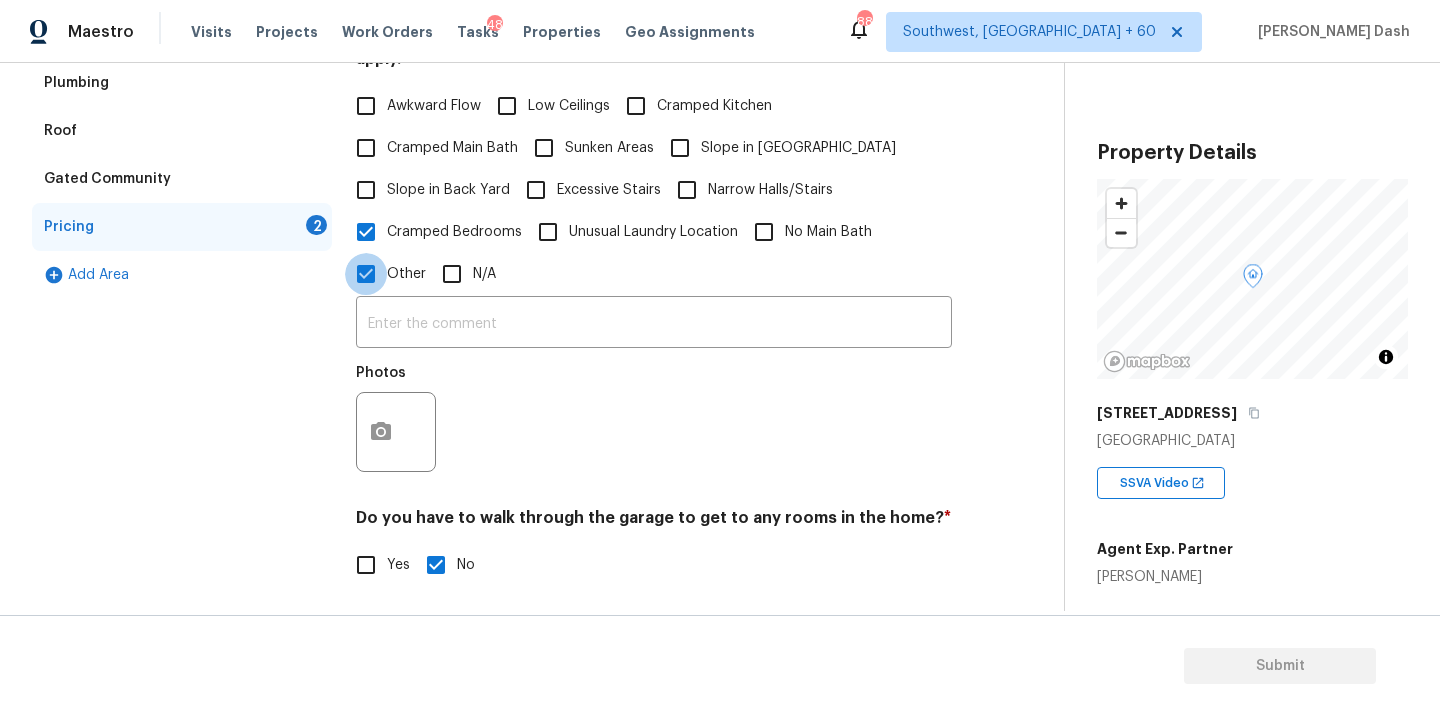 click on "Other" at bounding box center (366, 274) 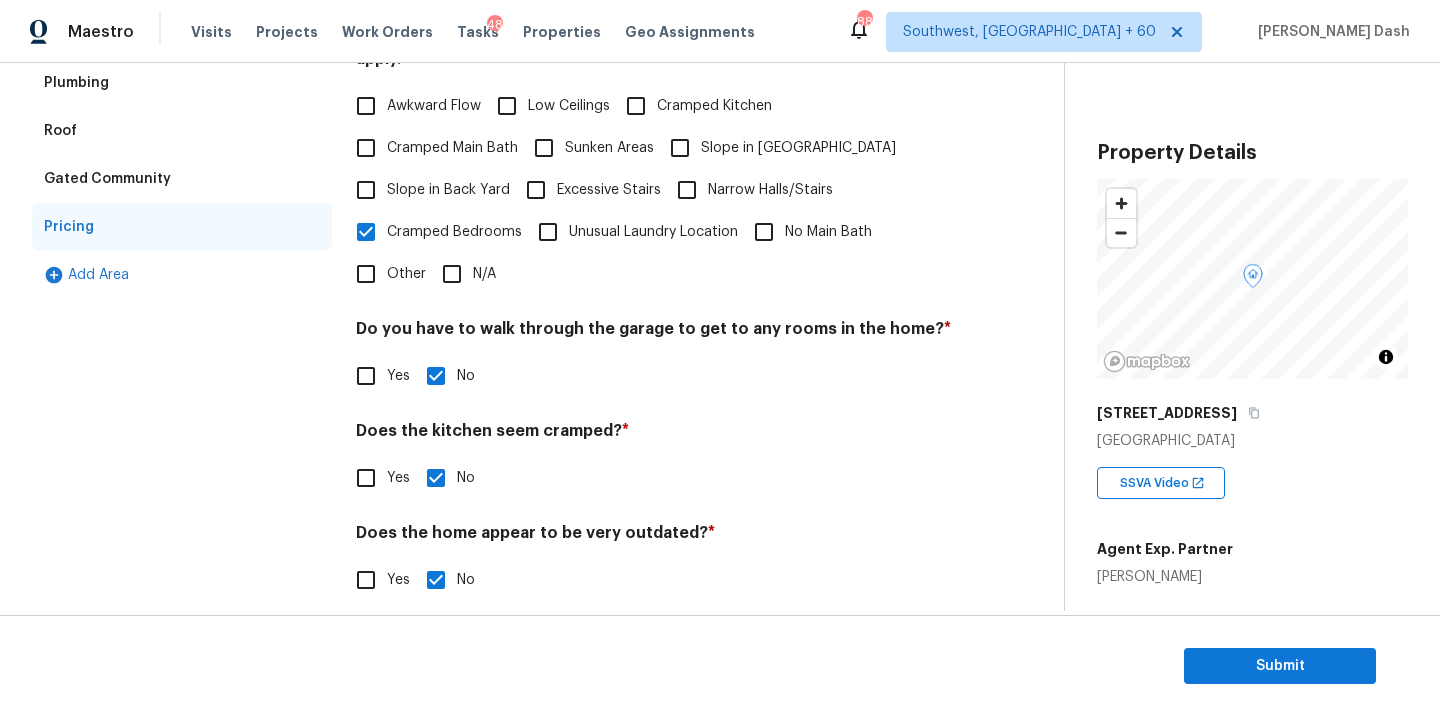click on "Cramped Bedrooms" at bounding box center (366, 232) 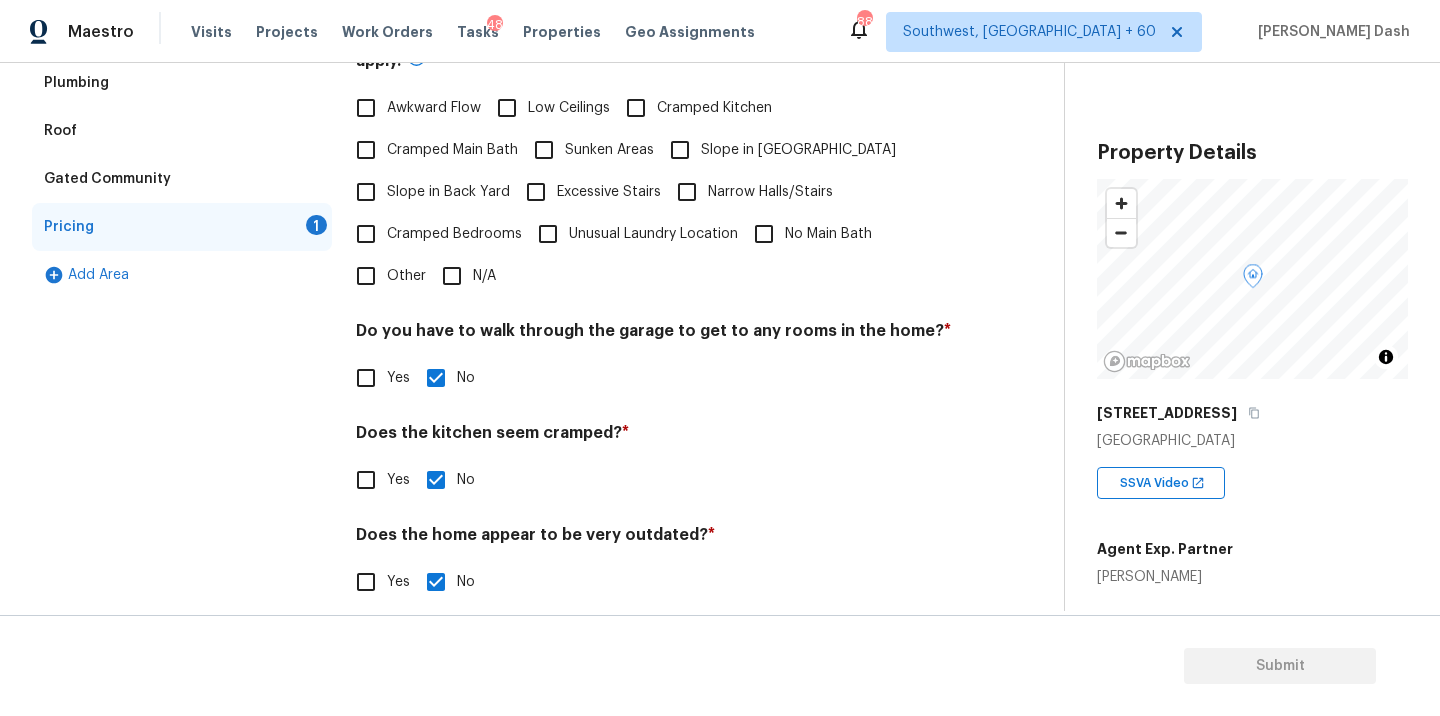 click on "Slope in Back Yard" at bounding box center (366, 192) 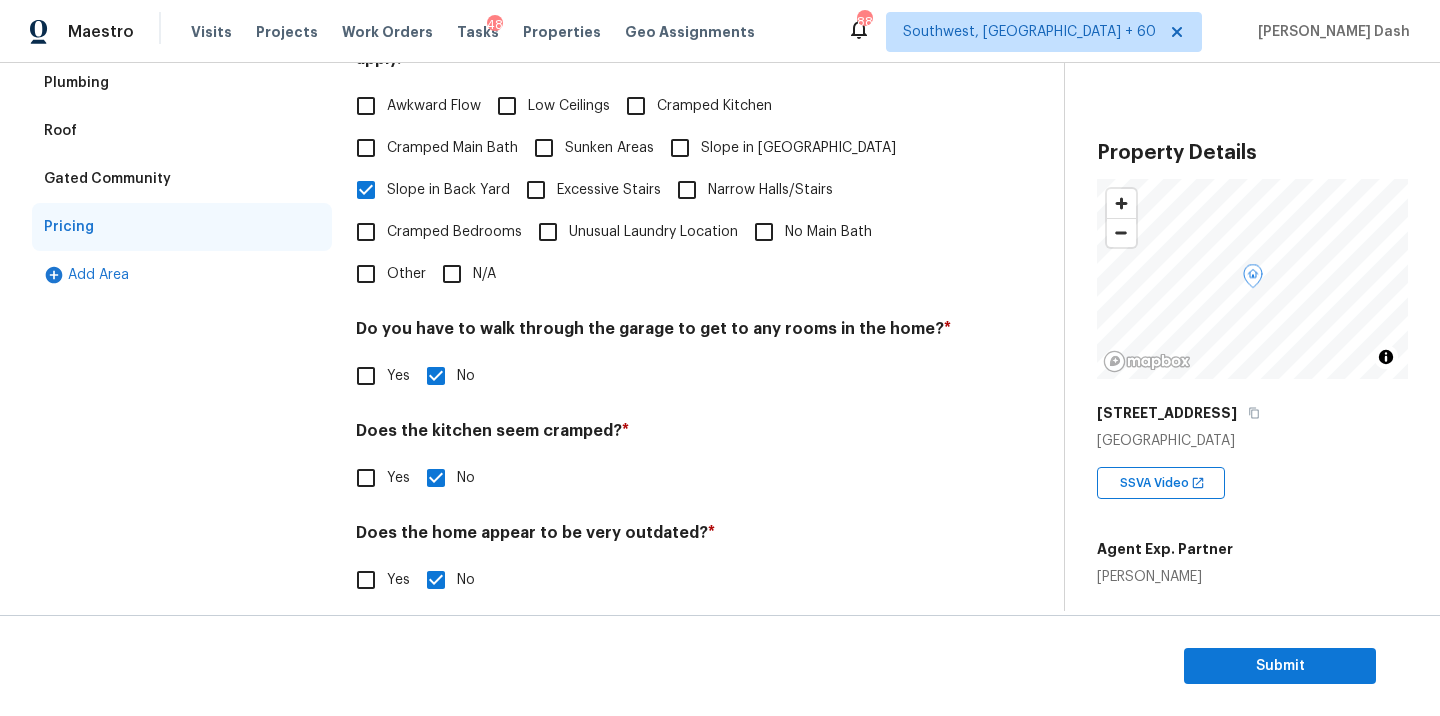 drag, startPoint x: 380, startPoint y: 266, endPoint x: 391, endPoint y: 284, distance: 21.095022 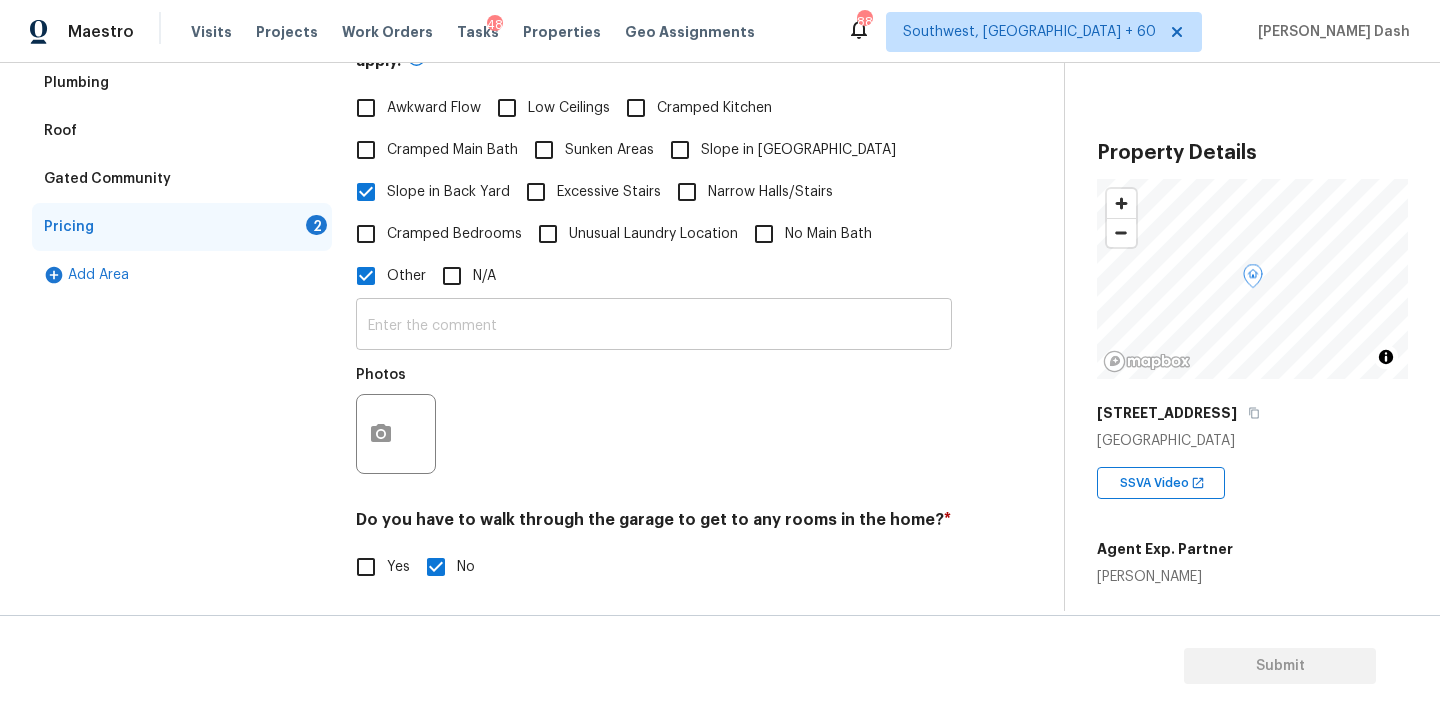 click at bounding box center (654, 326) 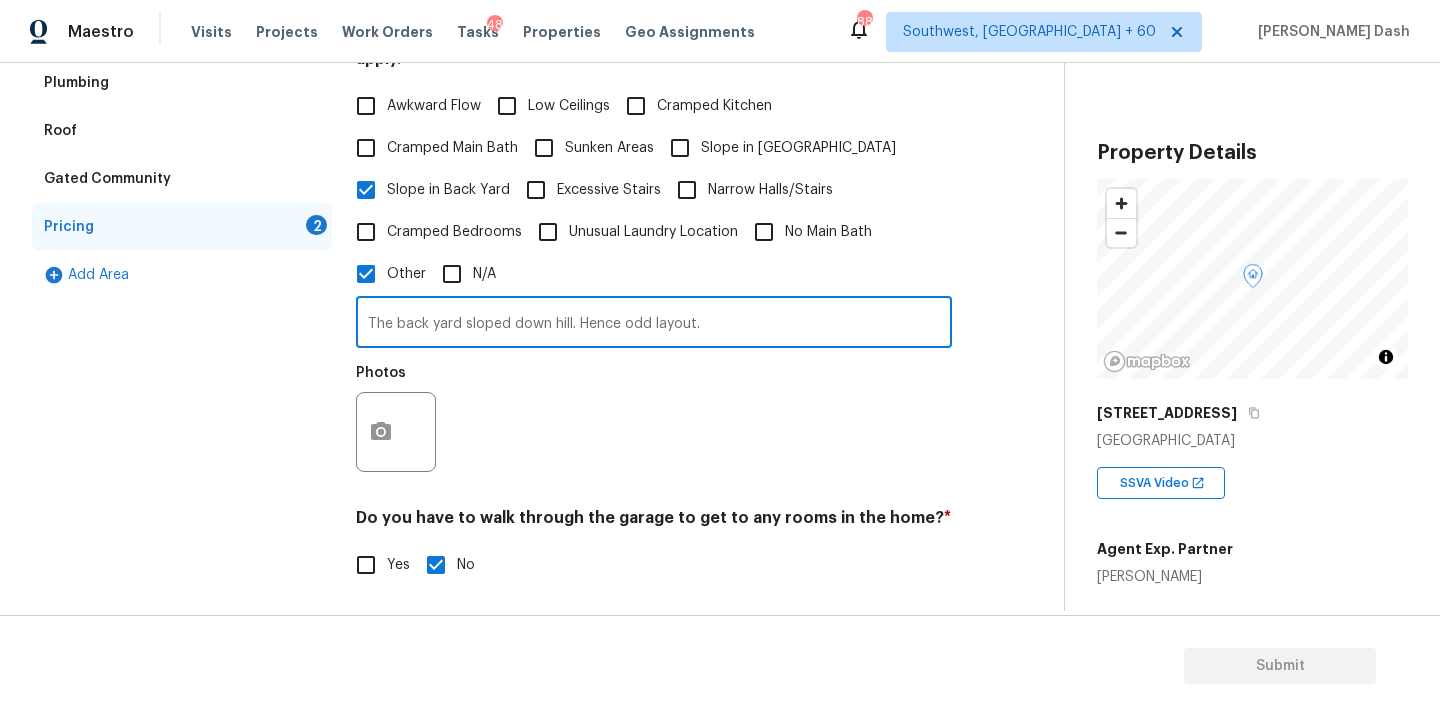 type on "The back yard sloped down hill. Hence odd layout." 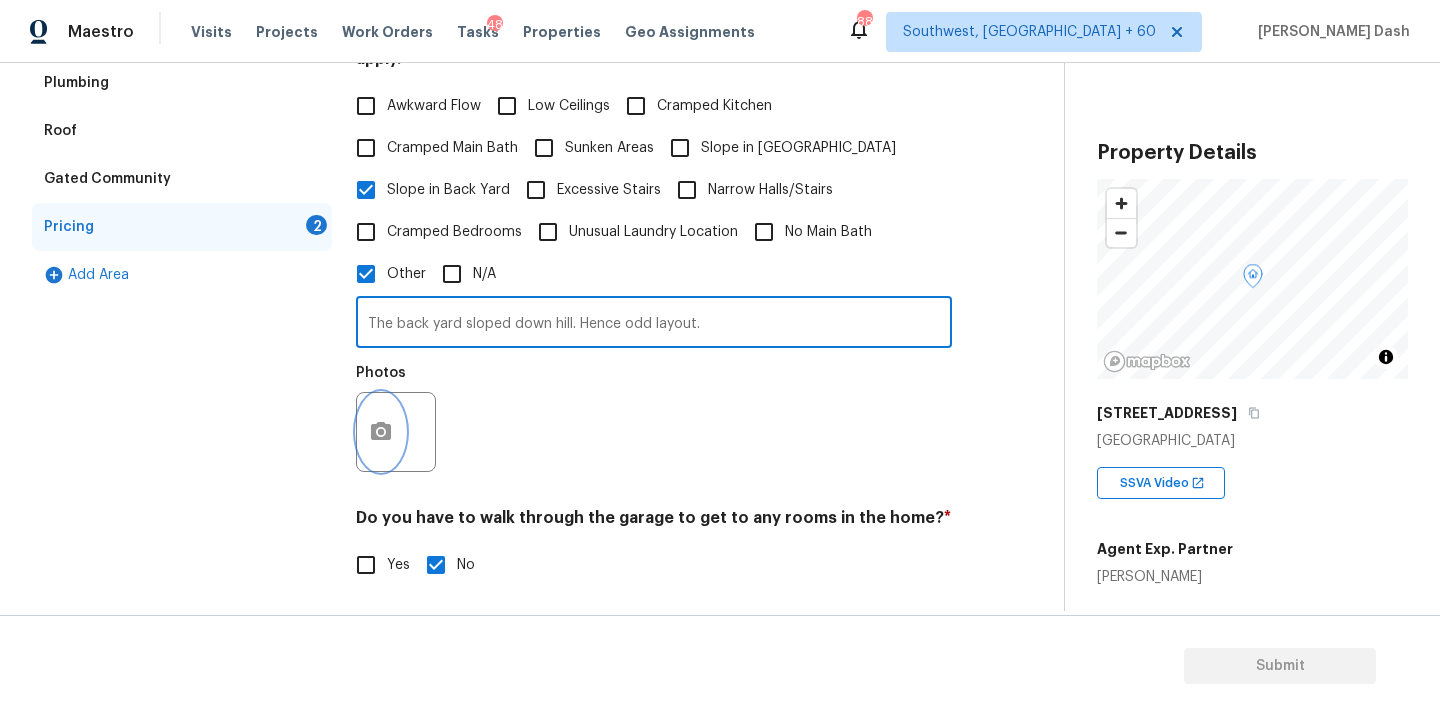 click at bounding box center [381, 432] 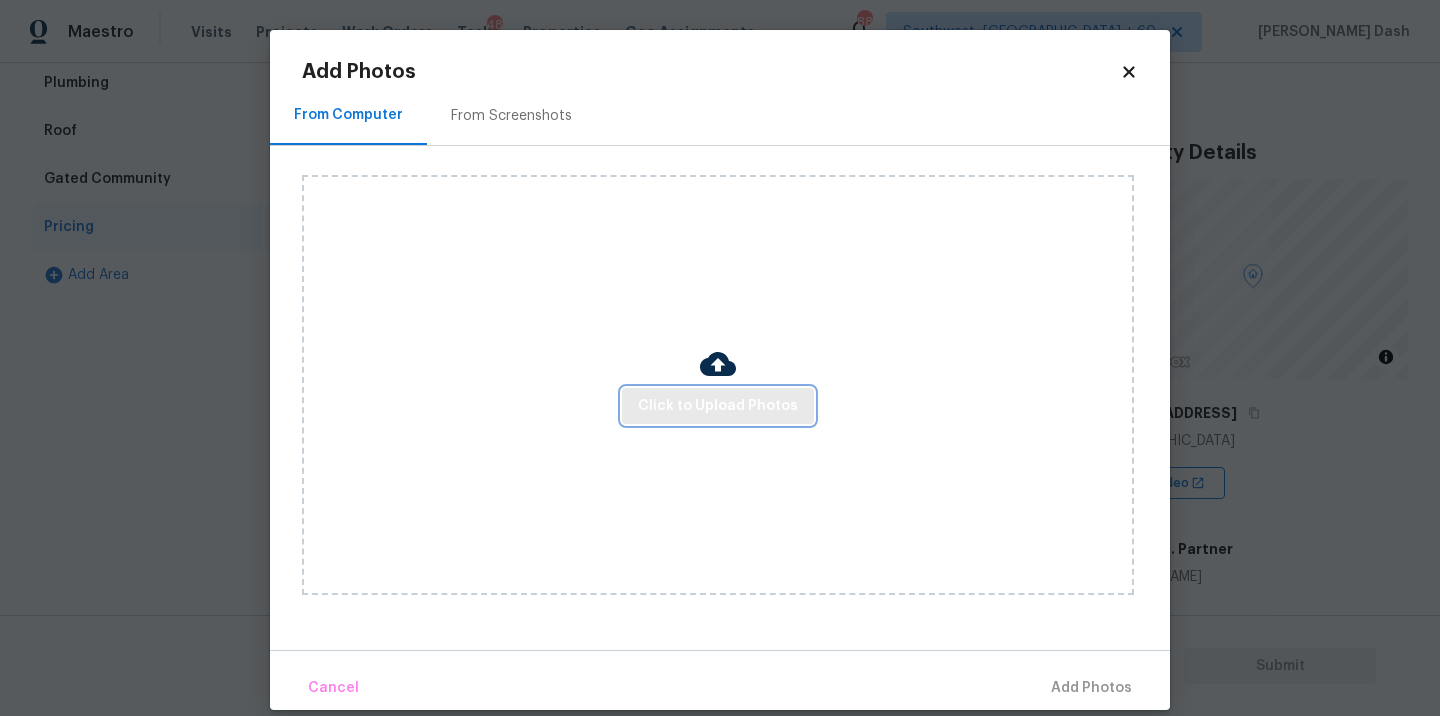 click on "Click to Upload Photos" at bounding box center [718, 406] 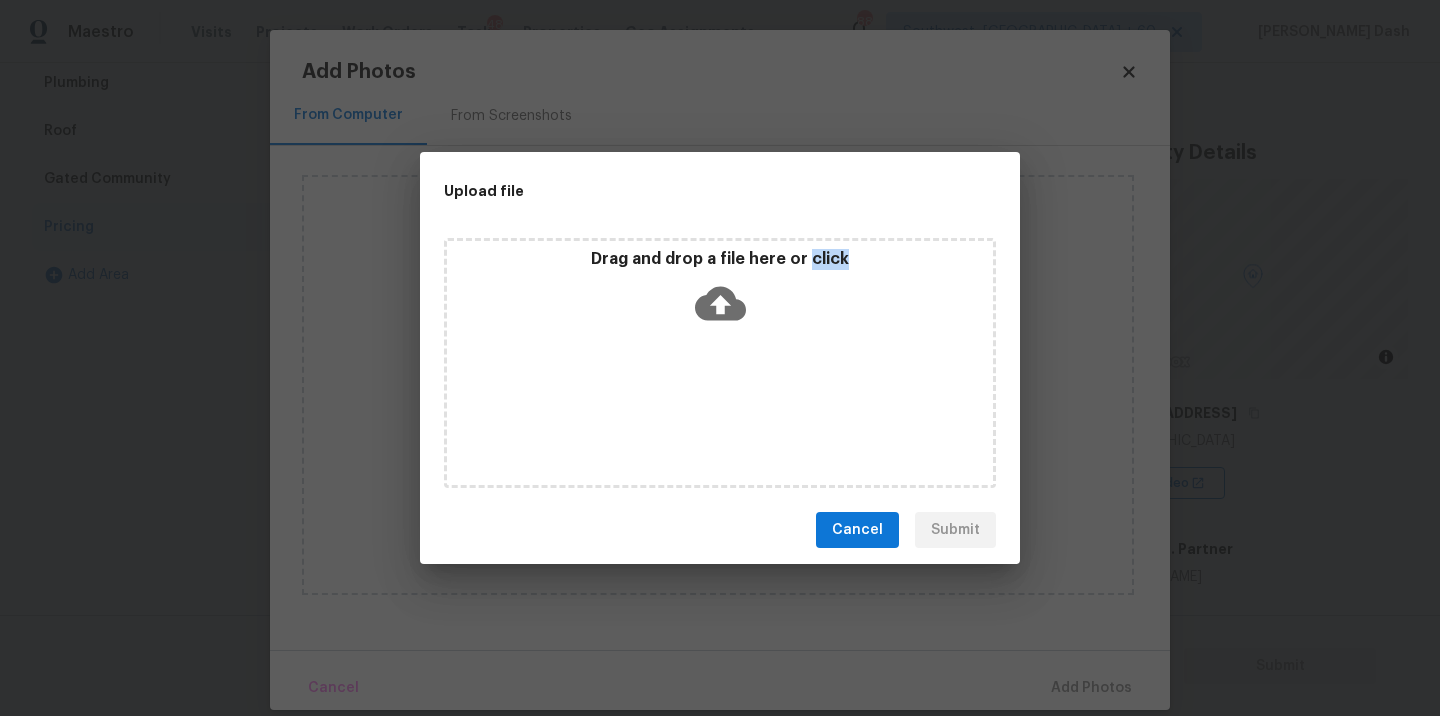click on "Drag and drop a file here or click" at bounding box center (720, 363) 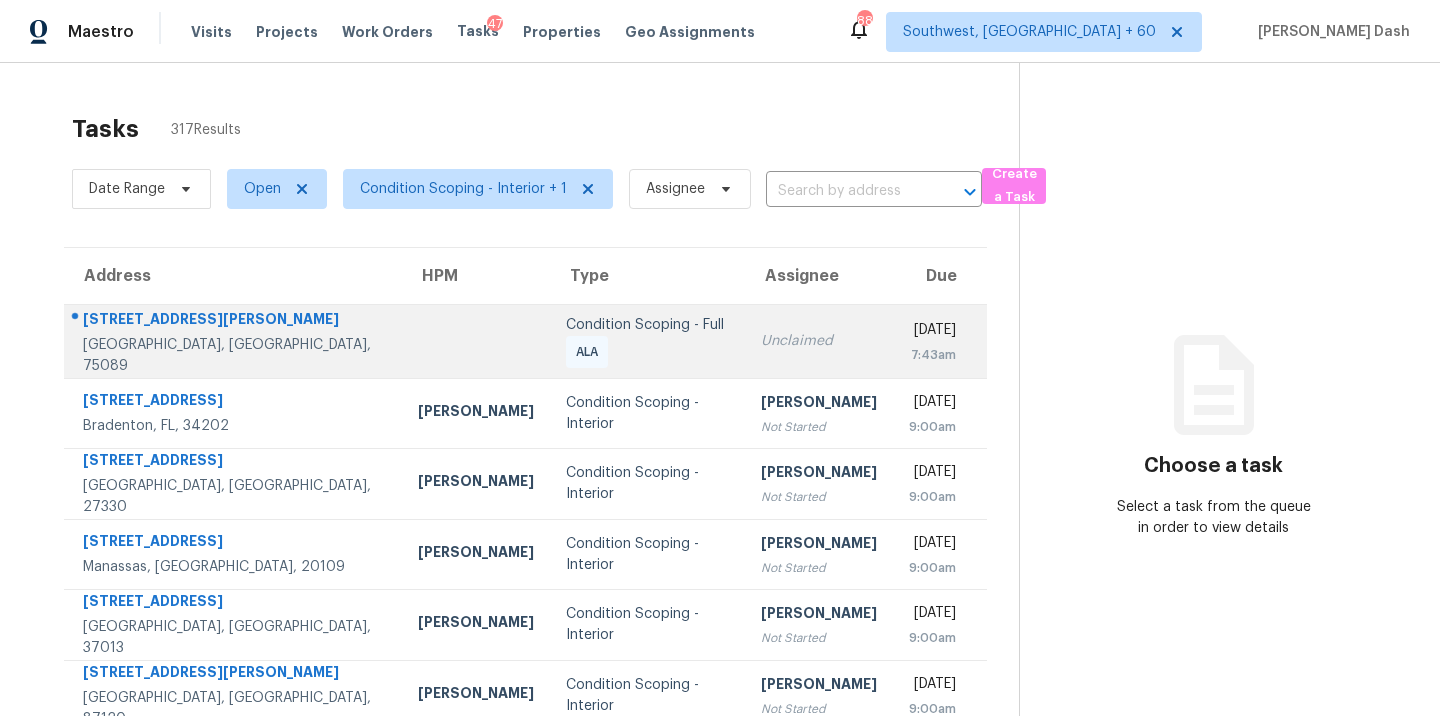 scroll, scrollTop: 0, scrollLeft: 0, axis: both 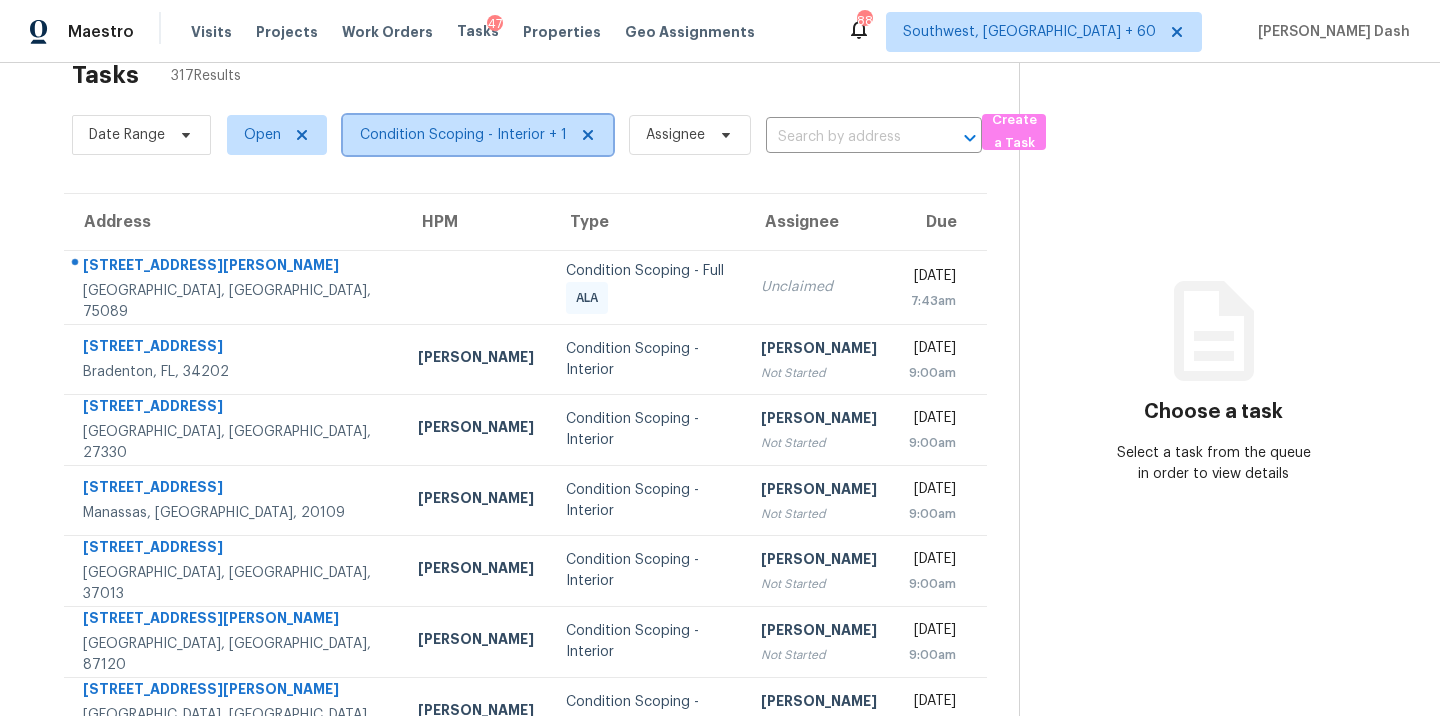 click on "Condition Scoping - Interior + 1" at bounding box center [463, 135] 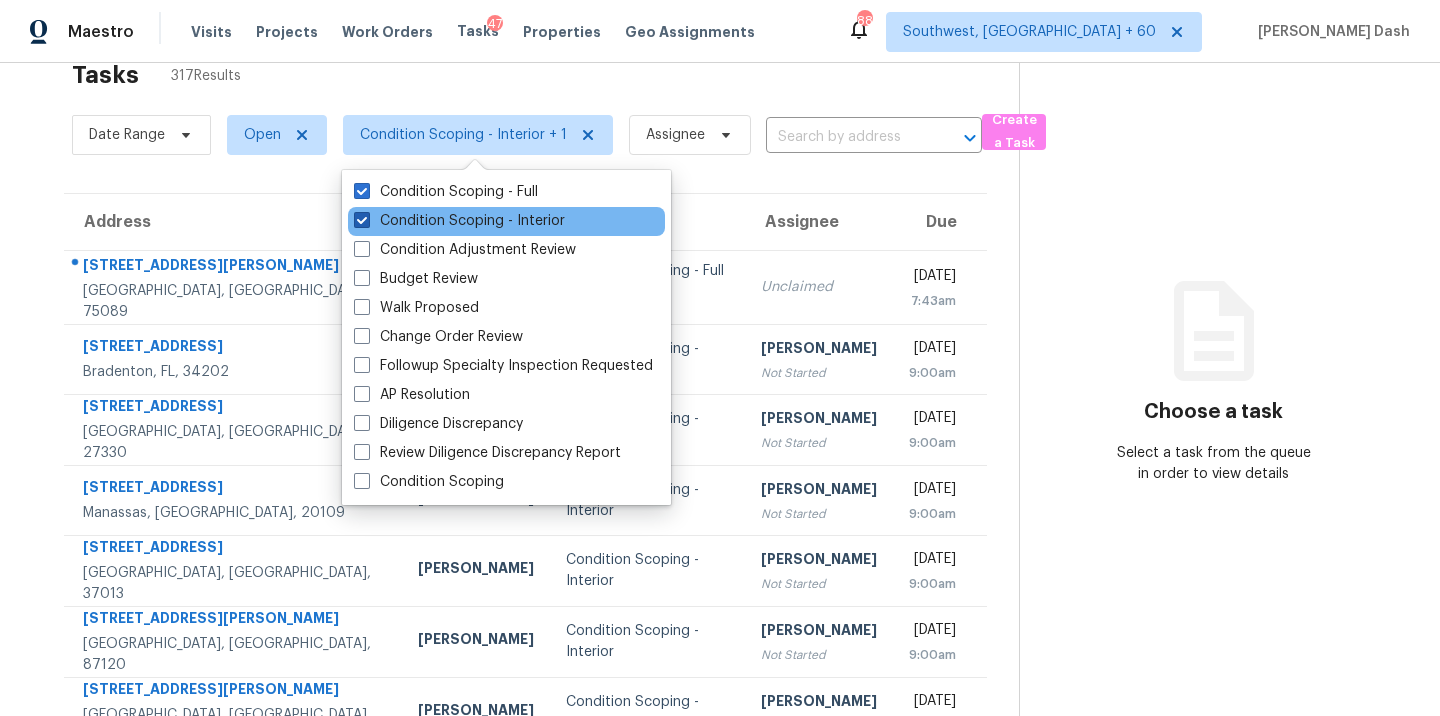 click on "Condition Scoping - Interior" at bounding box center [459, 221] 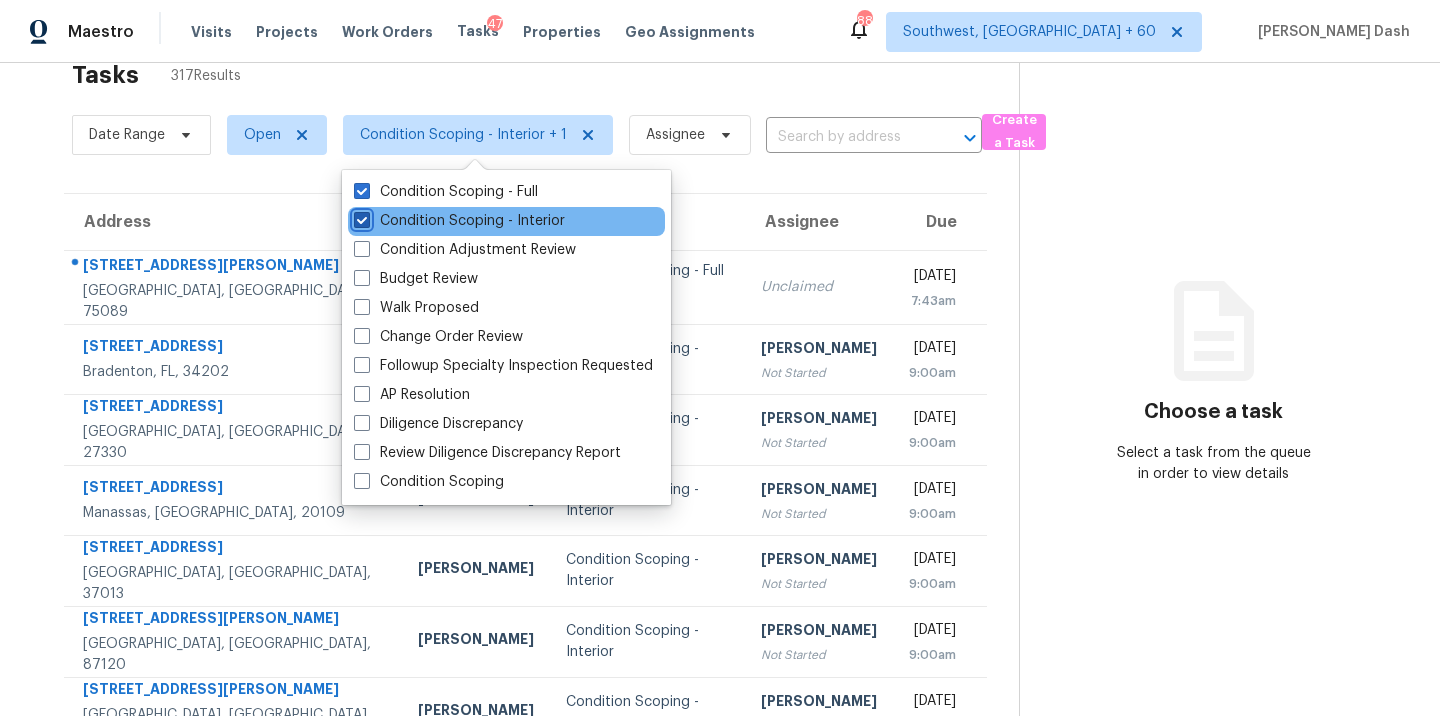 click on "Condition Scoping - Interior" at bounding box center (360, 217) 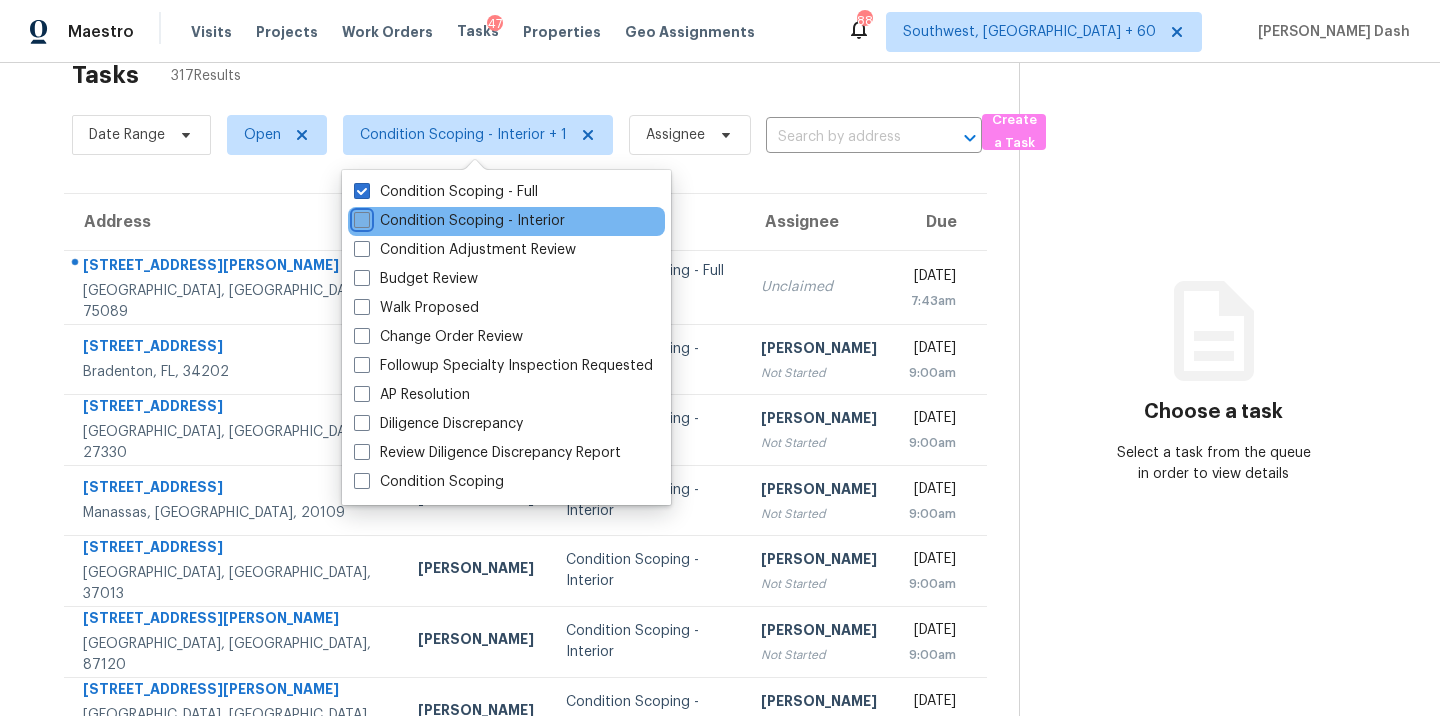 checkbox on "false" 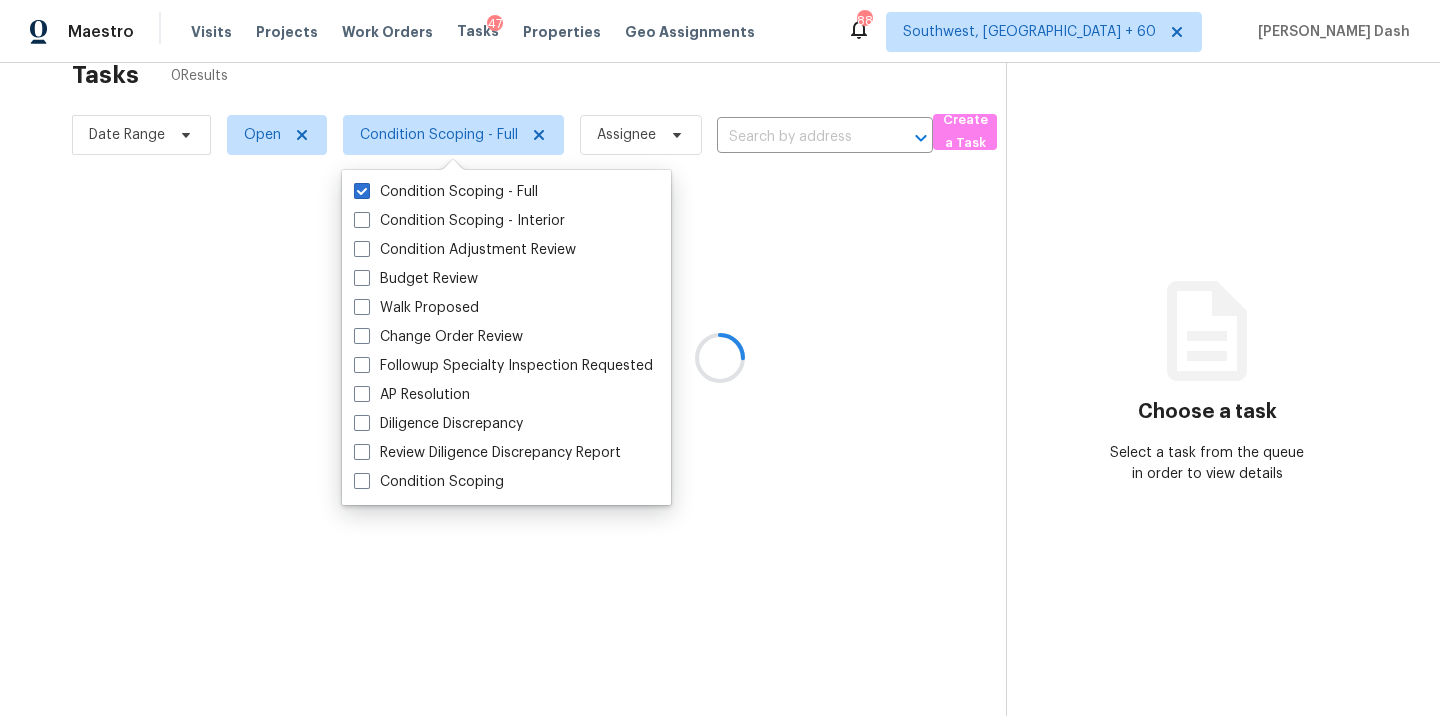 click at bounding box center [720, 358] 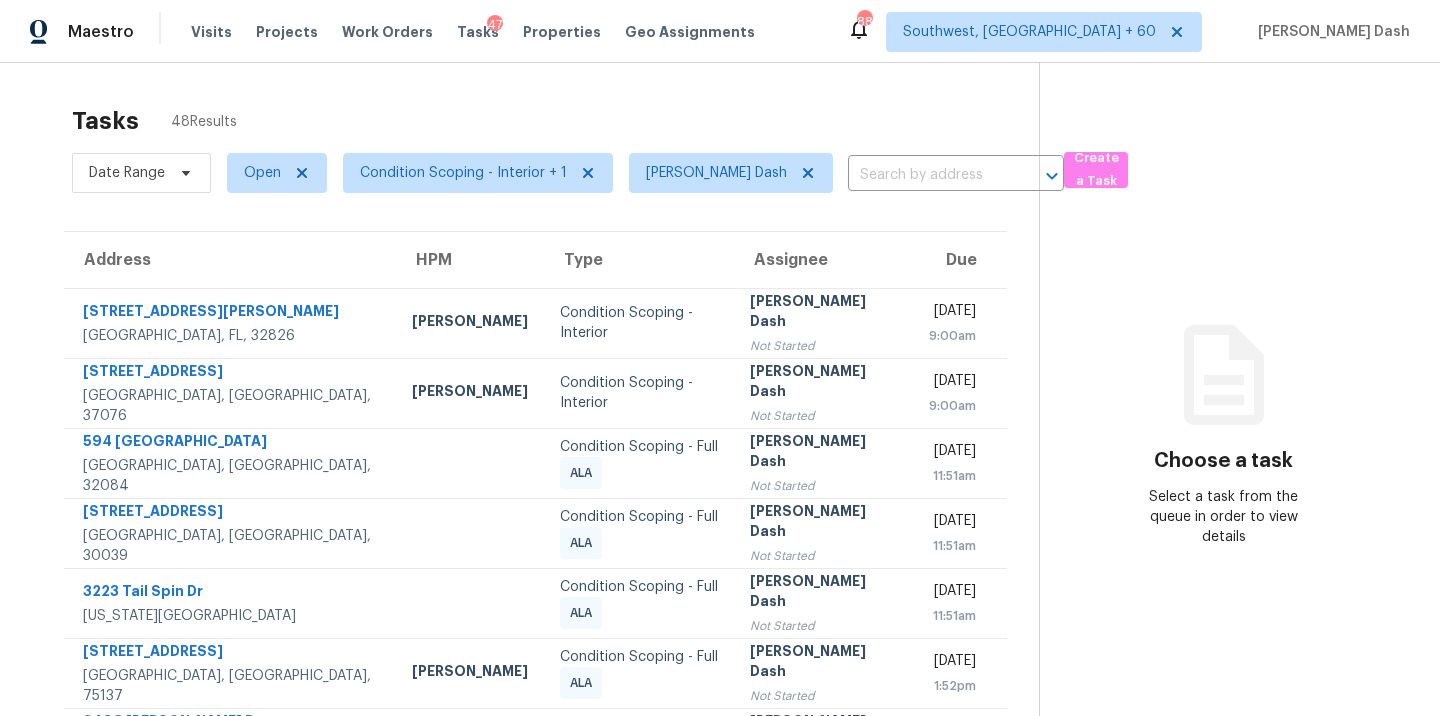 scroll, scrollTop: 0, scrollLeft: 0, axis: both 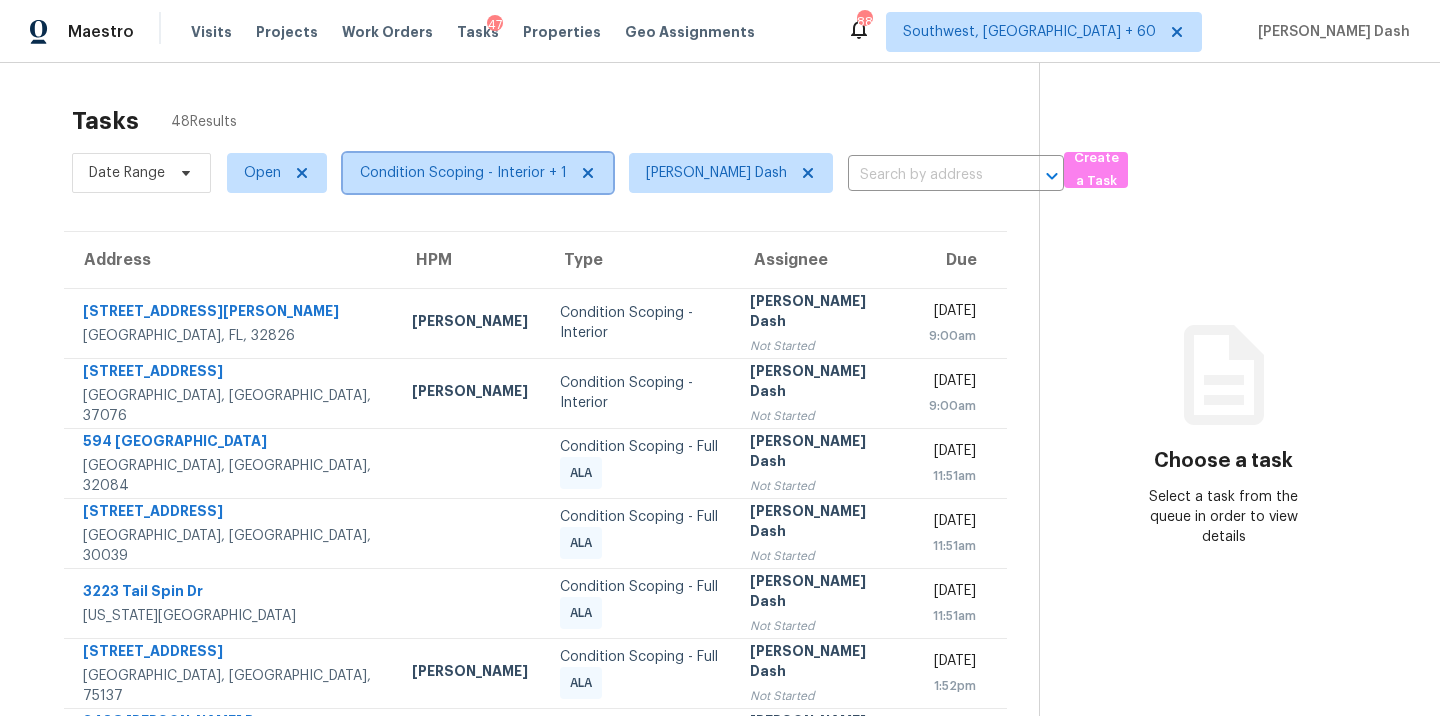 click on "Condition Scoping - Interior + 1" at bounding box center [463, 173] 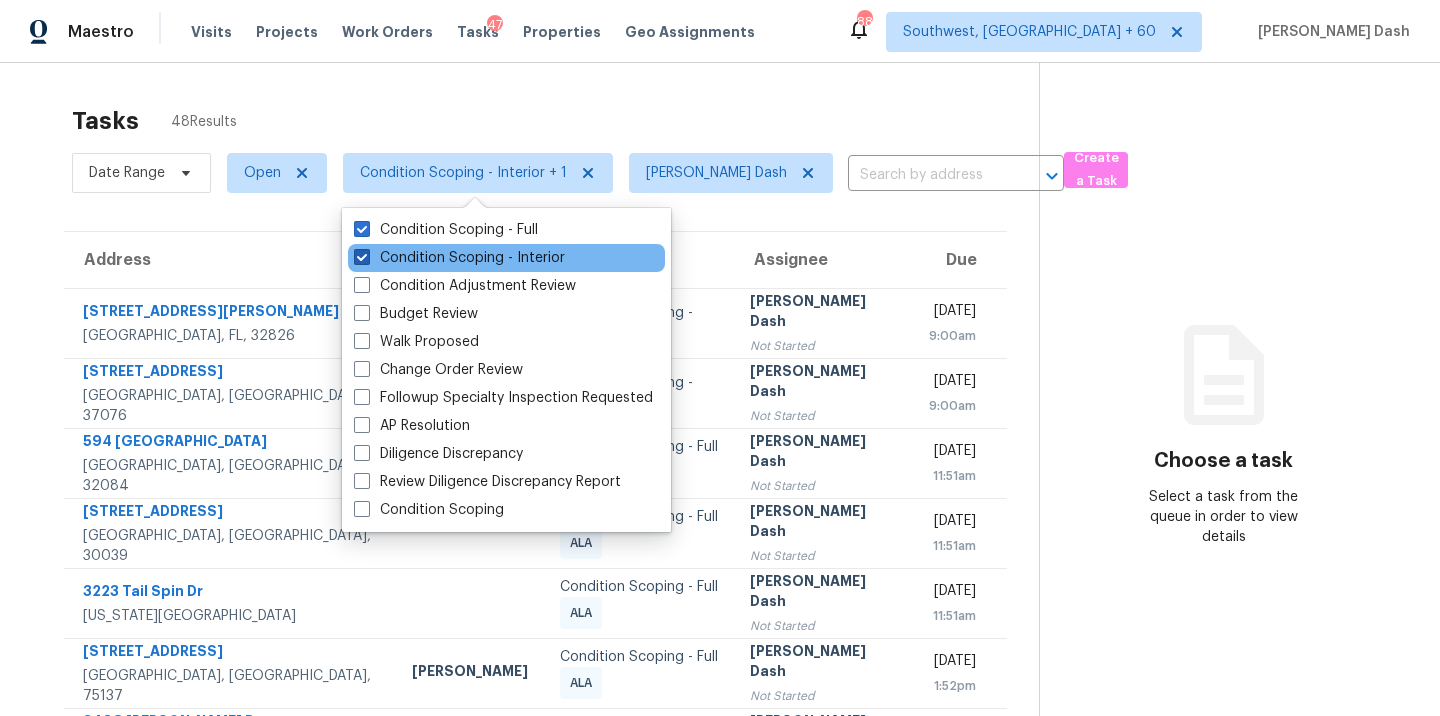 click on "Condition Scoping - Interior" at bounding box center [459, 258] 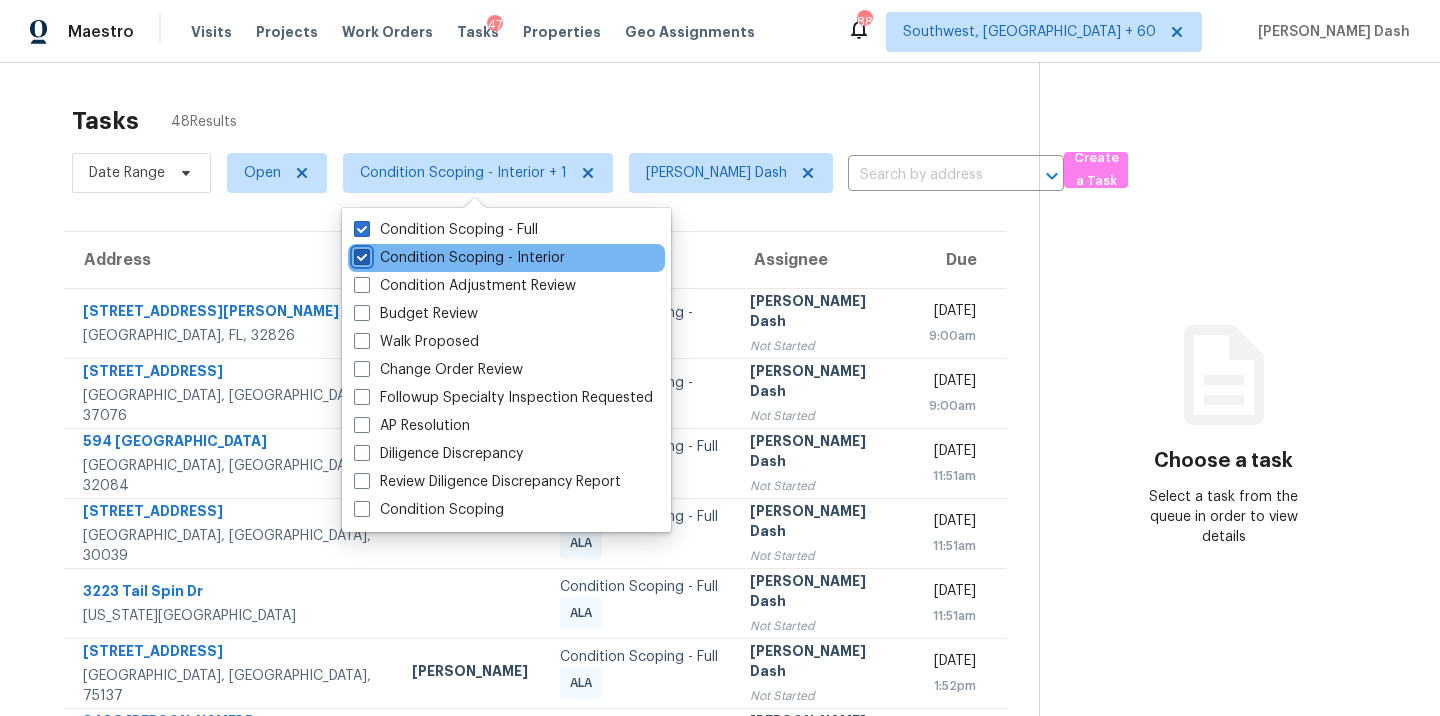 click on "Condition Scoping - Interior" at bounding box center [360, 254] 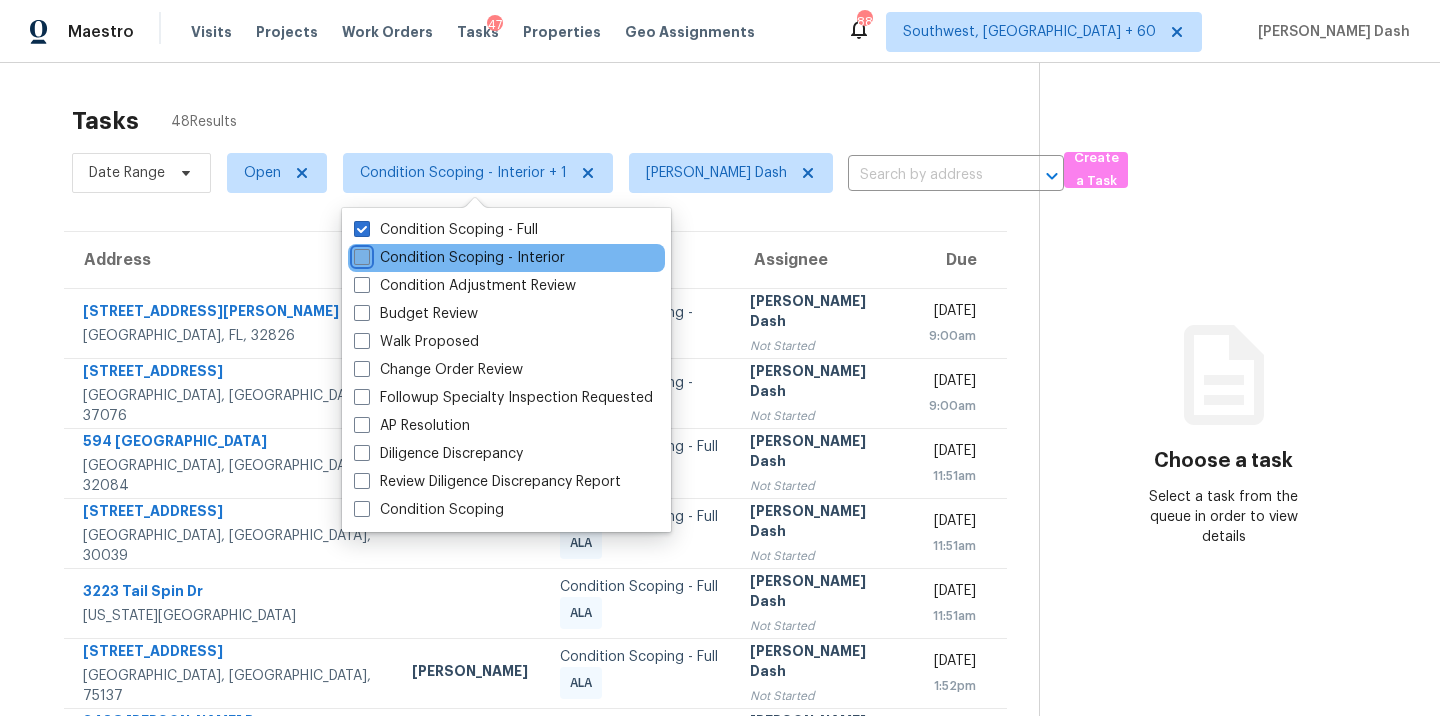 checkbox on "false" 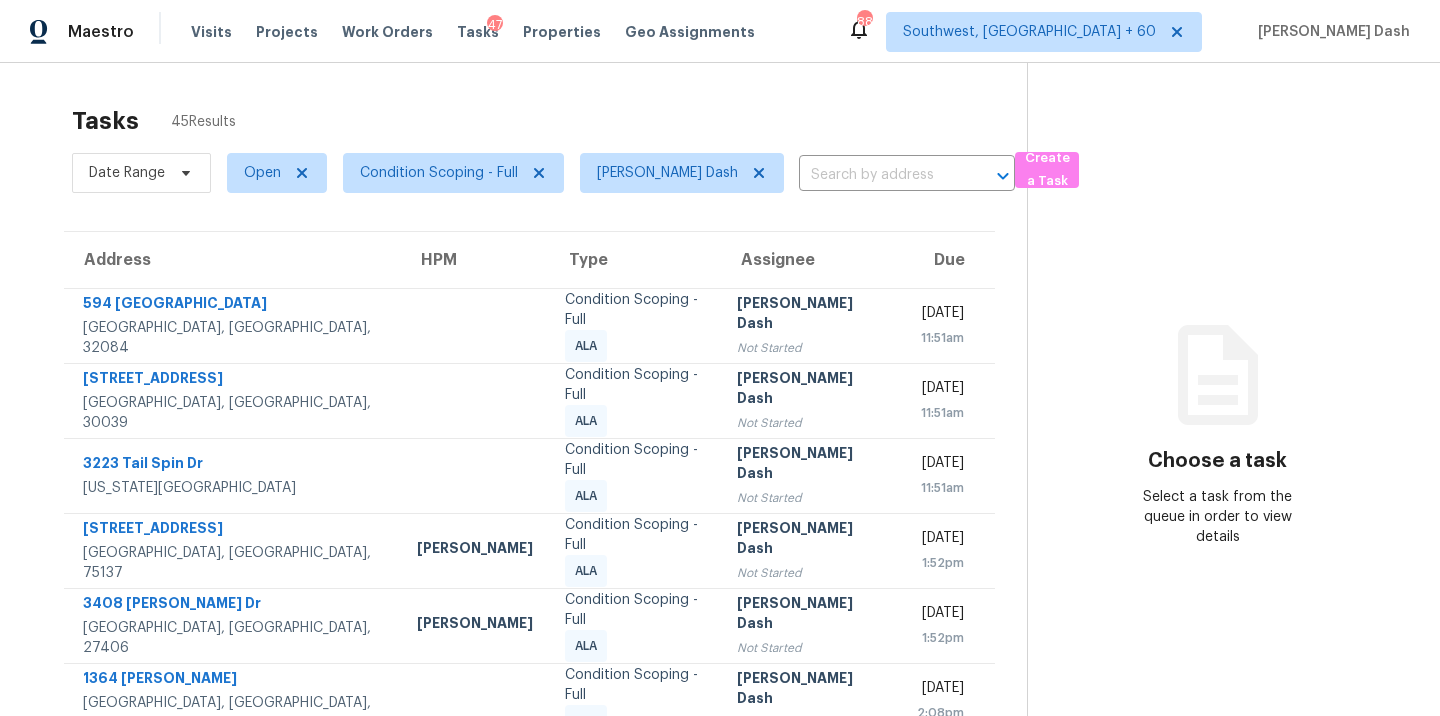 click on "Tasks 45  Results" at bounding box center [549, 121] 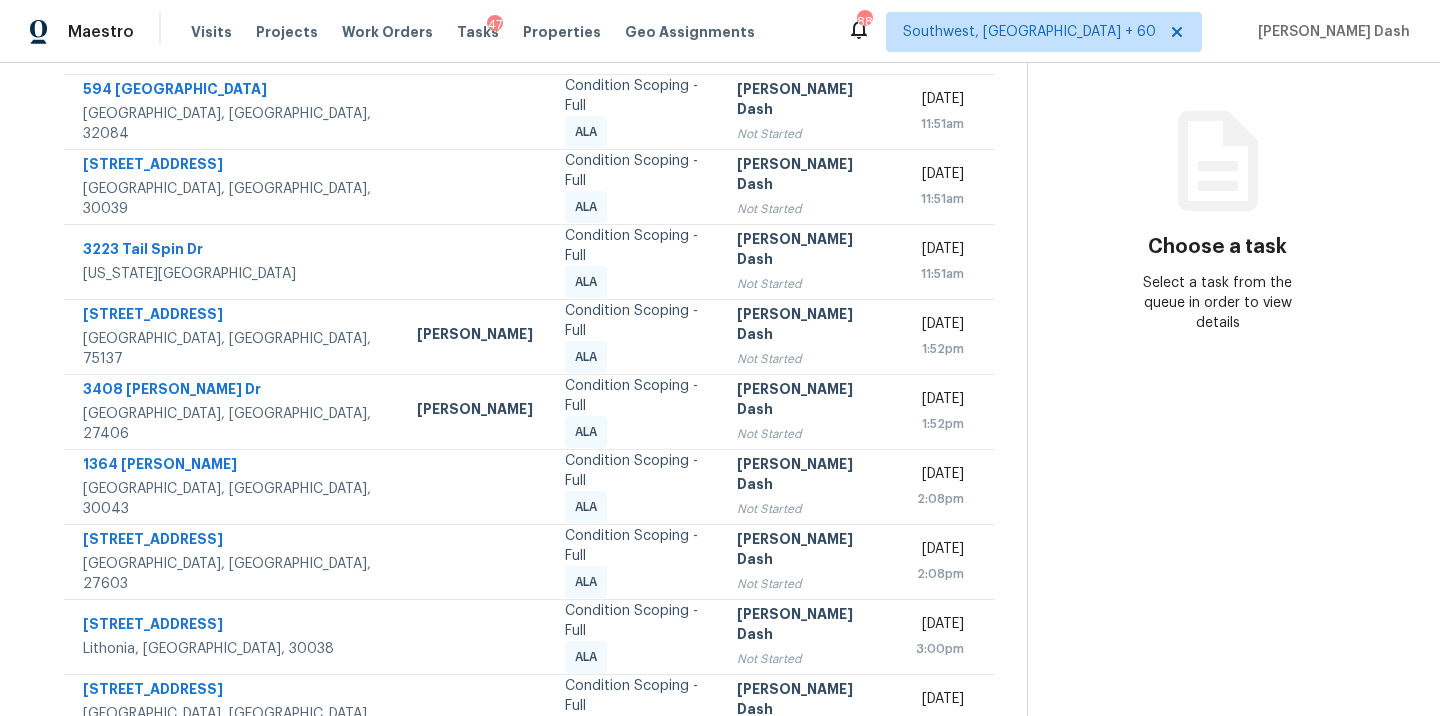 scroll, scrollTop: 197, scrollLeft: 0, axis: vertical 